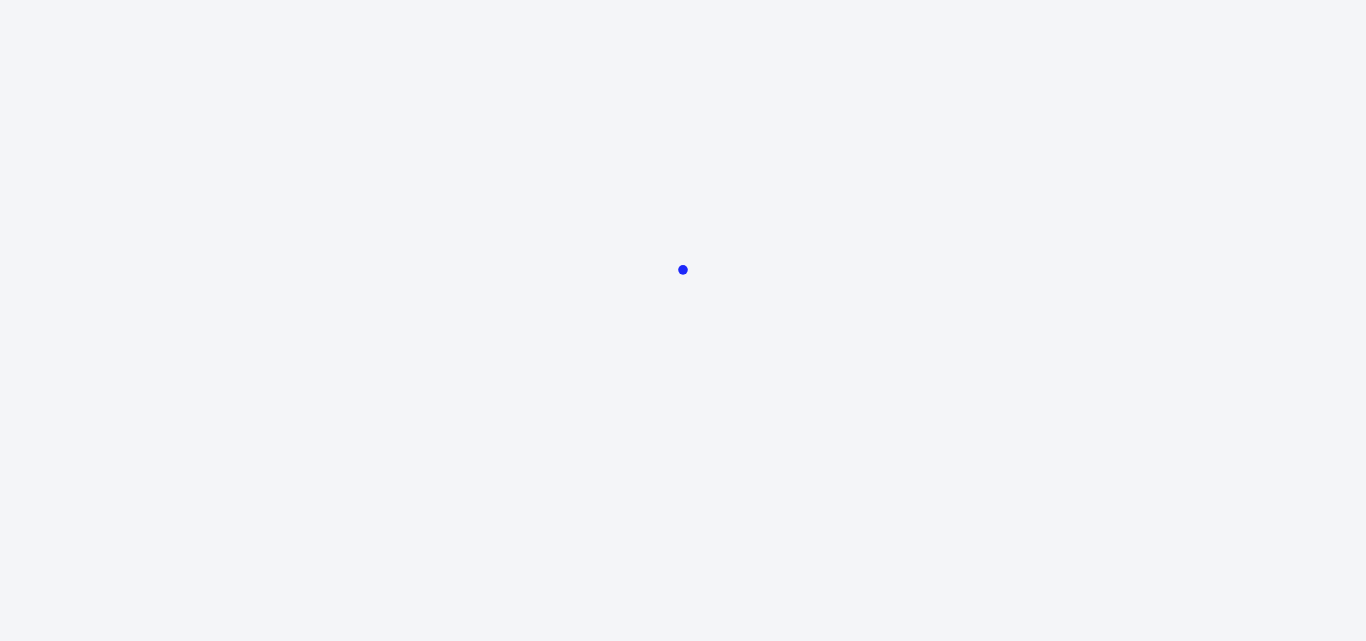 scroll, scrollTop: 0, scrollLeft: 0, axis: both 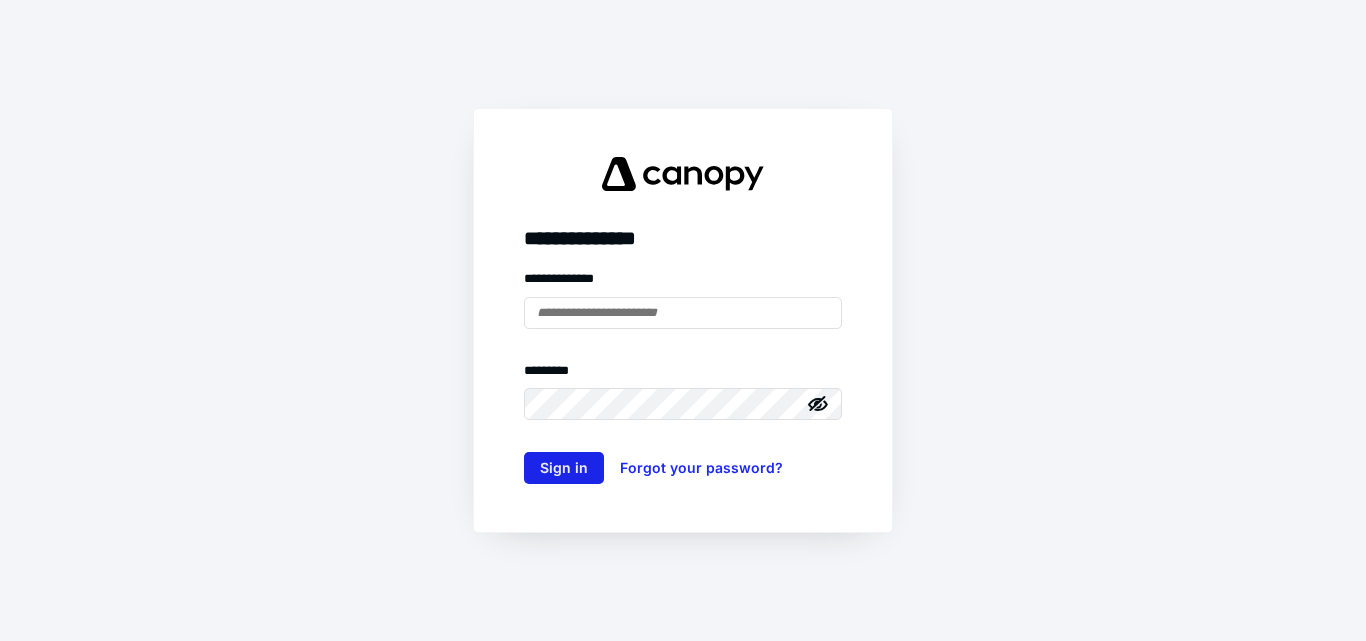 type on "**********" 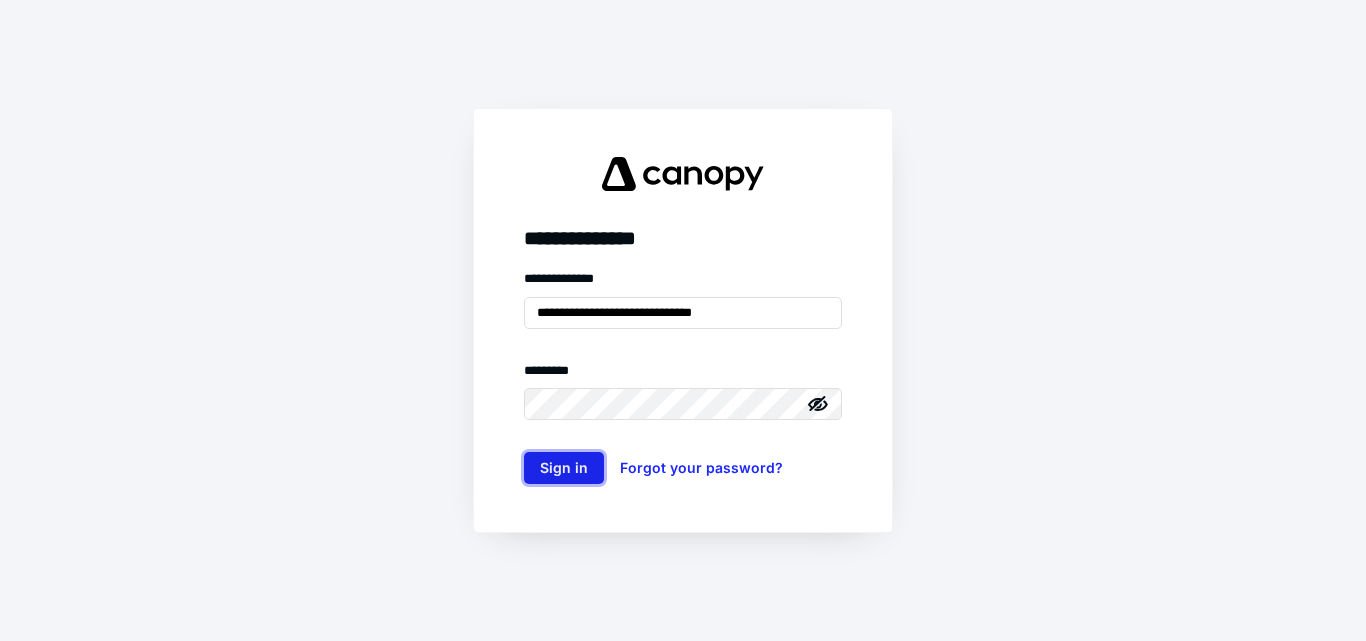 click on "Sign in" at bounding box center [564, 468] 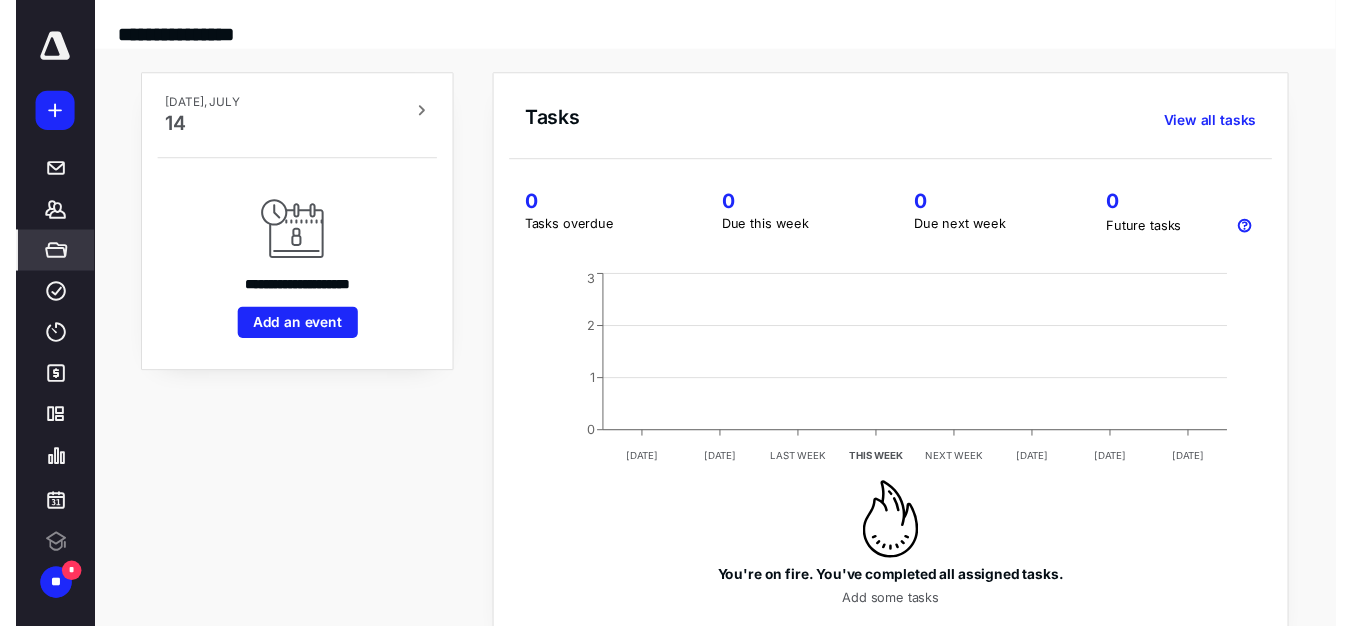 scroll, scrollTop: 0, scrollLeft: 0, axis: both 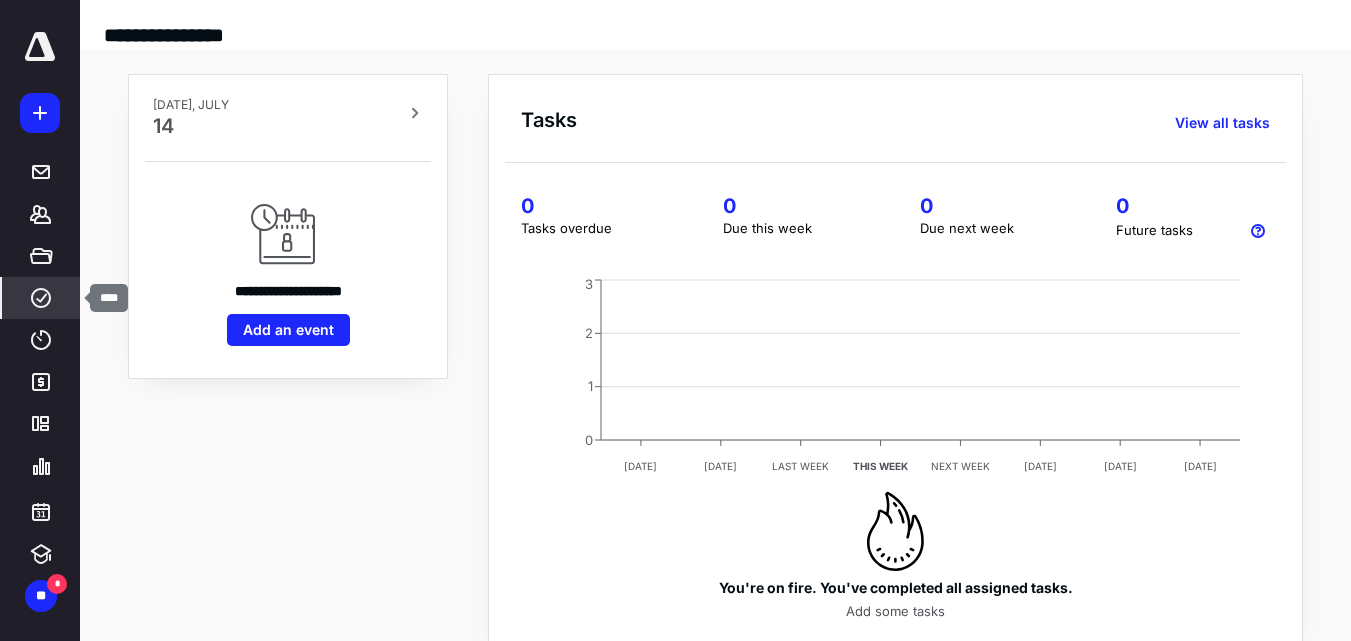 click 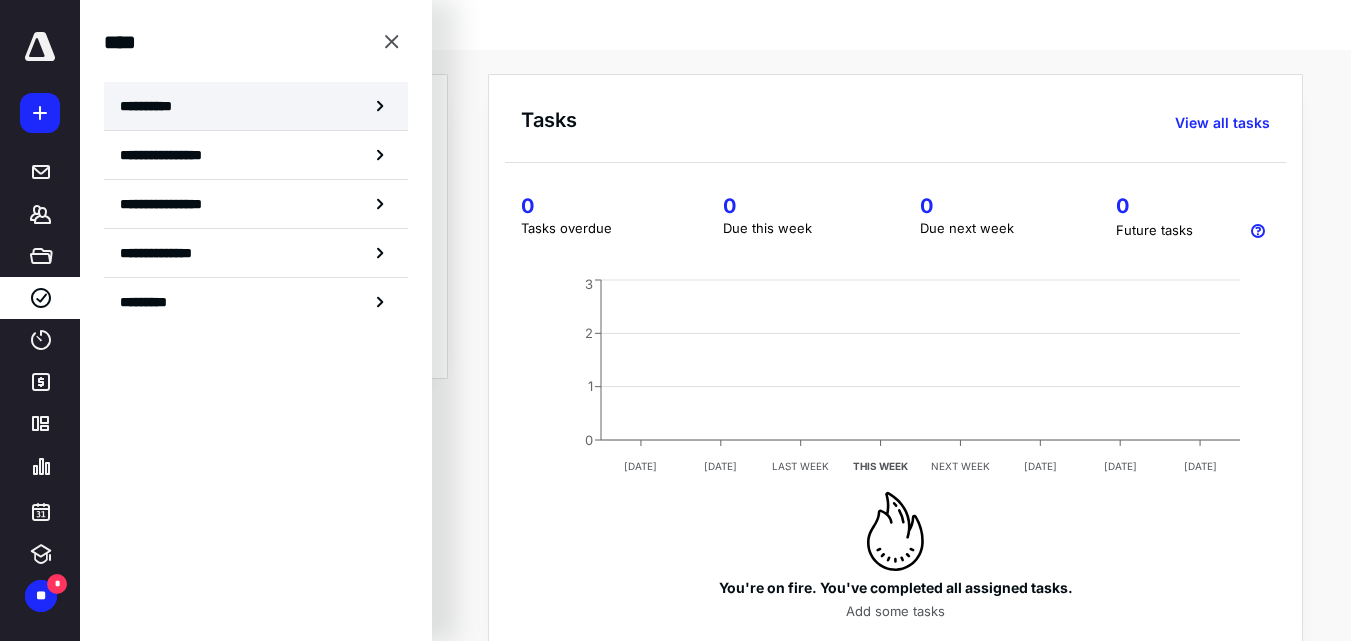 click on "**********" at bounding box center (256, 106) 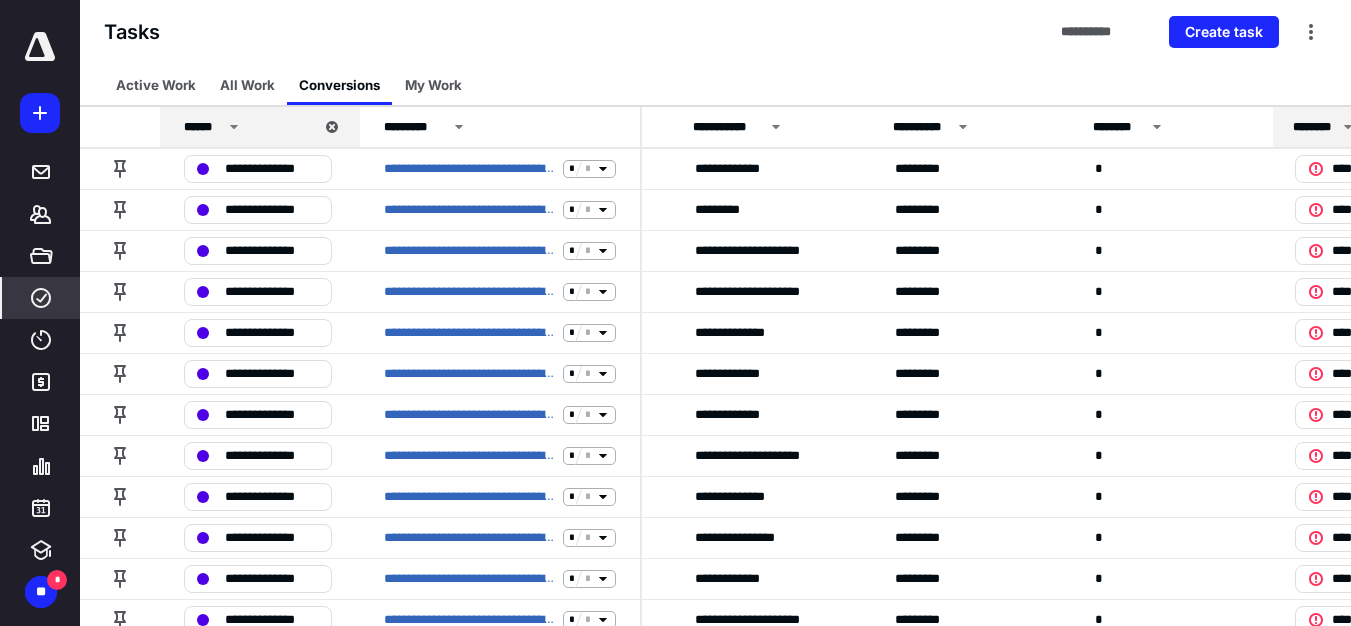 scroll, scrollTop: 0, scrollLeft: 0, axis: both 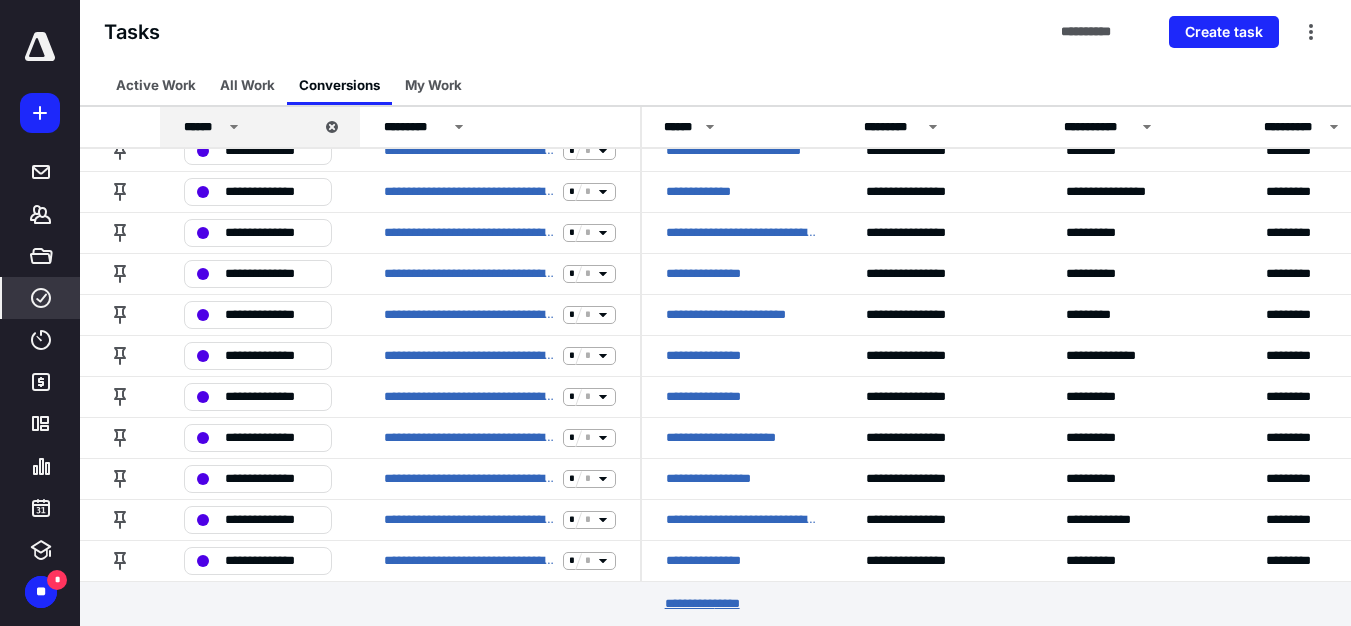 click on "********* *****" at bounding box center [716, 604] 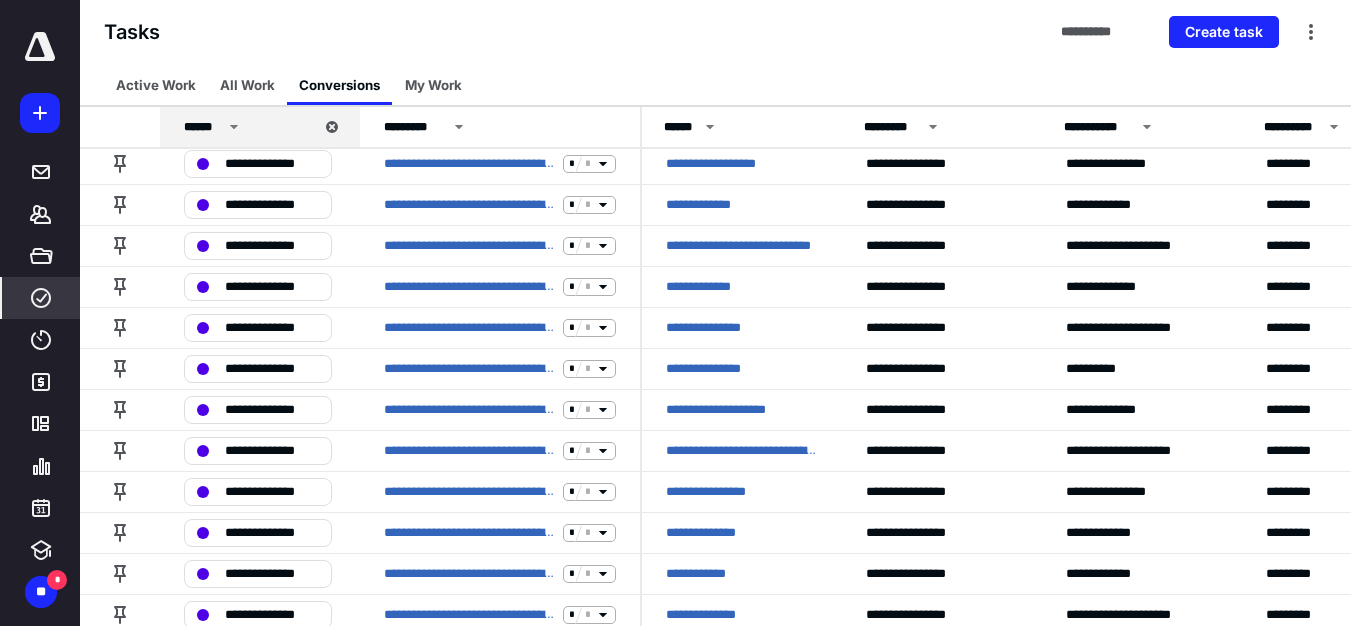 scroll, scrollTop: 0, scrollLeft: 0, axis: both 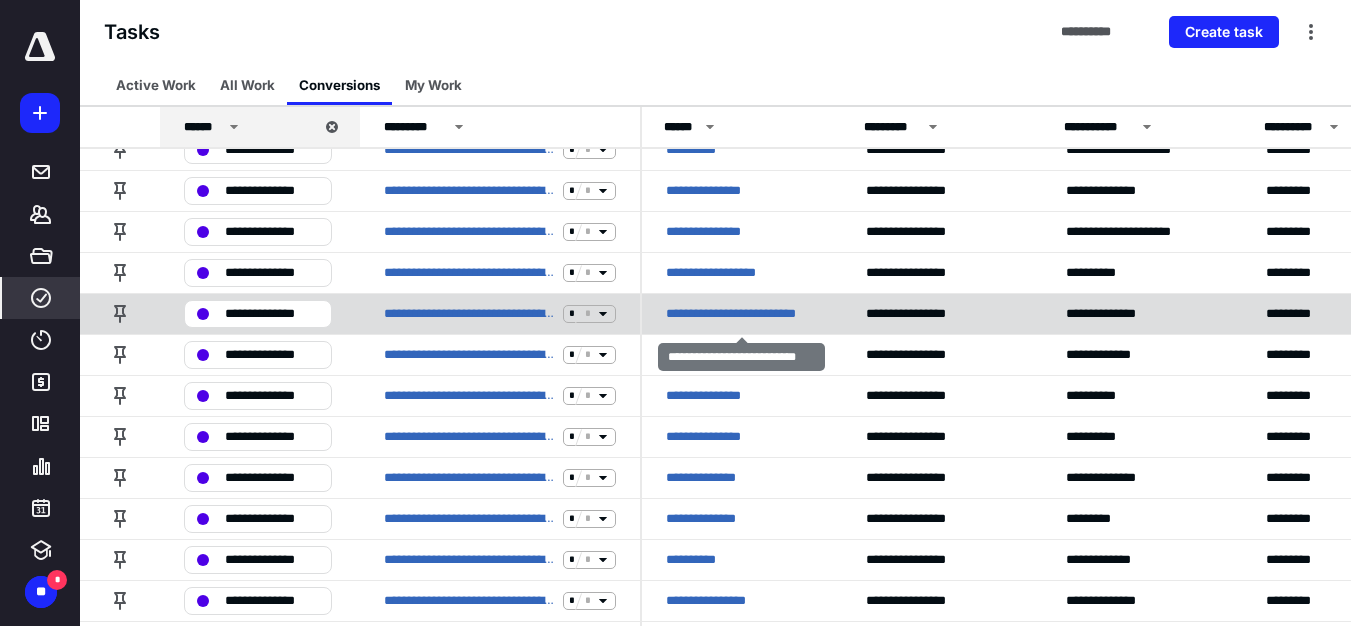 click on "**********" at bounding box center [742, 314] 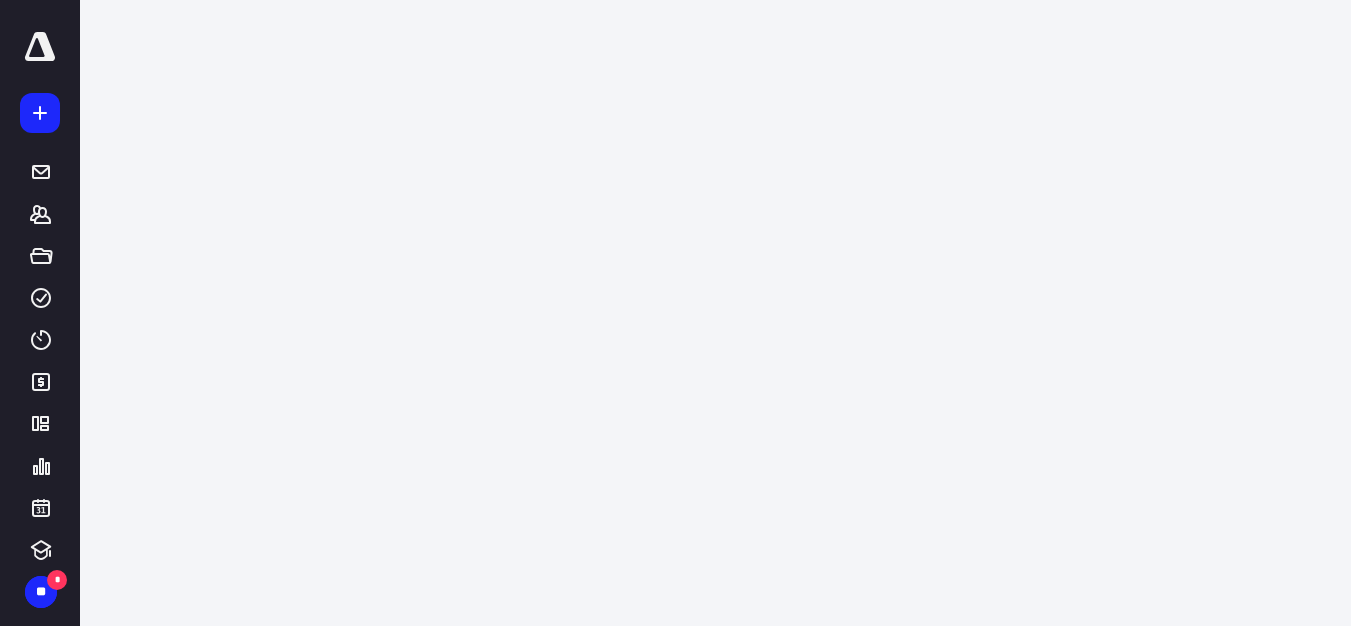 scroll, scrollTop: 0, scrollLeft: 0, axis: both 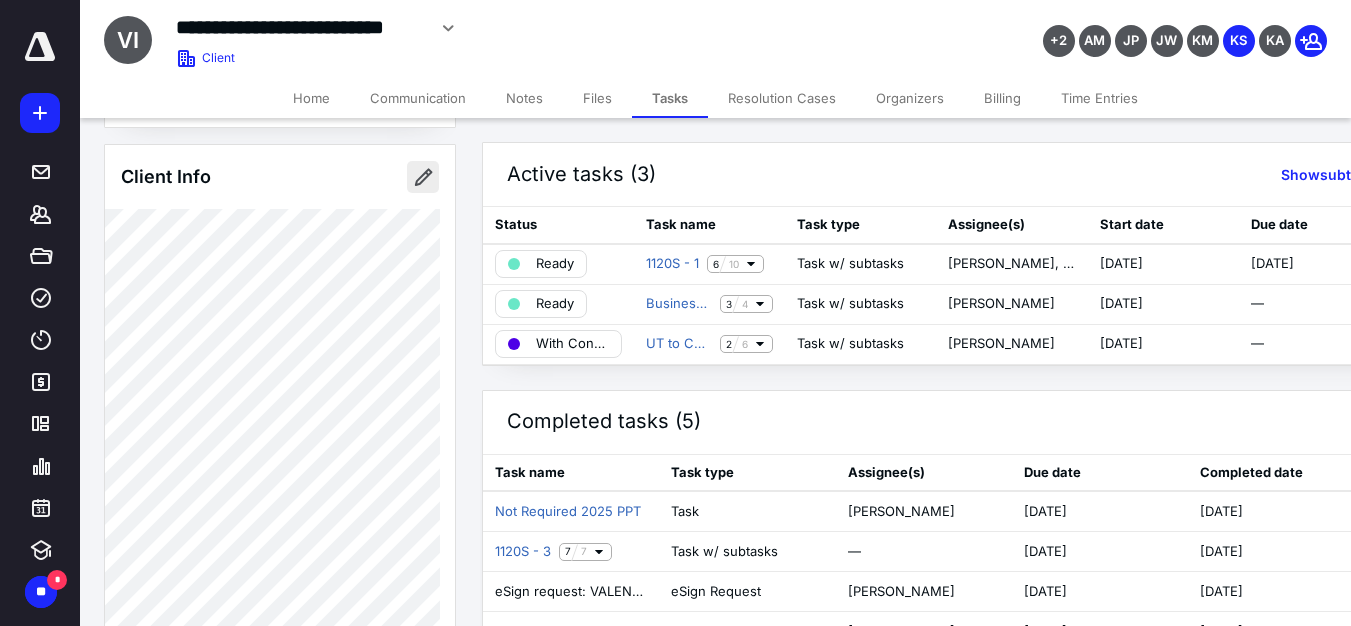 click at bounding box center [423, 177] 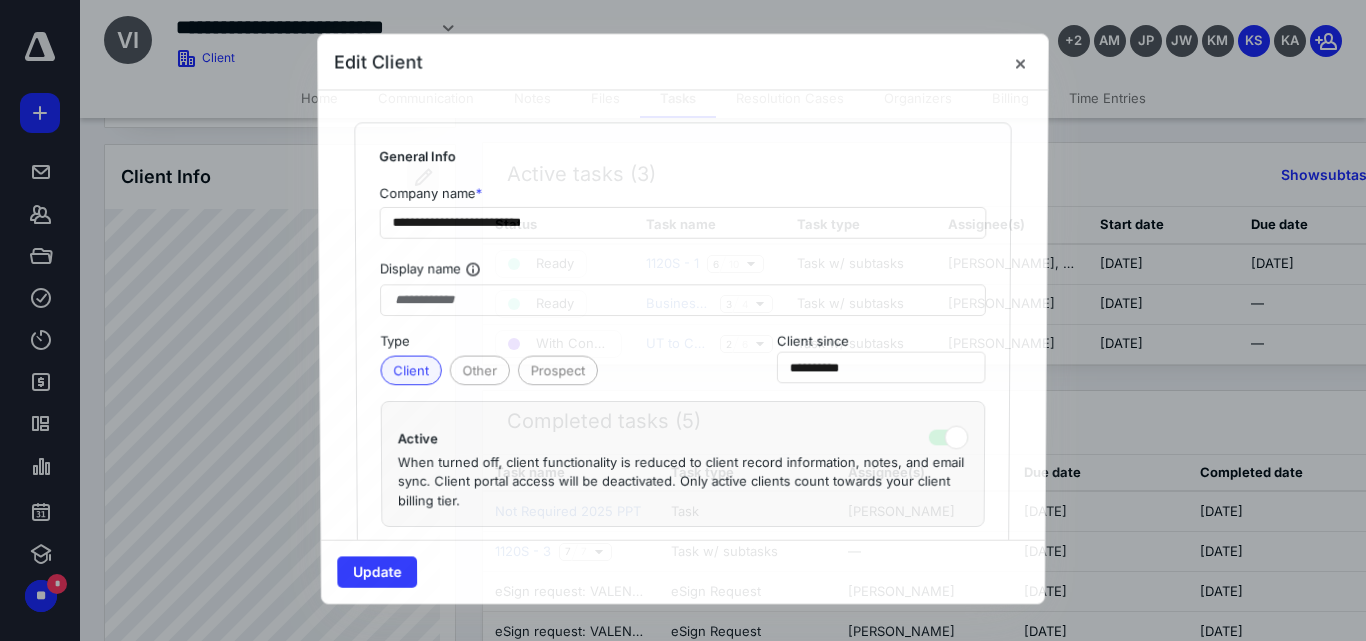 type on "**********" 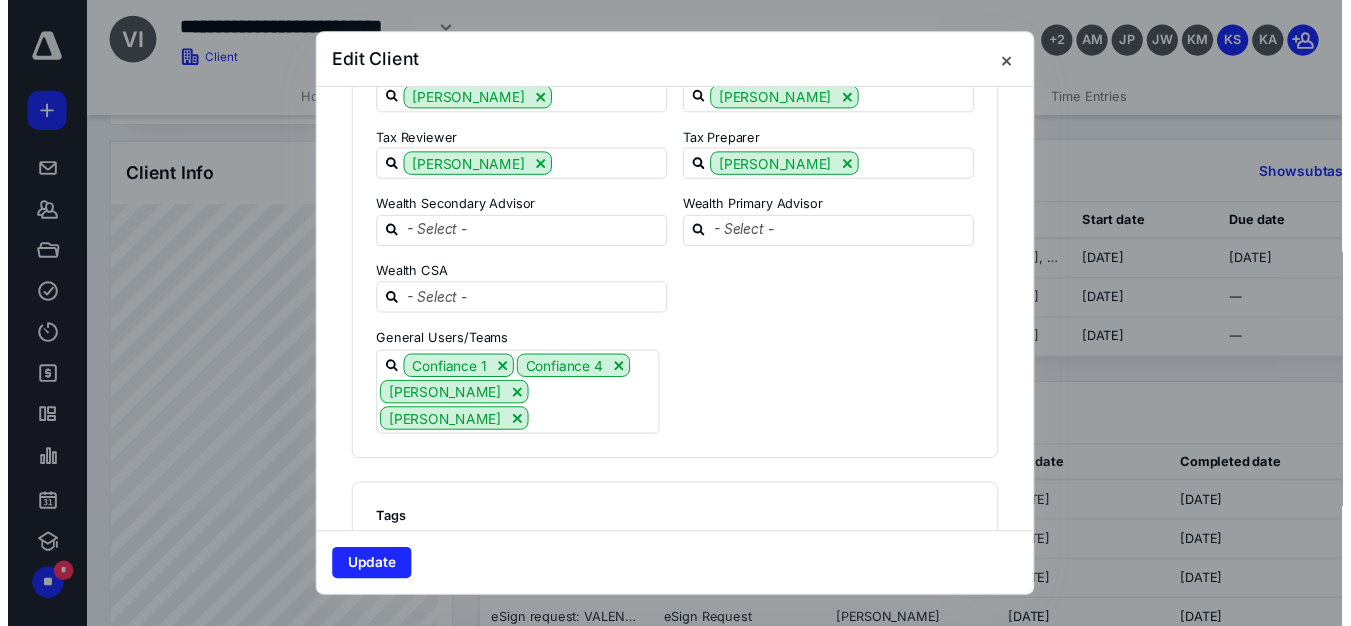 scroll, scrollTop: 2898, scrollLeft: 0, axis: vertical 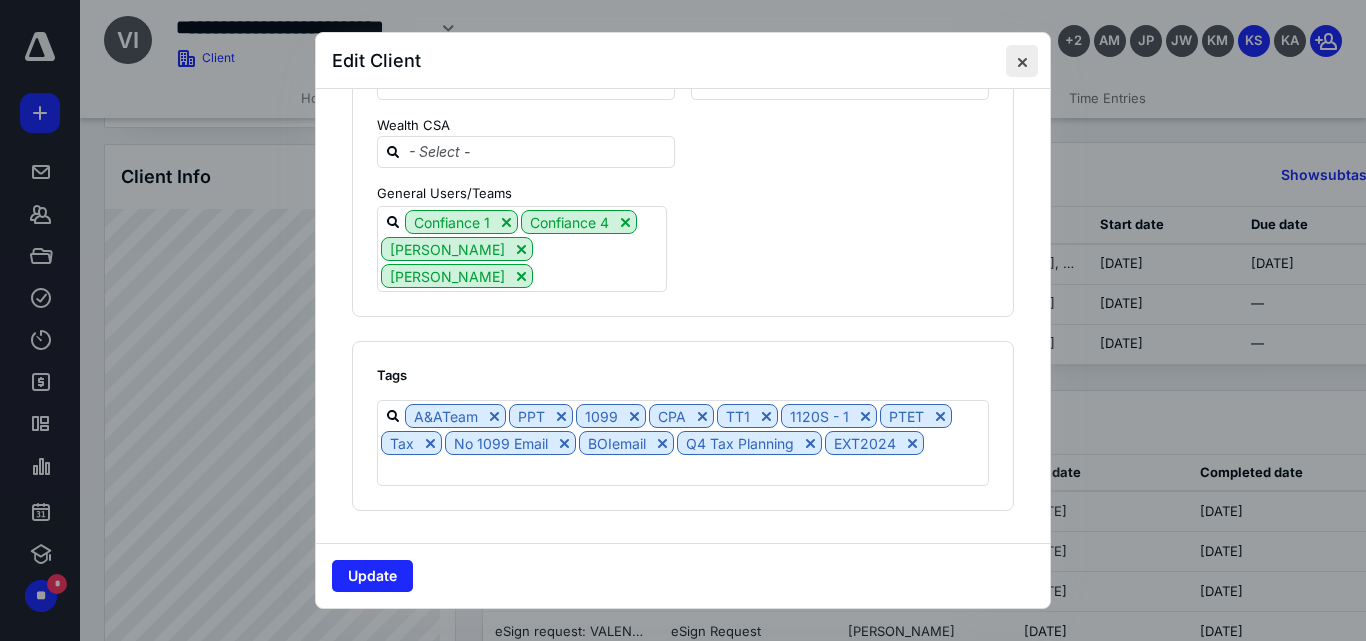 click at bounding box center (1022, 61) 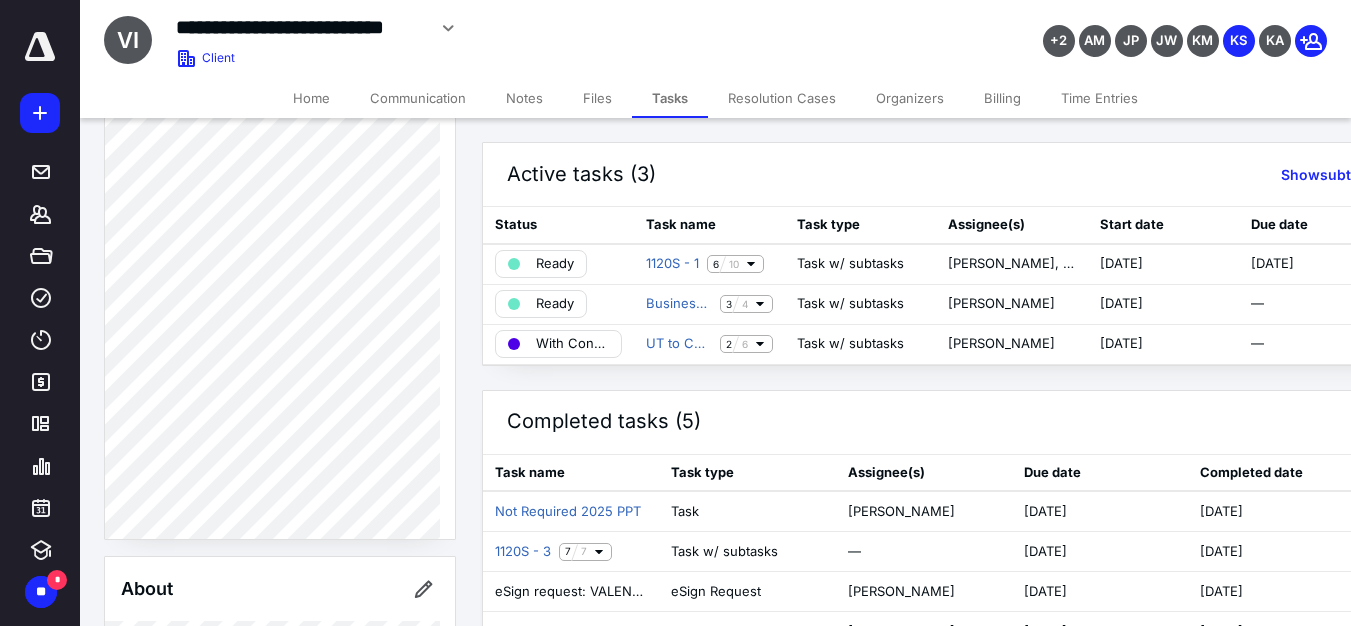 scroll, scrollTop: 0, scrollLeft: 0, axis: both 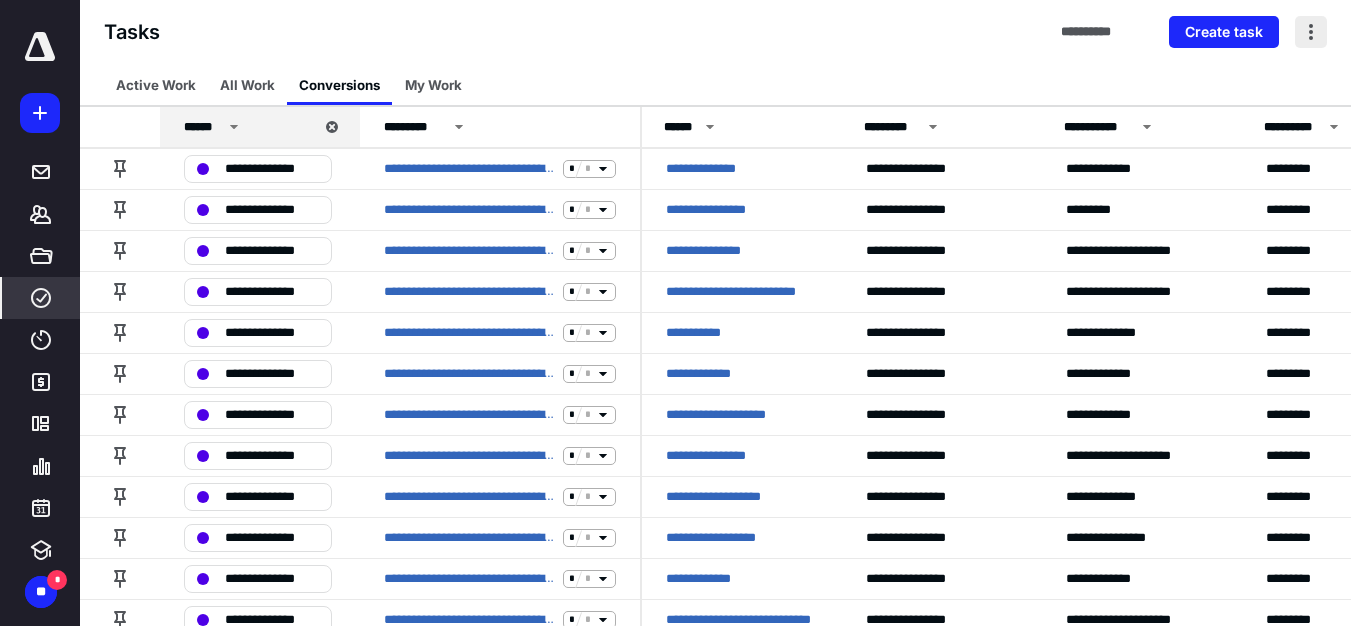 click at bounding box center (1311, 32) 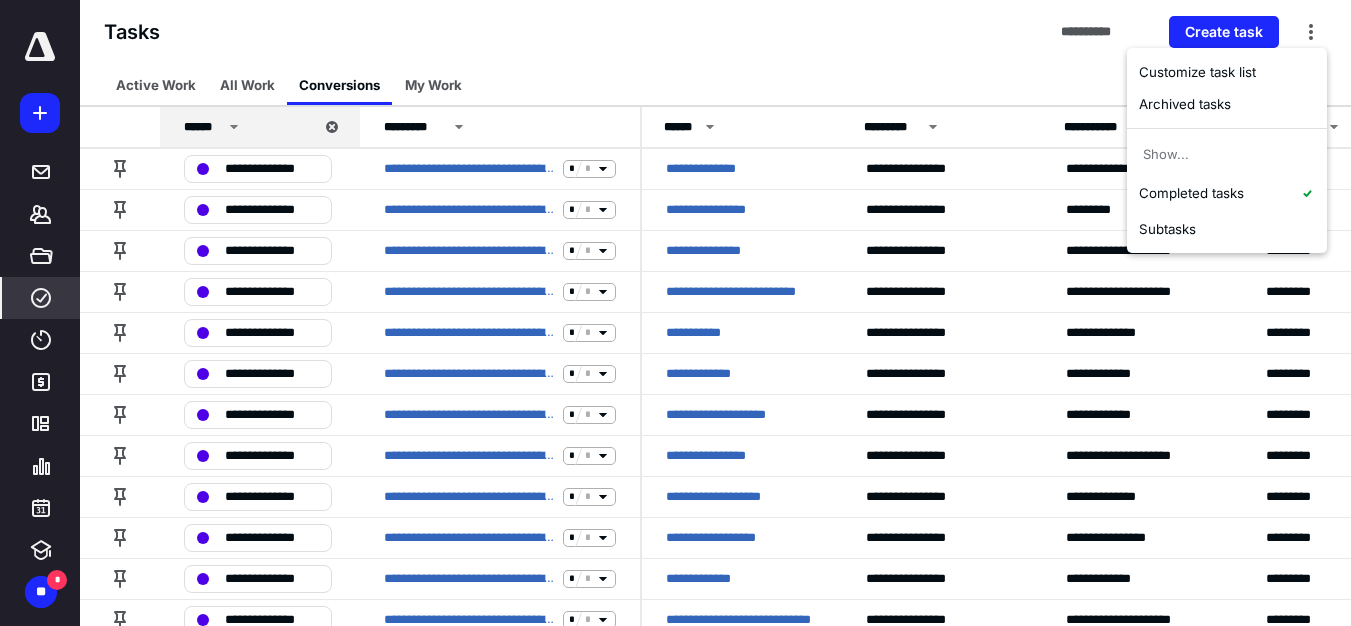 click on "**********" at bounding box center (715, 32) 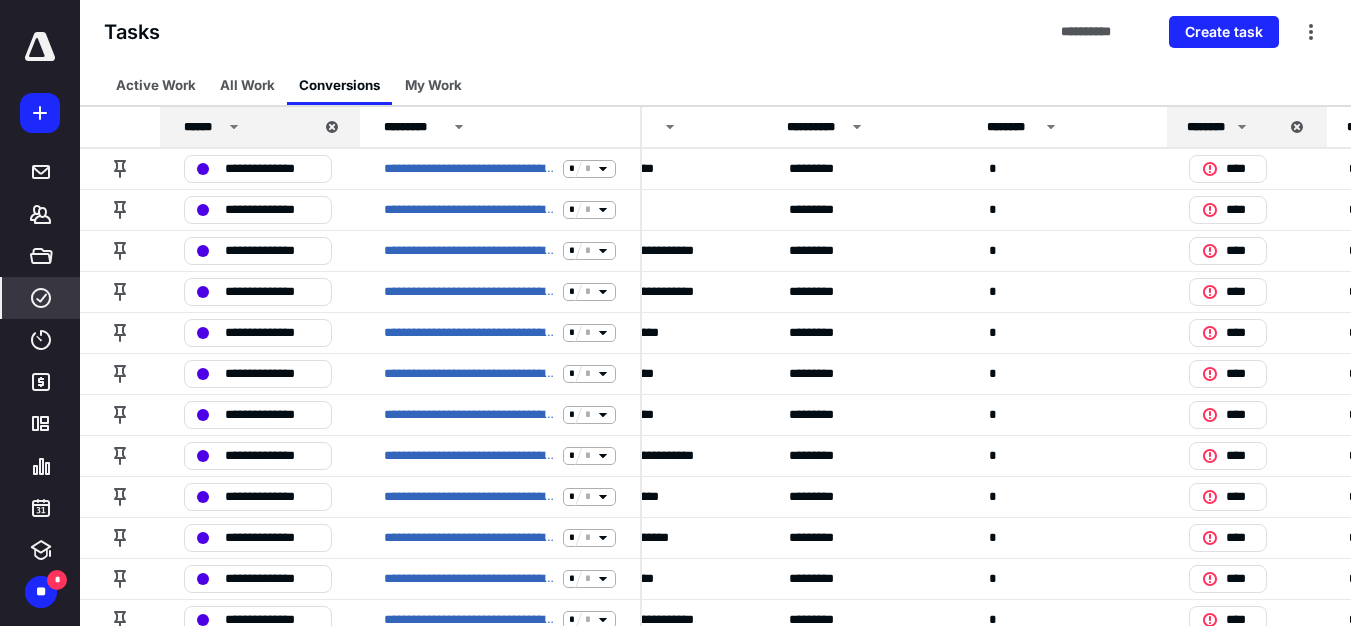 scroll, scrollTop: 0, scrollLeft: 0, axis: both 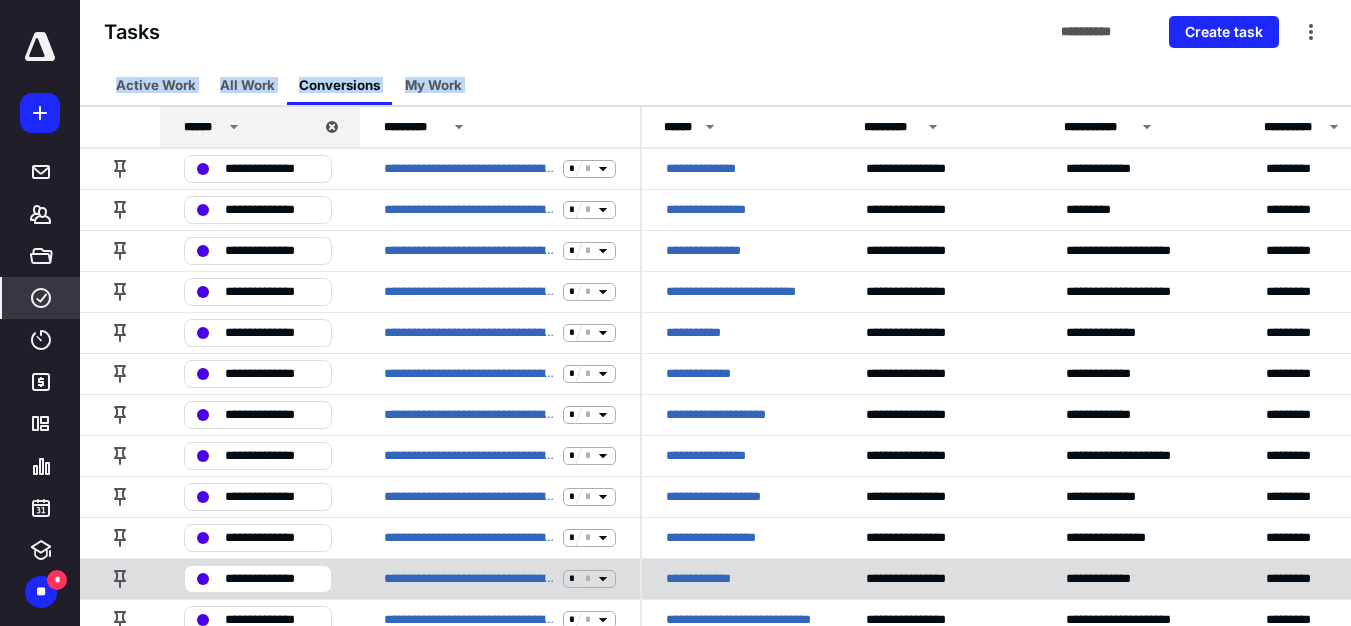 drag, startPoint x: 93, startPoint y: 67, endPoint x: 916, endPoint y: 595, distance: 977.8103 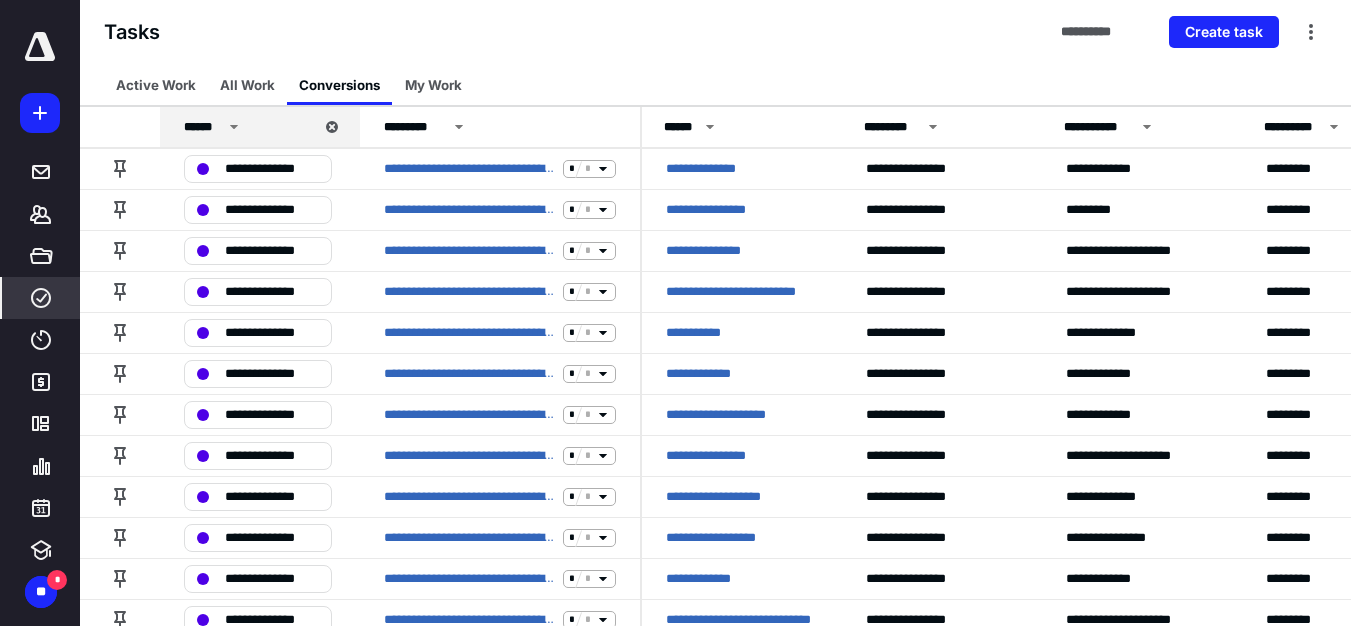 click on "**********" at bounding box center (715, 32) 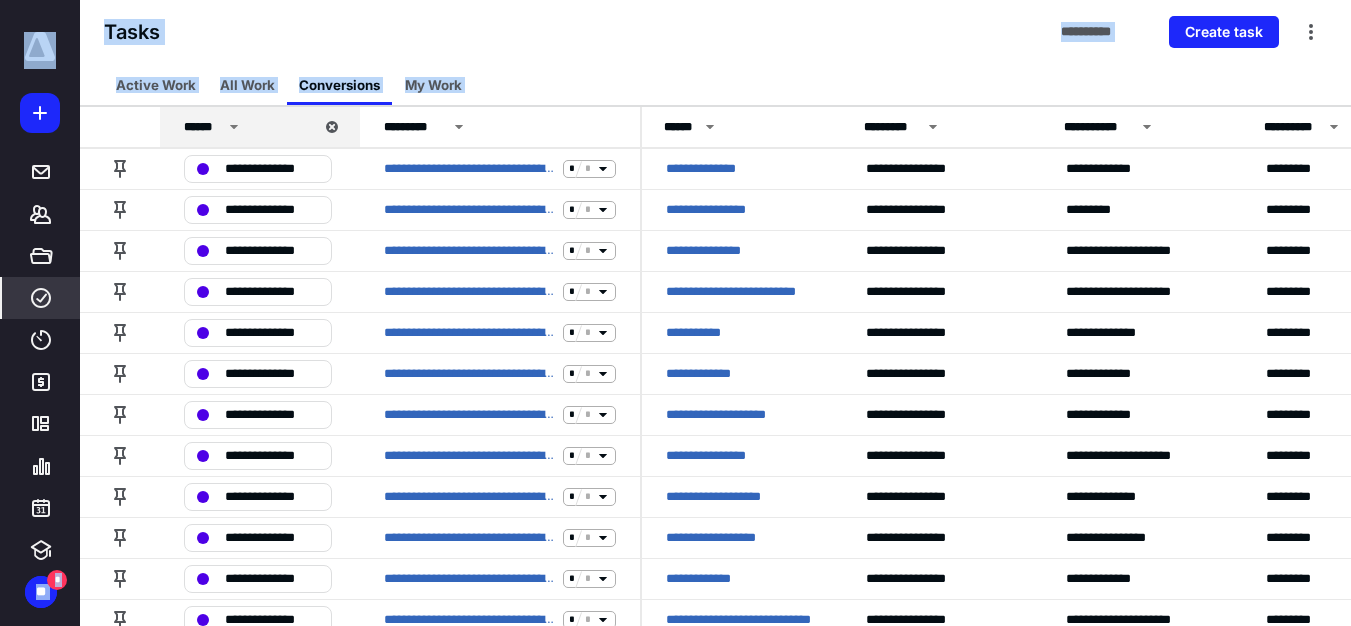 click on "**********" at bounding box center (715, 32) 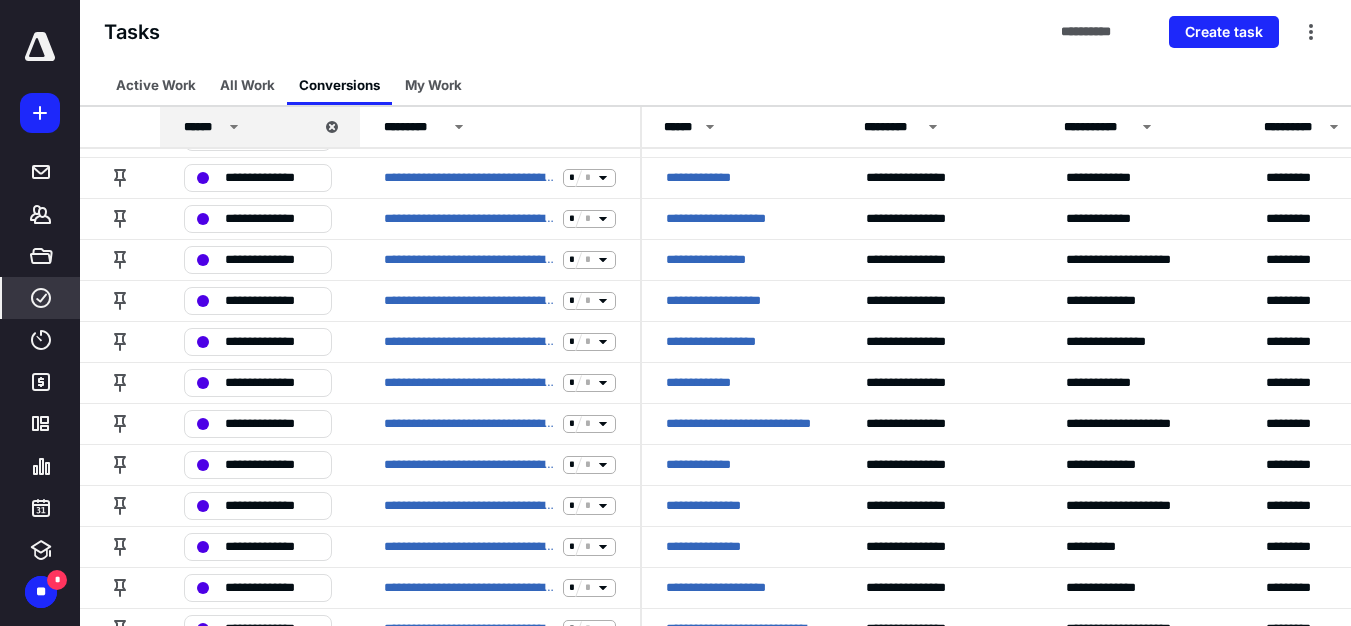 scroll, scrollTop: 0, scrollLeft: 0, axis: both 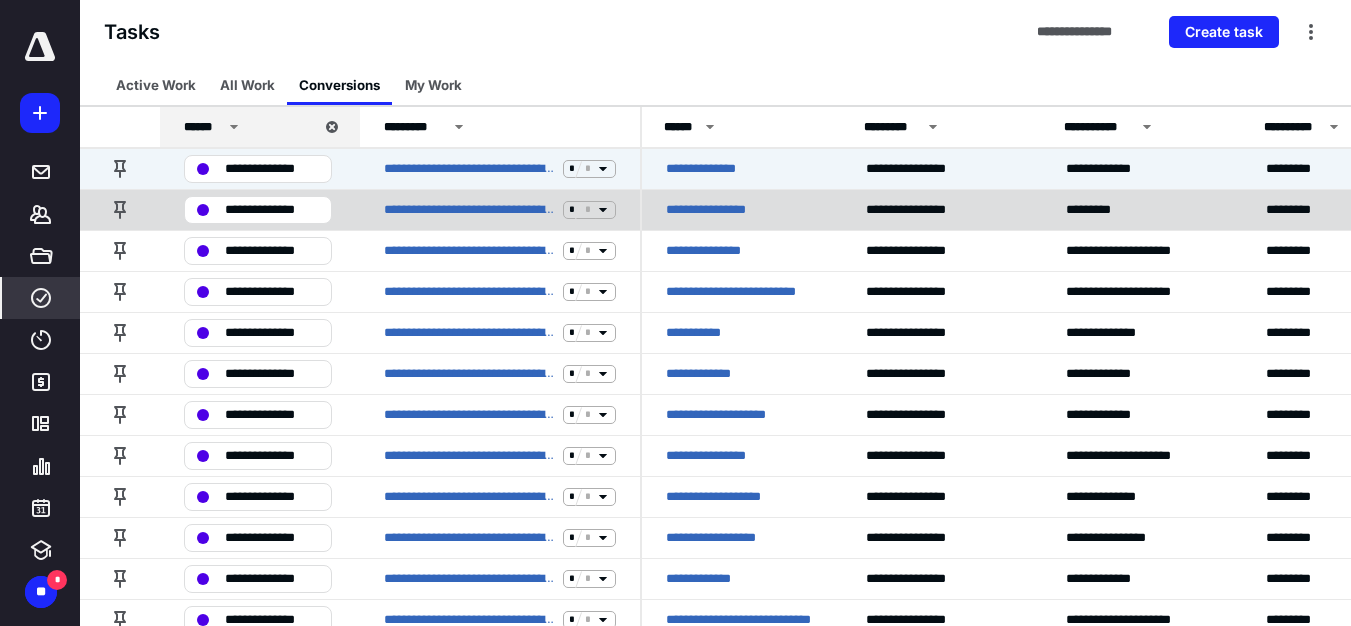 drag, startPoint x: 86, startPoint y: 151, endPoint x: 90, endPoint y: 193, distance: 42.190044 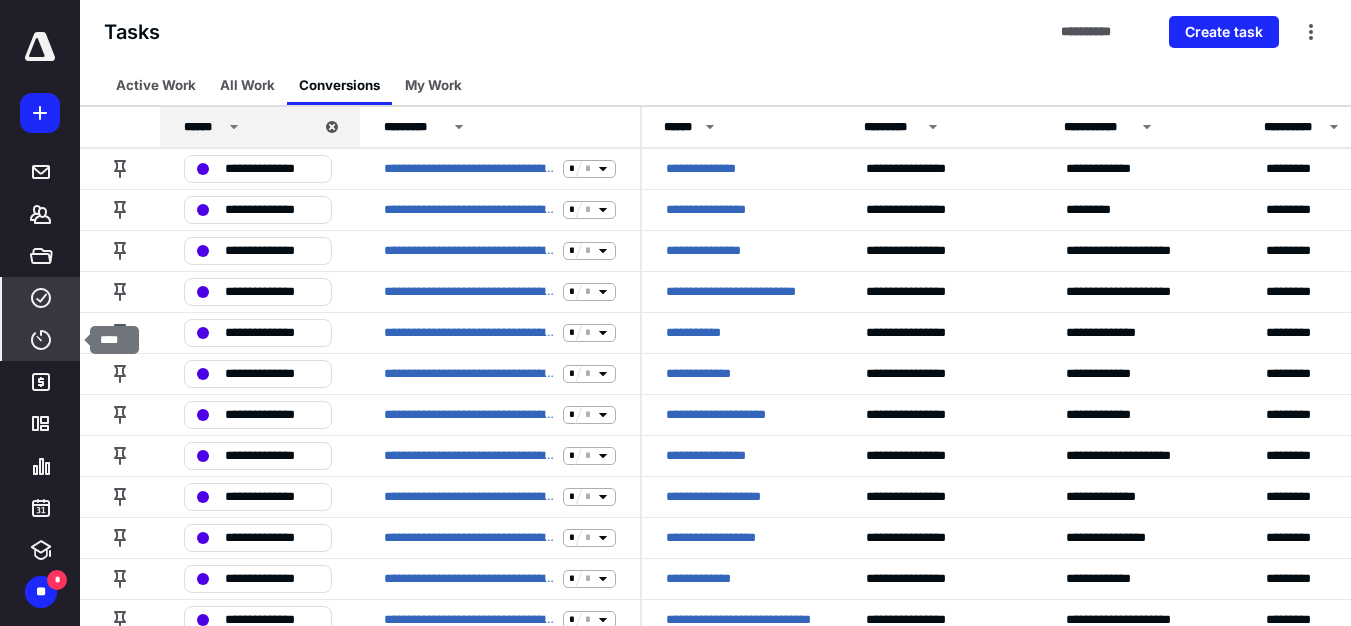 click 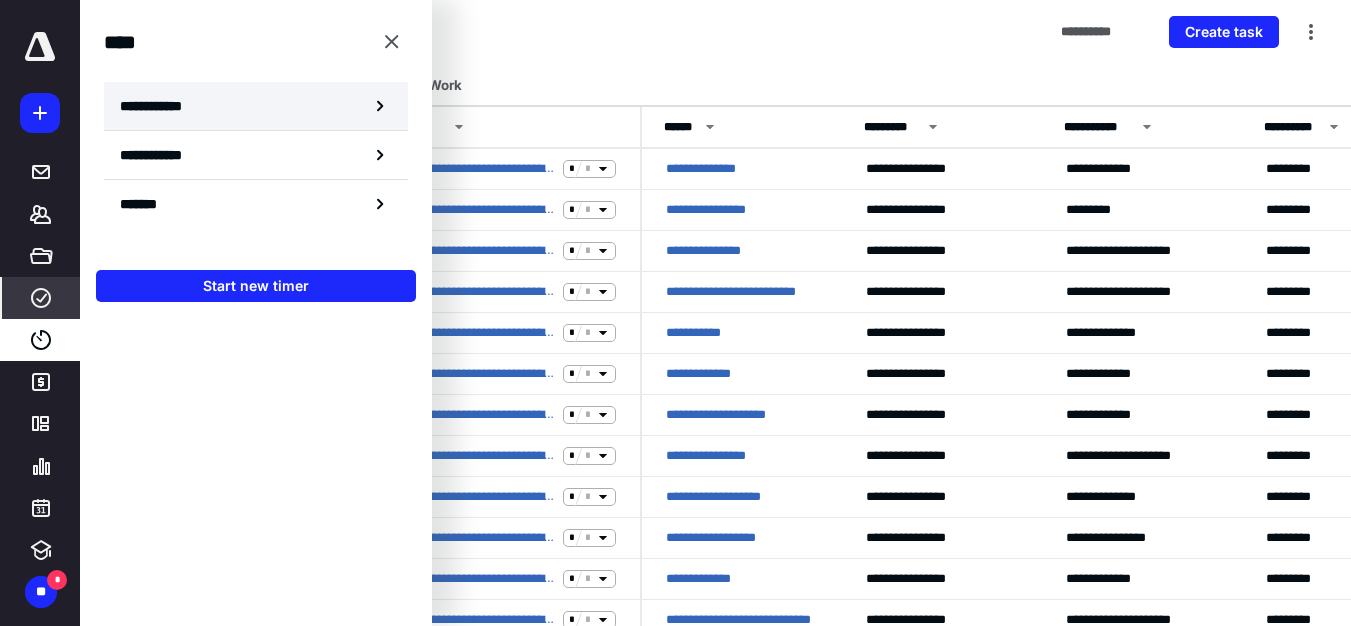 click on "**********" at bounding box center [162, 106] 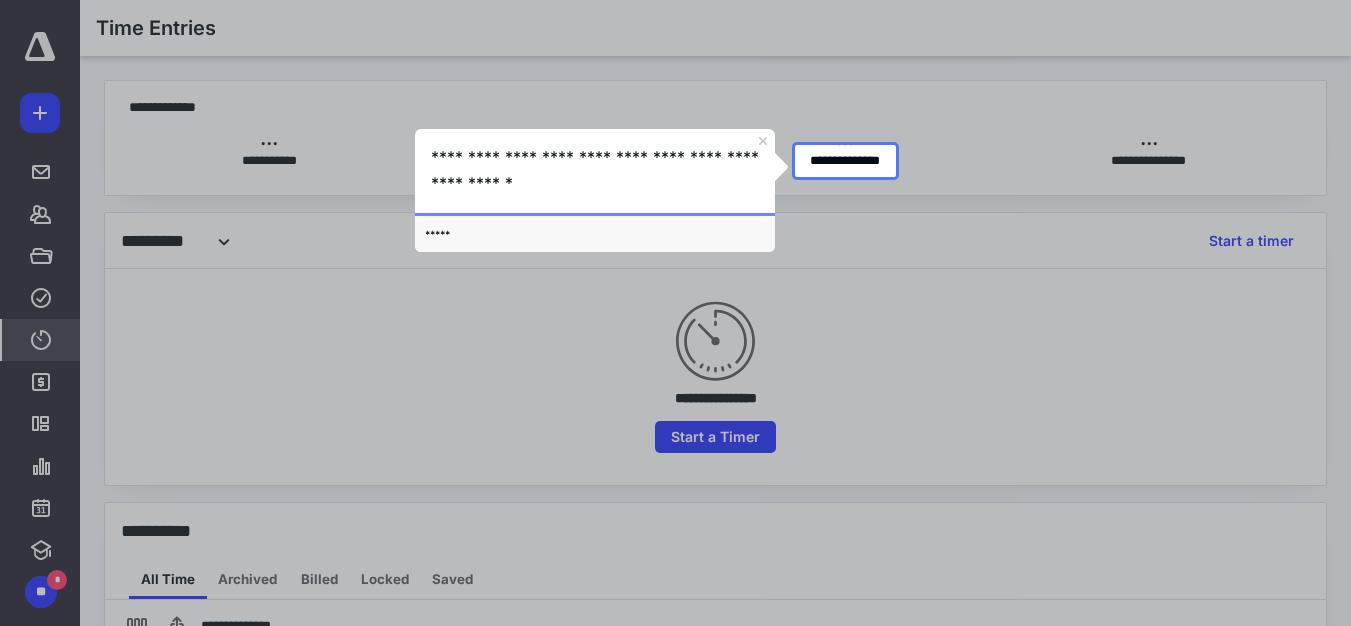 checkbox on "true" 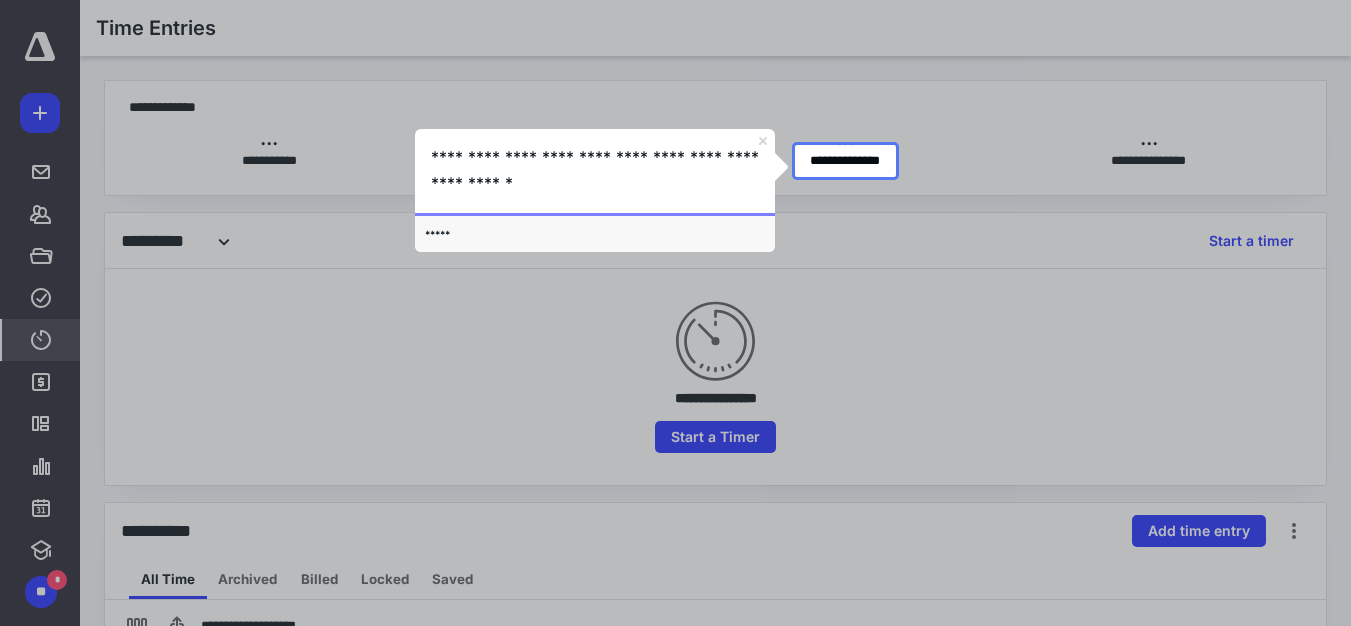 click 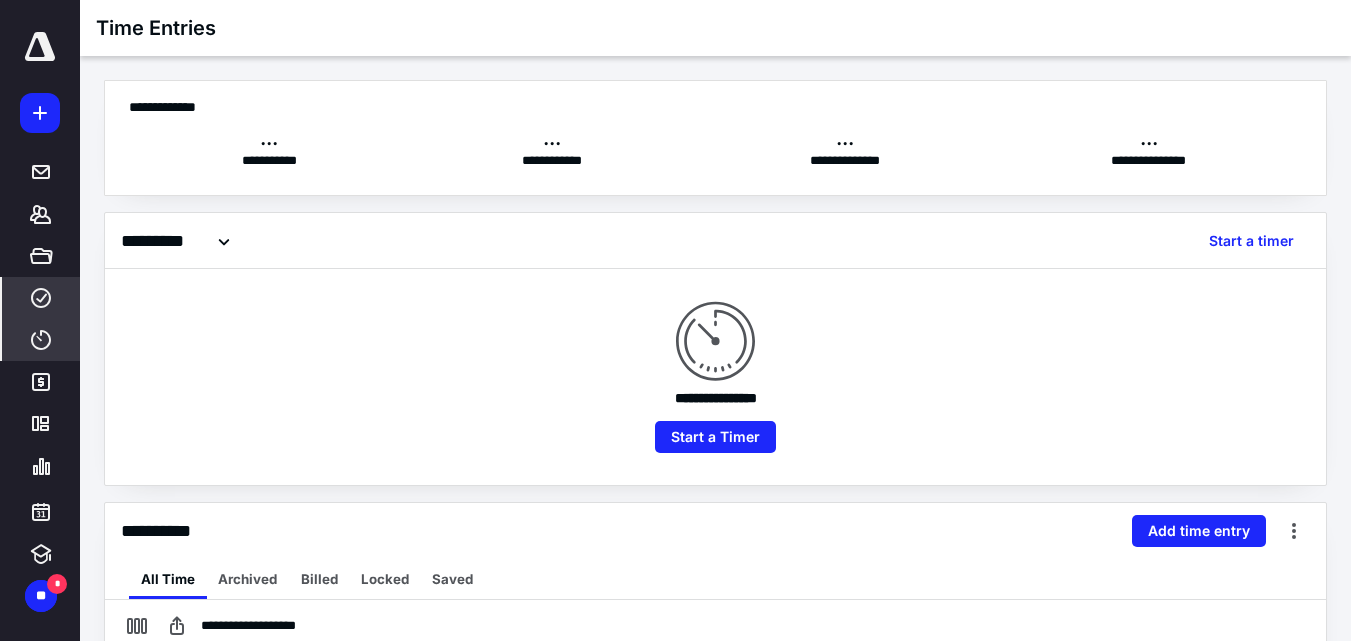 click 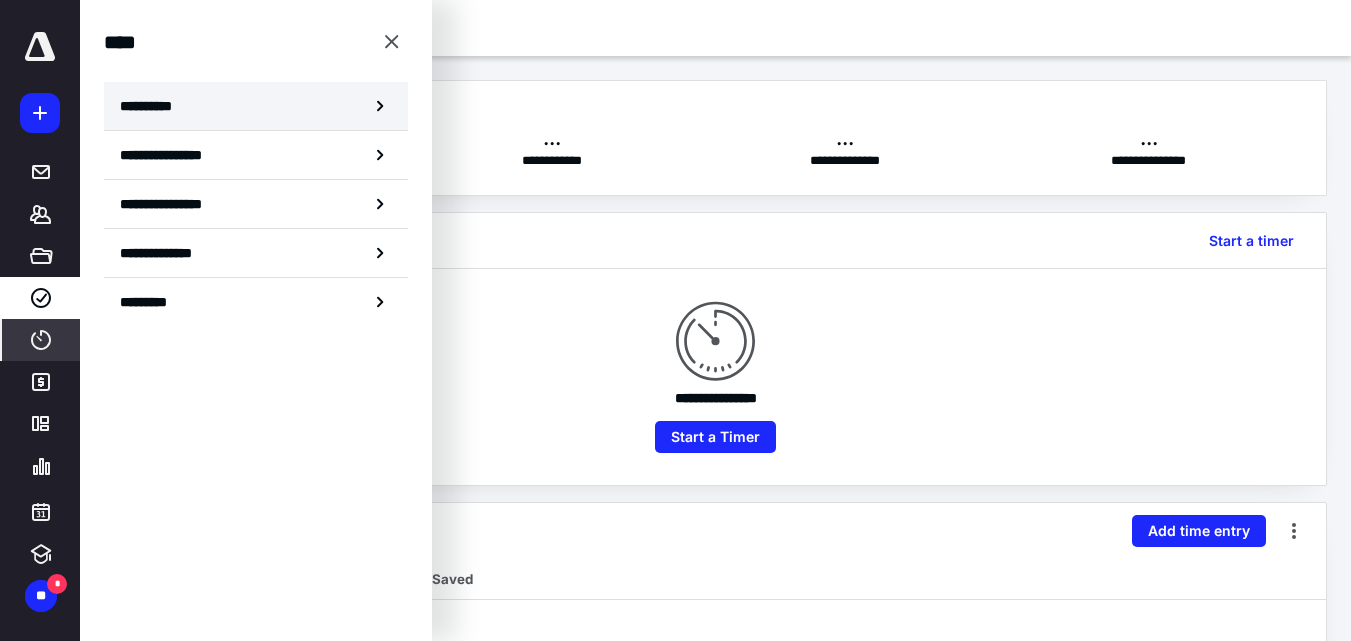 click on "**********" at bounding box center [153, 106] 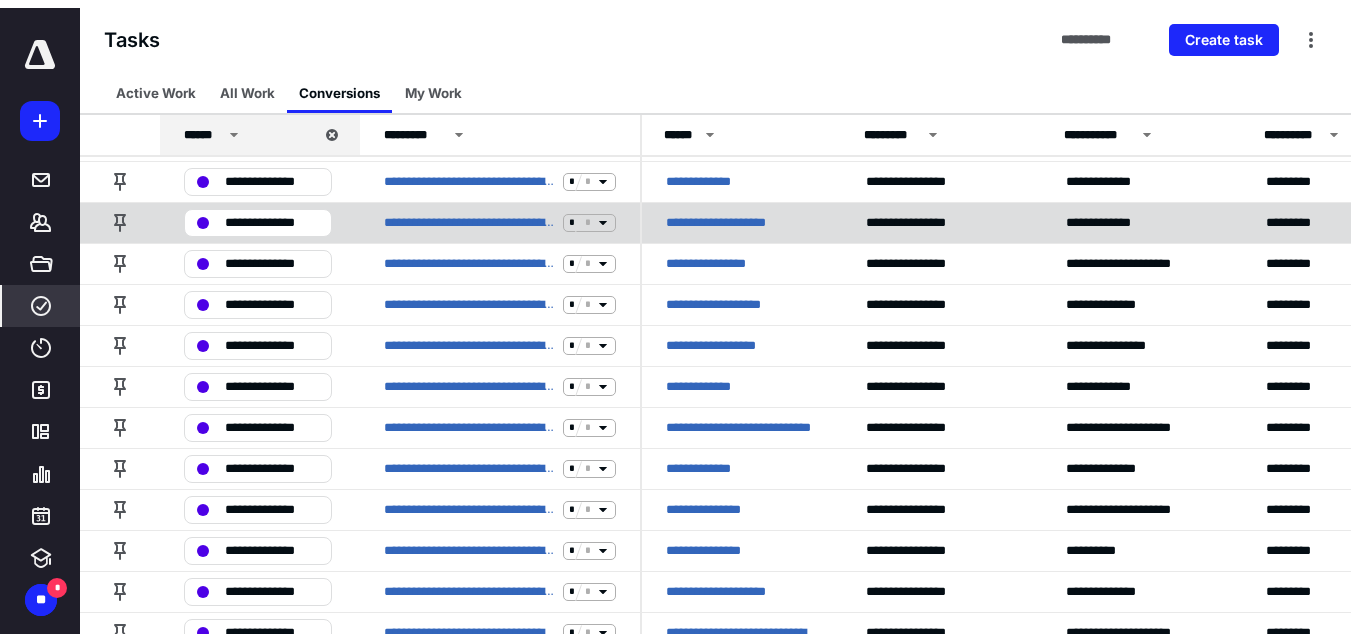 scroll, scrollTop: 0, scrollLeft: 0, axis: both 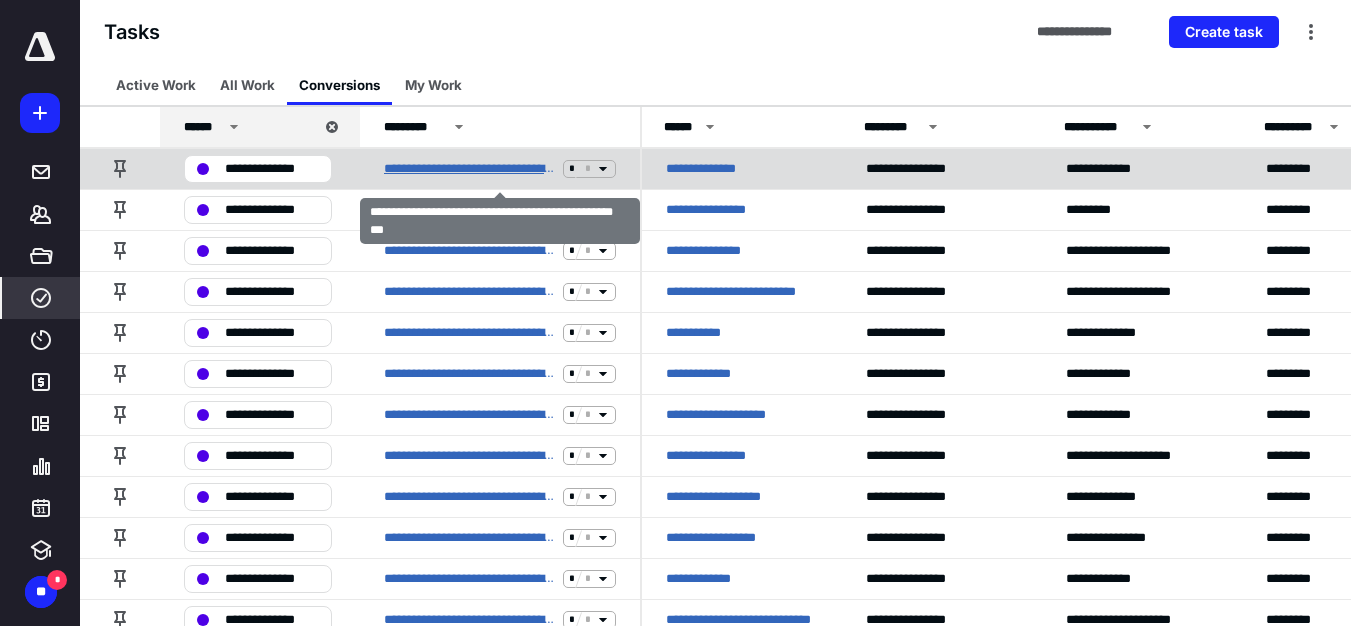click on "**********" at bounding box center [469, 169] 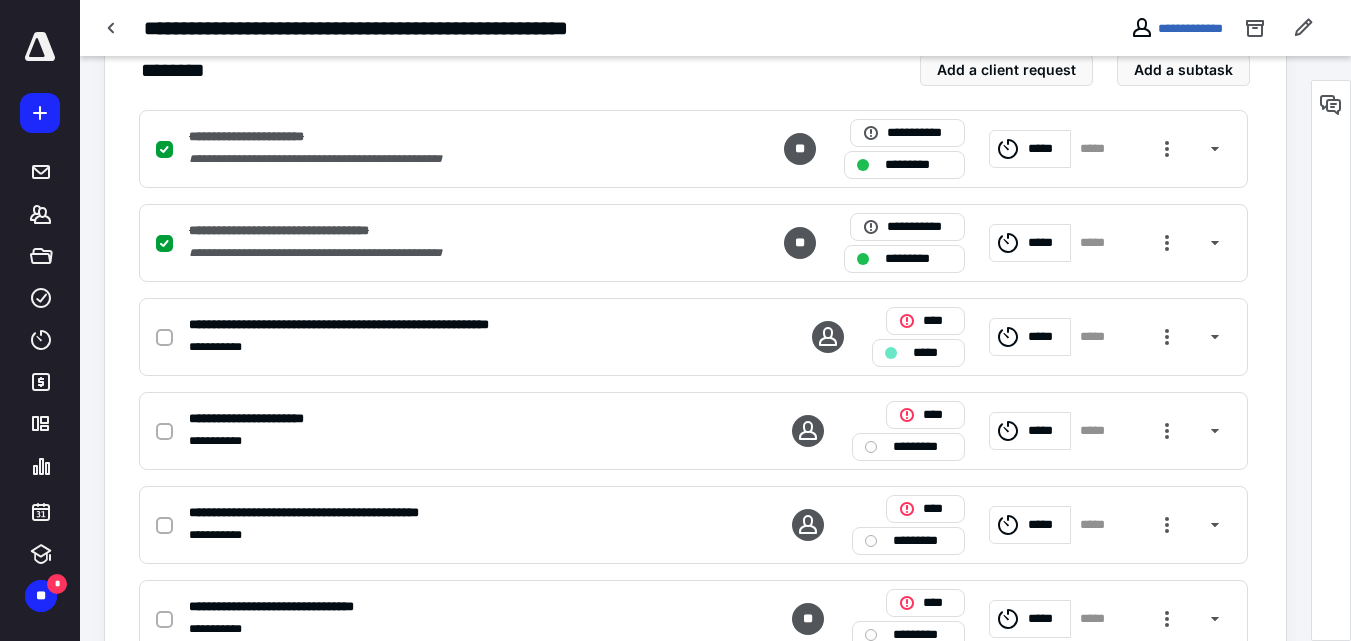 scroll, scrollTop: 434, scrollLeft: 0, axis: vertical 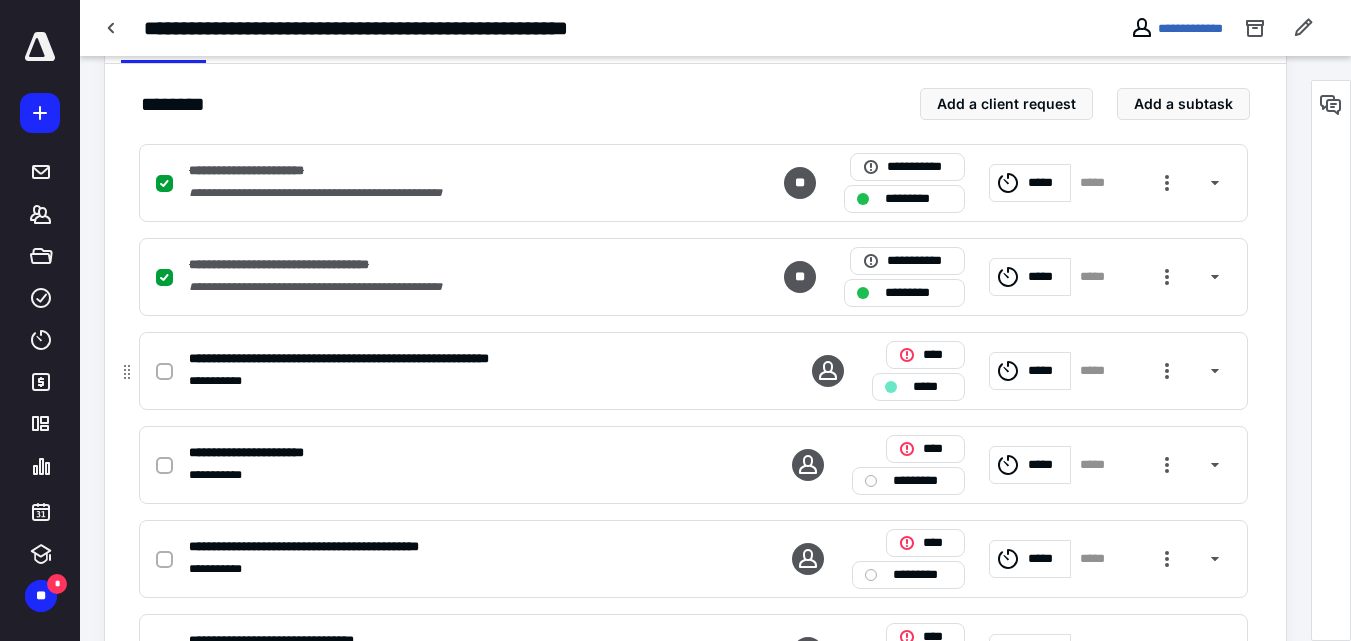 click on "*****" at bounding box center [1099, 371] 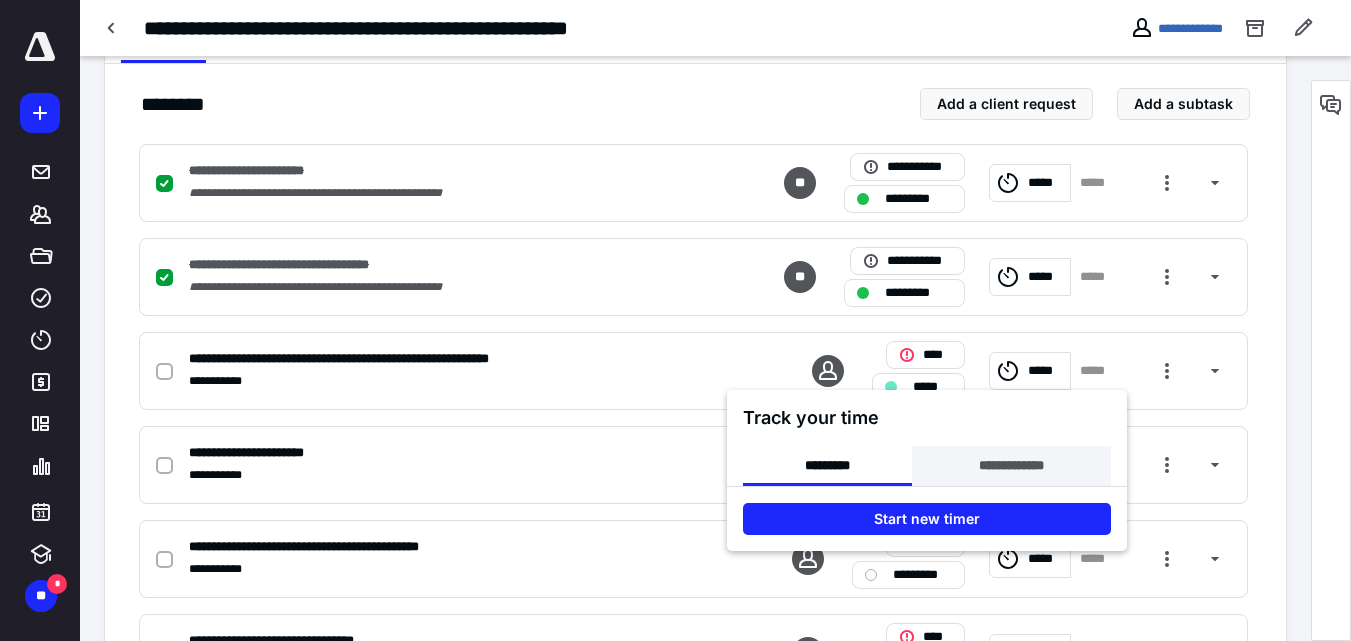click on "**********" at bounding box center [1011, 466] 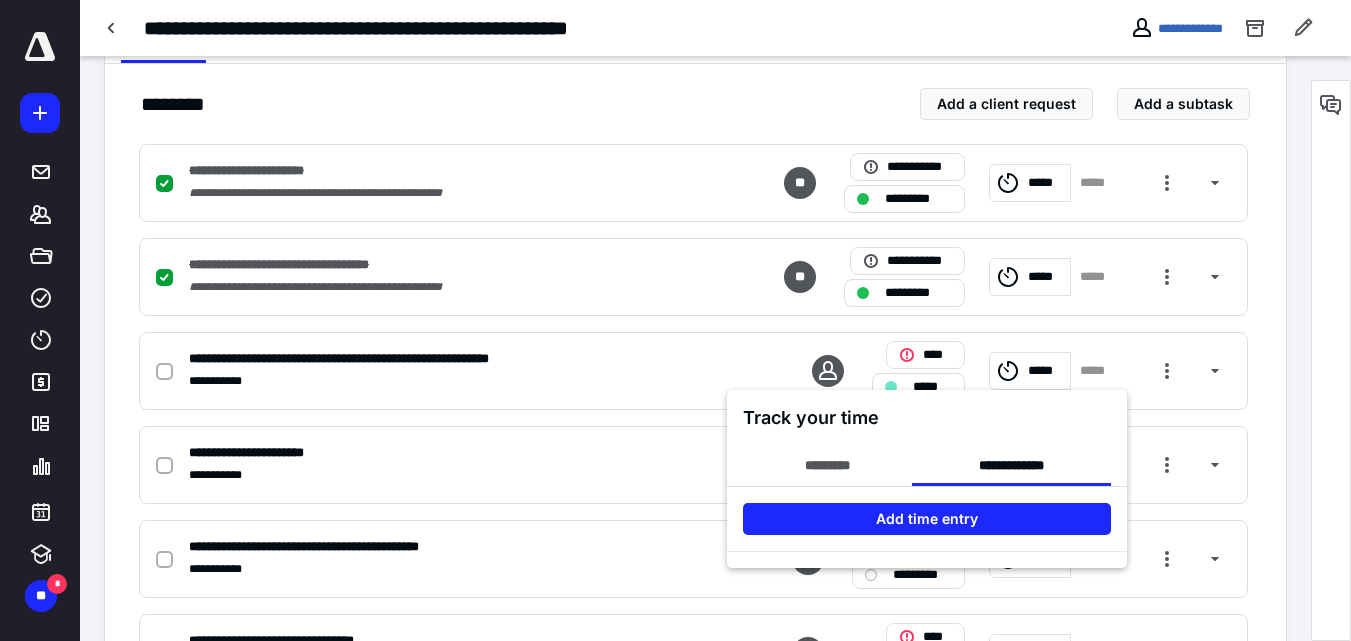 click at bounding box center (675, 320) 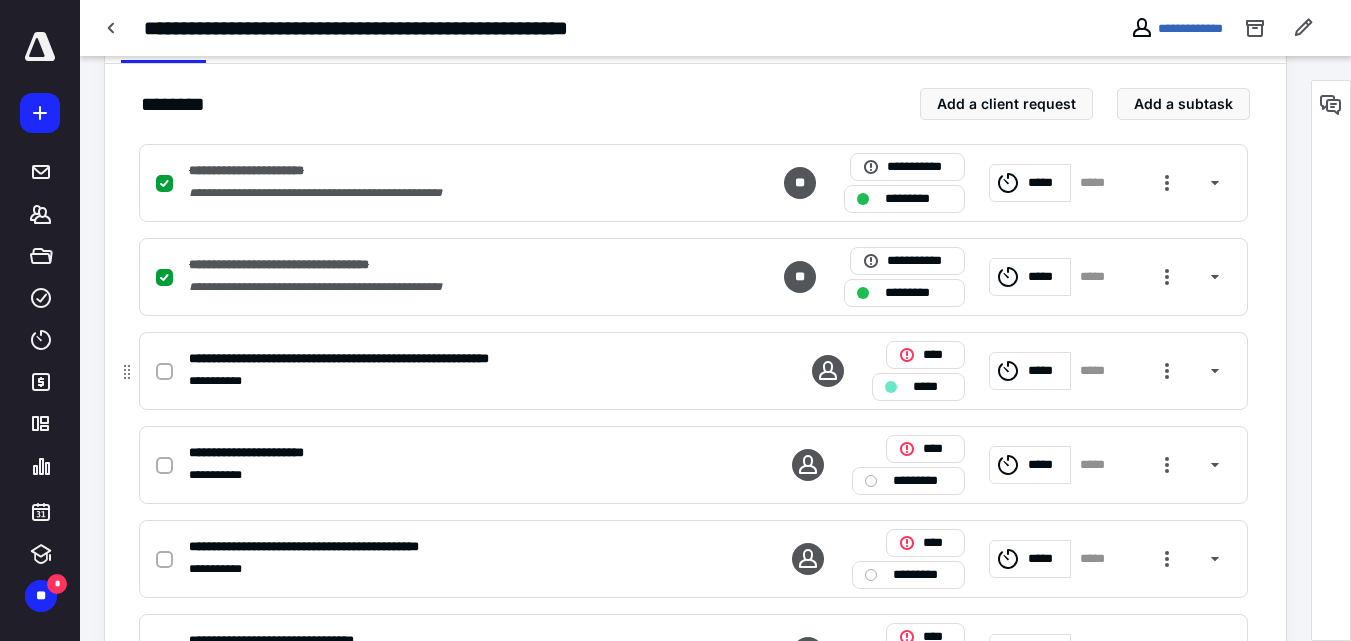 click on "*****" at bounding box center (932, 387) 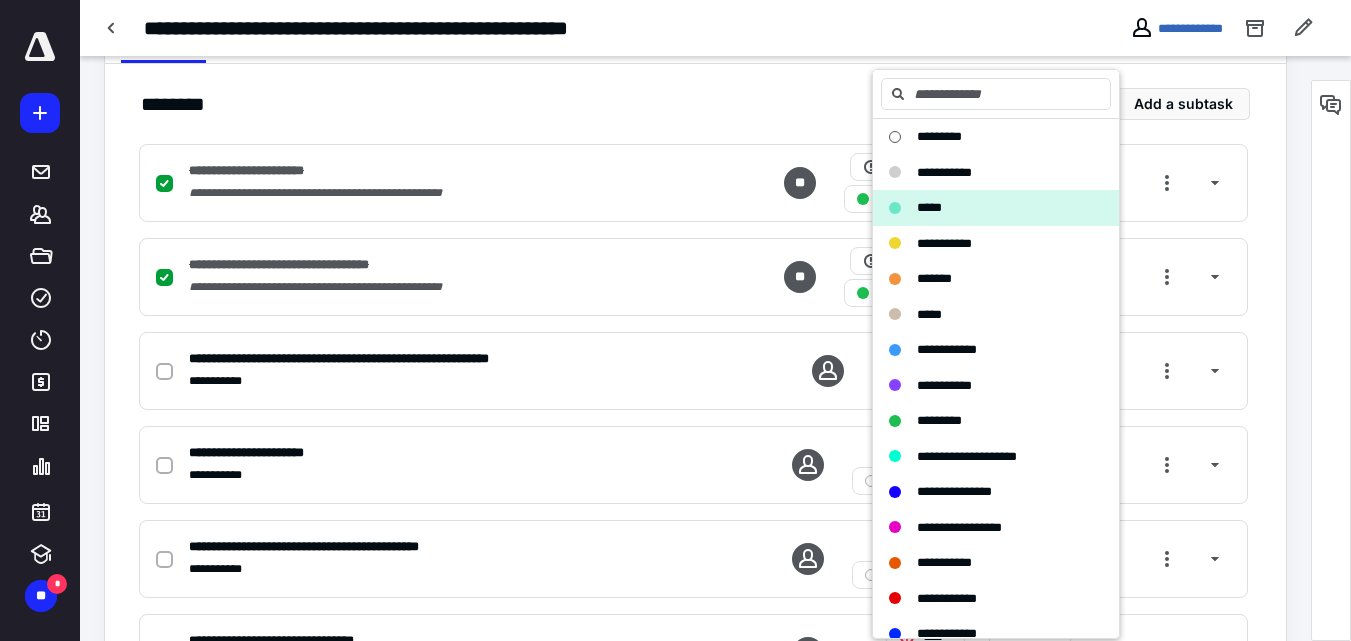 click on "**********" at bounding box center [695, 181] 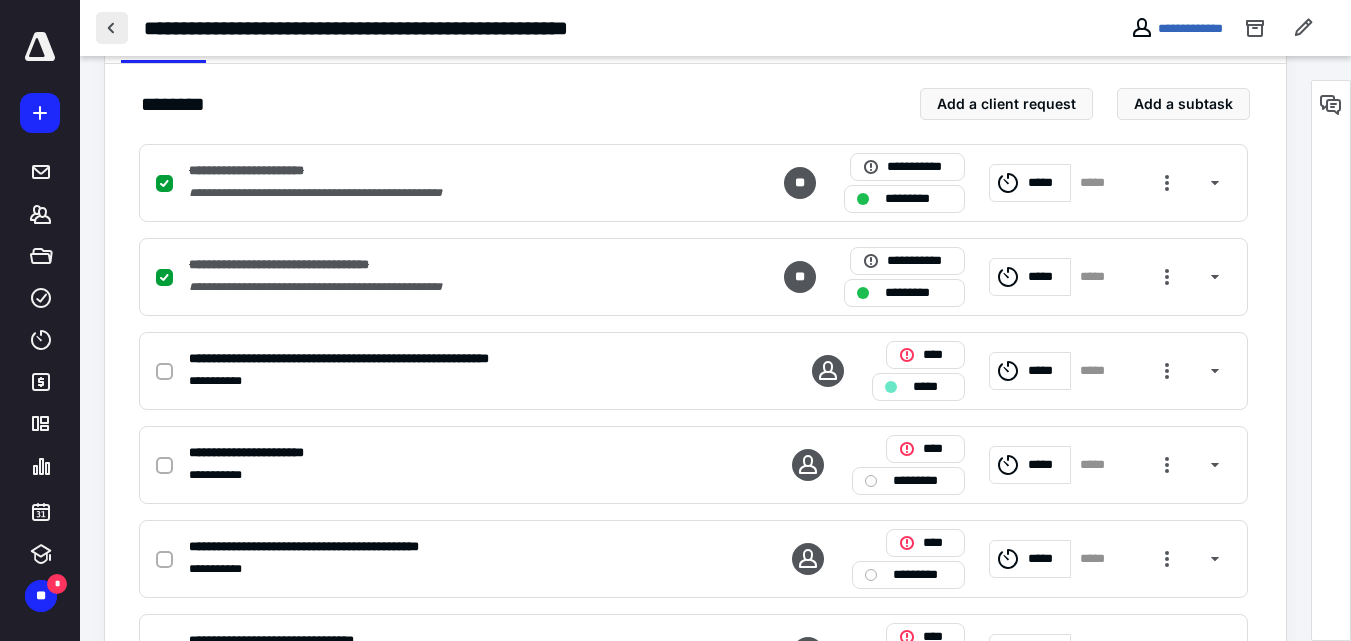 click at bounding box center (112, 28) 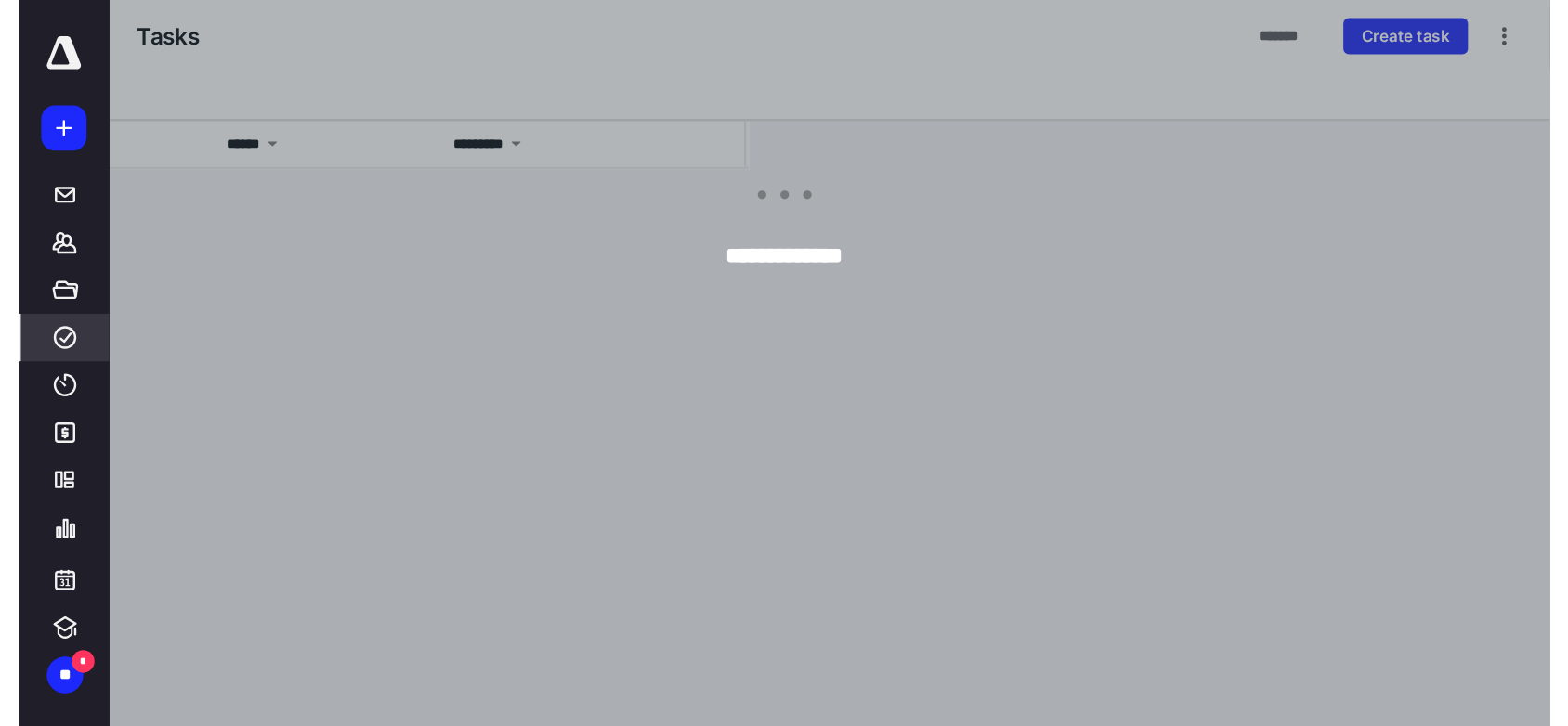scroll, scrollTop: 0, scrollLeft: 0, axis: both 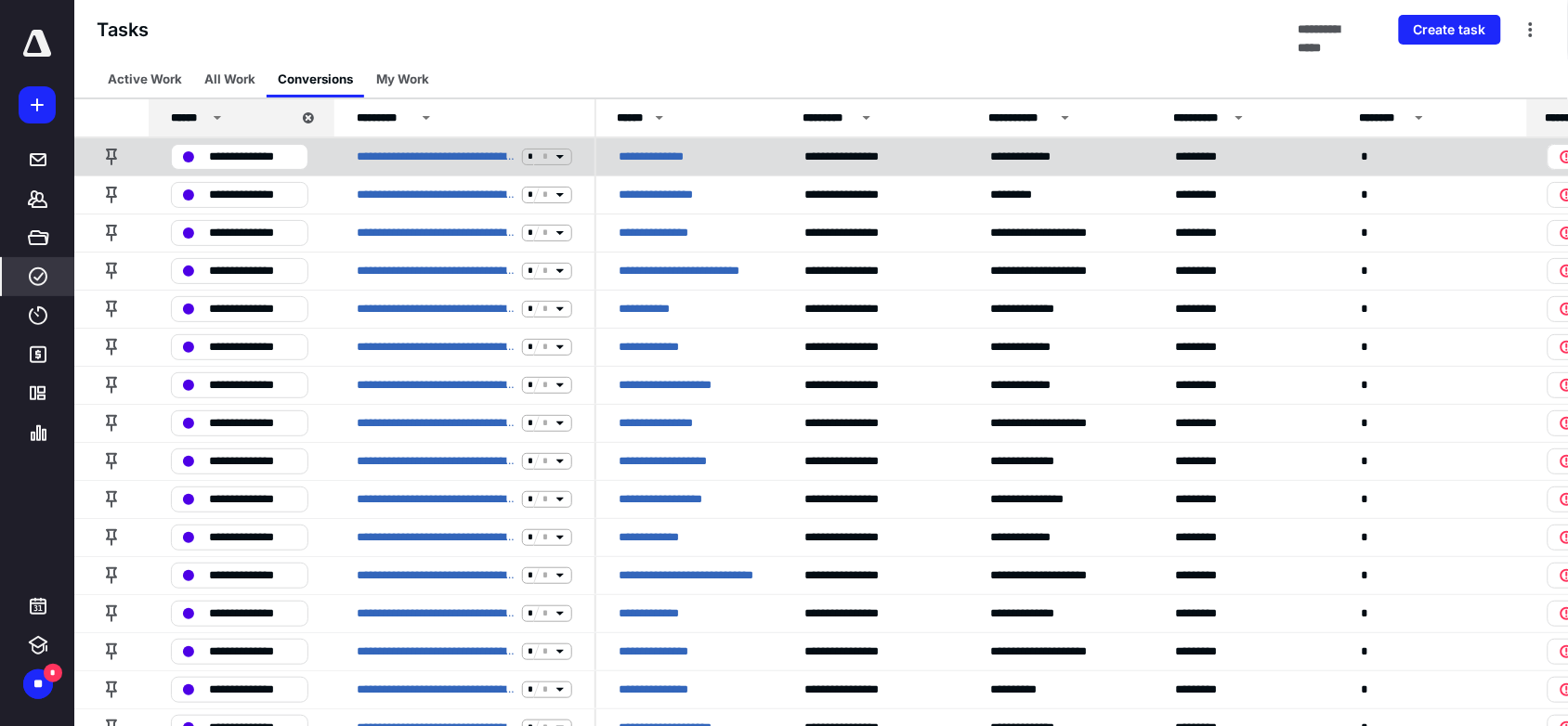 click on "**********" at bounding box center [660, 157] 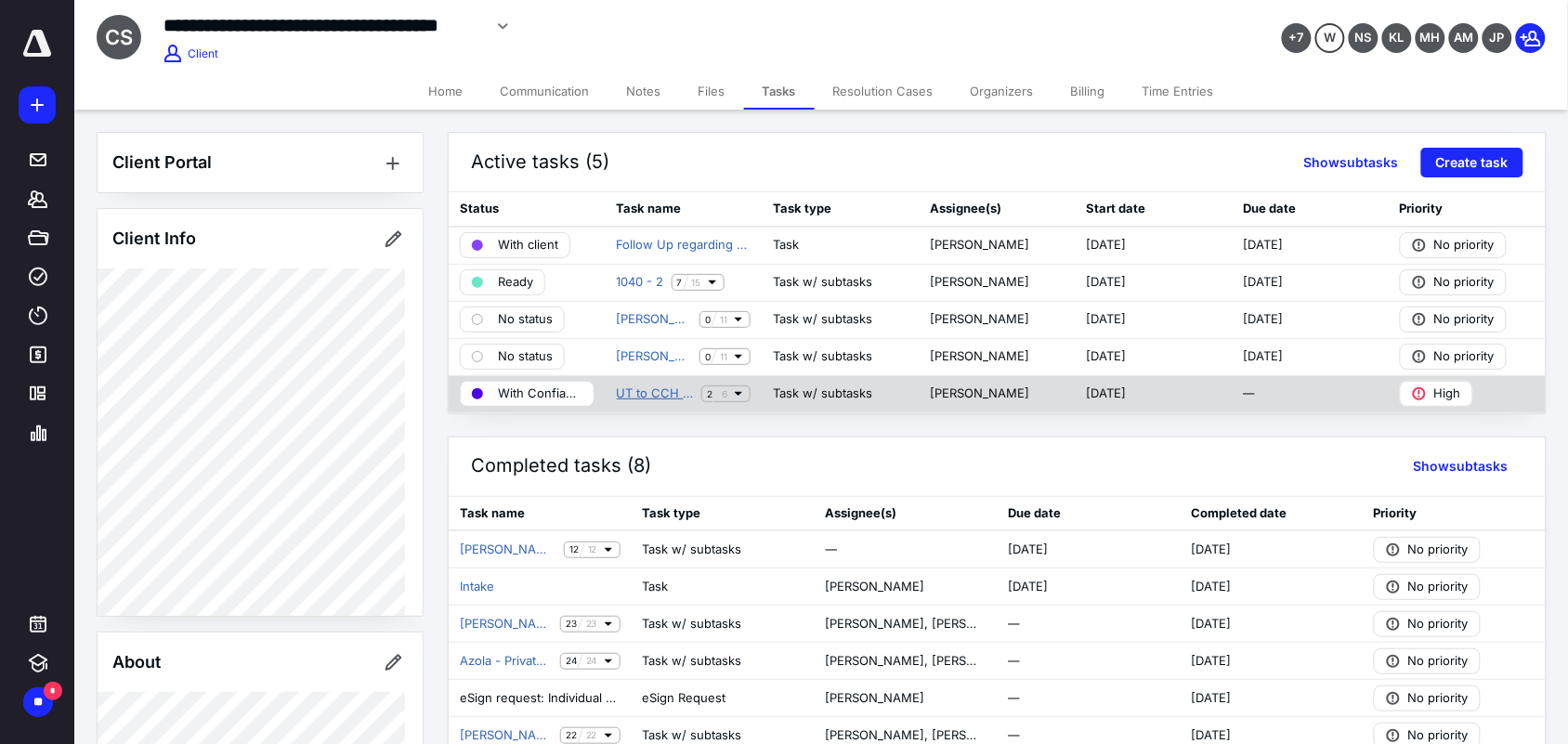 click on "UT to CCH Data Conversion (2024 Extended, In process)" at bounding box center (656, 394) 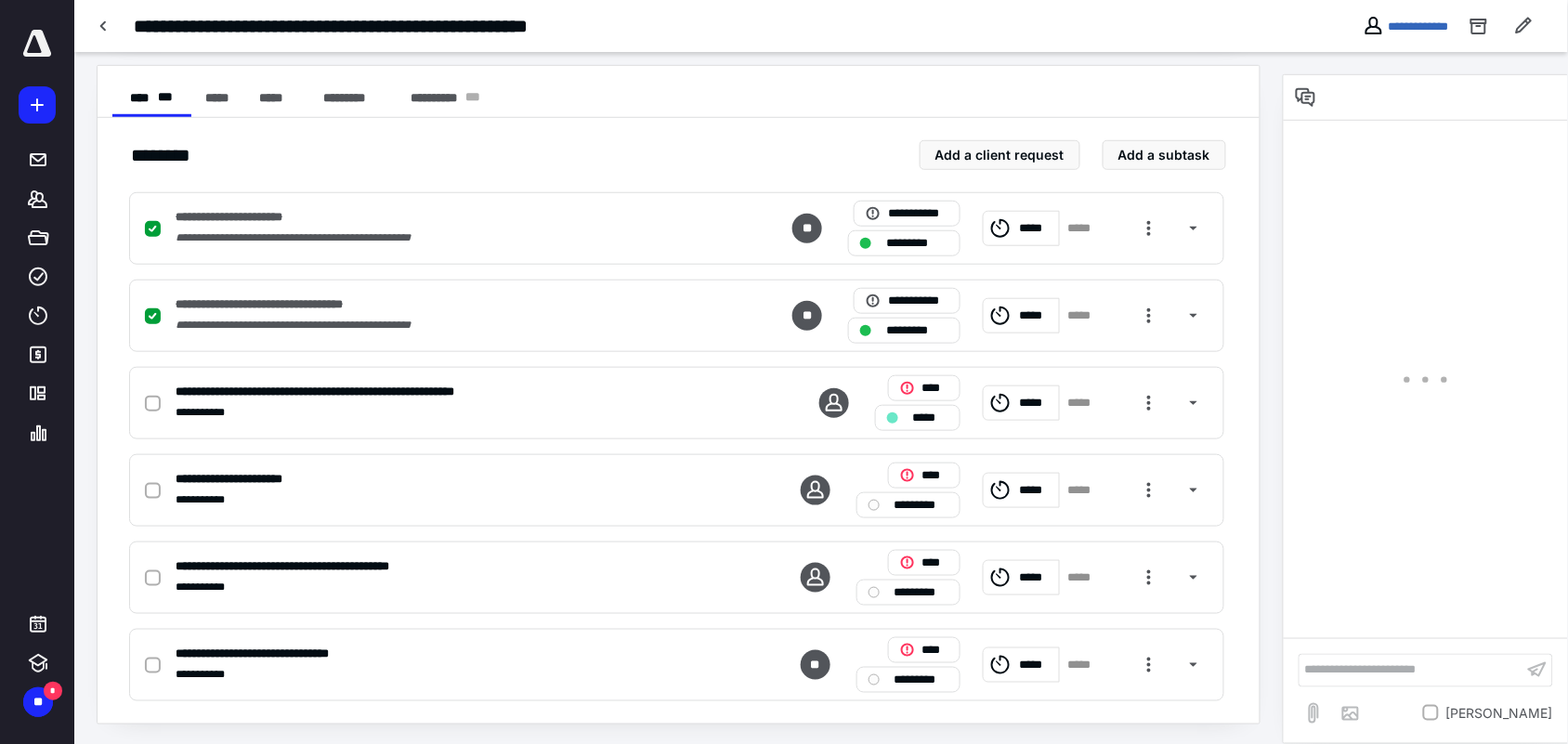 scroll, scrollTop: 348, scrollLeft: 0, axis: vertical 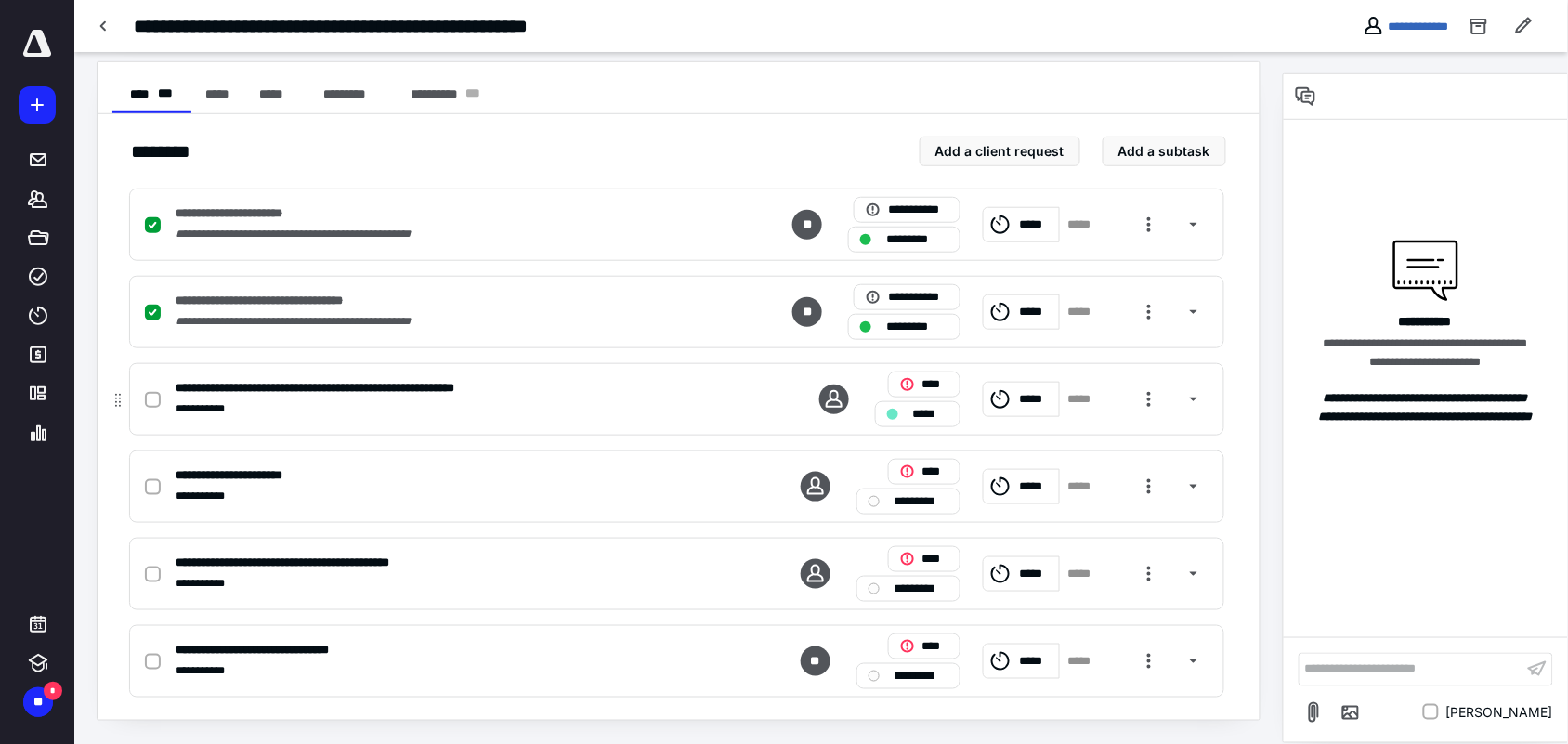 click on "*****" at bounding box center [931, 414] 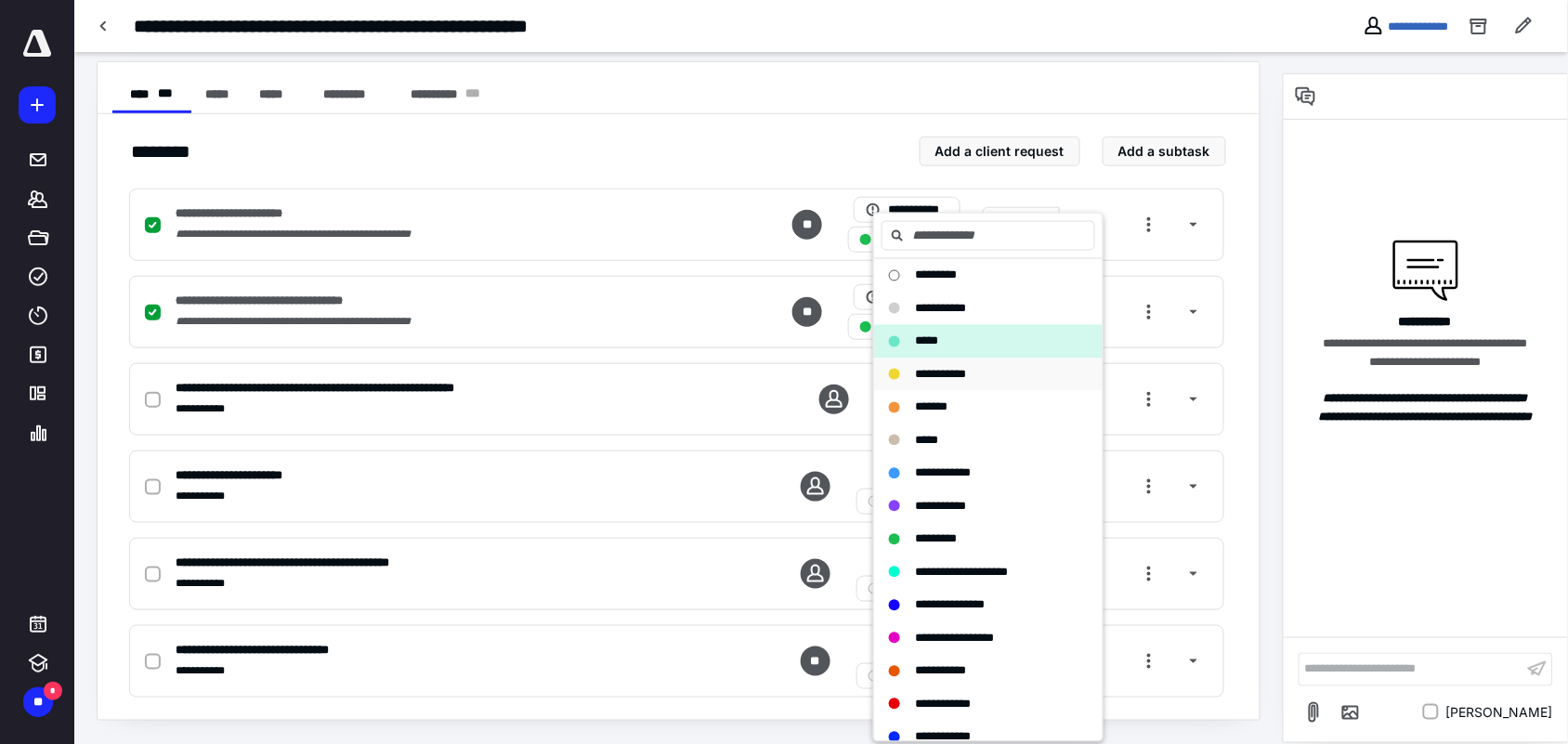 click on "**********" at bounding box center [940, 373] 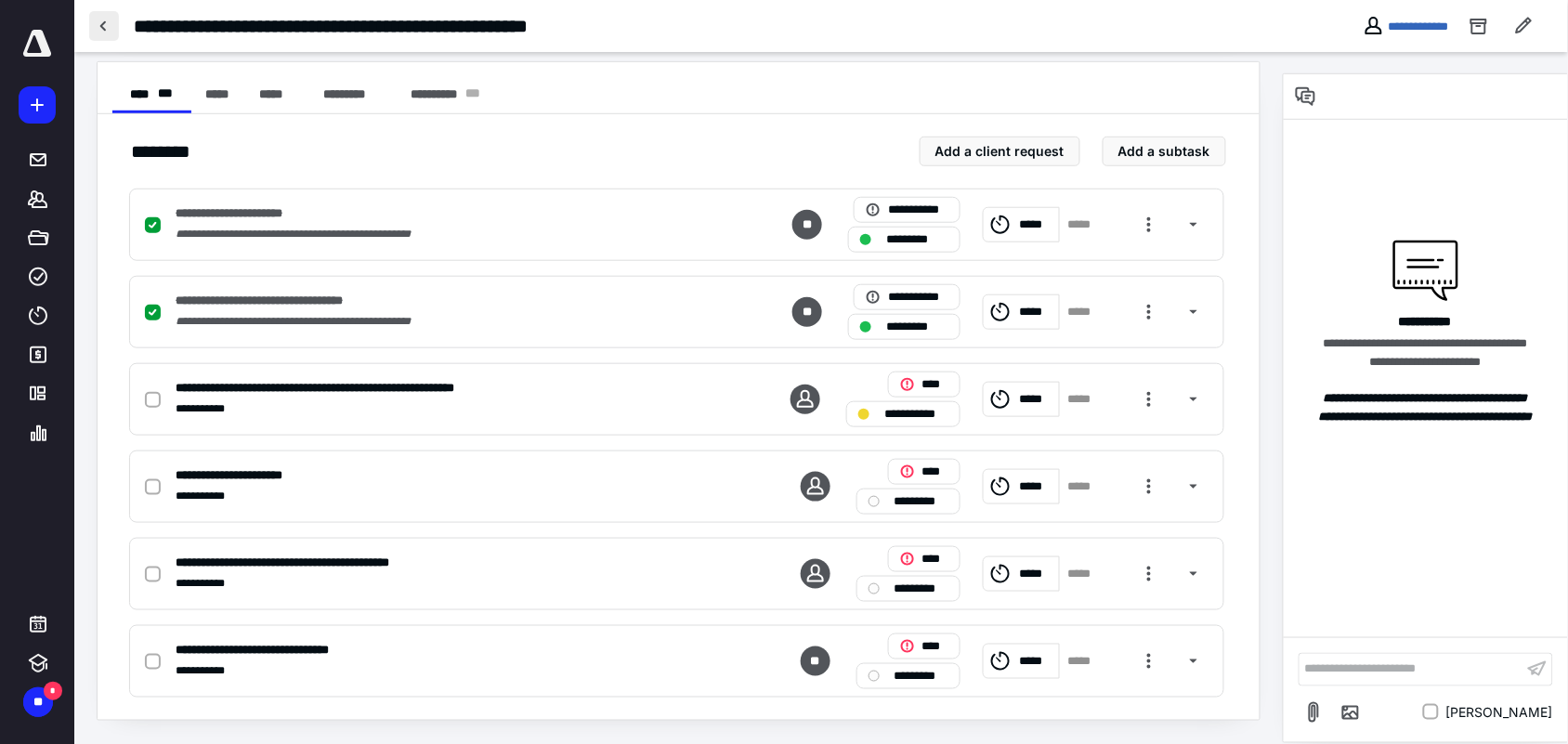 click at bounding box center [104, 26] 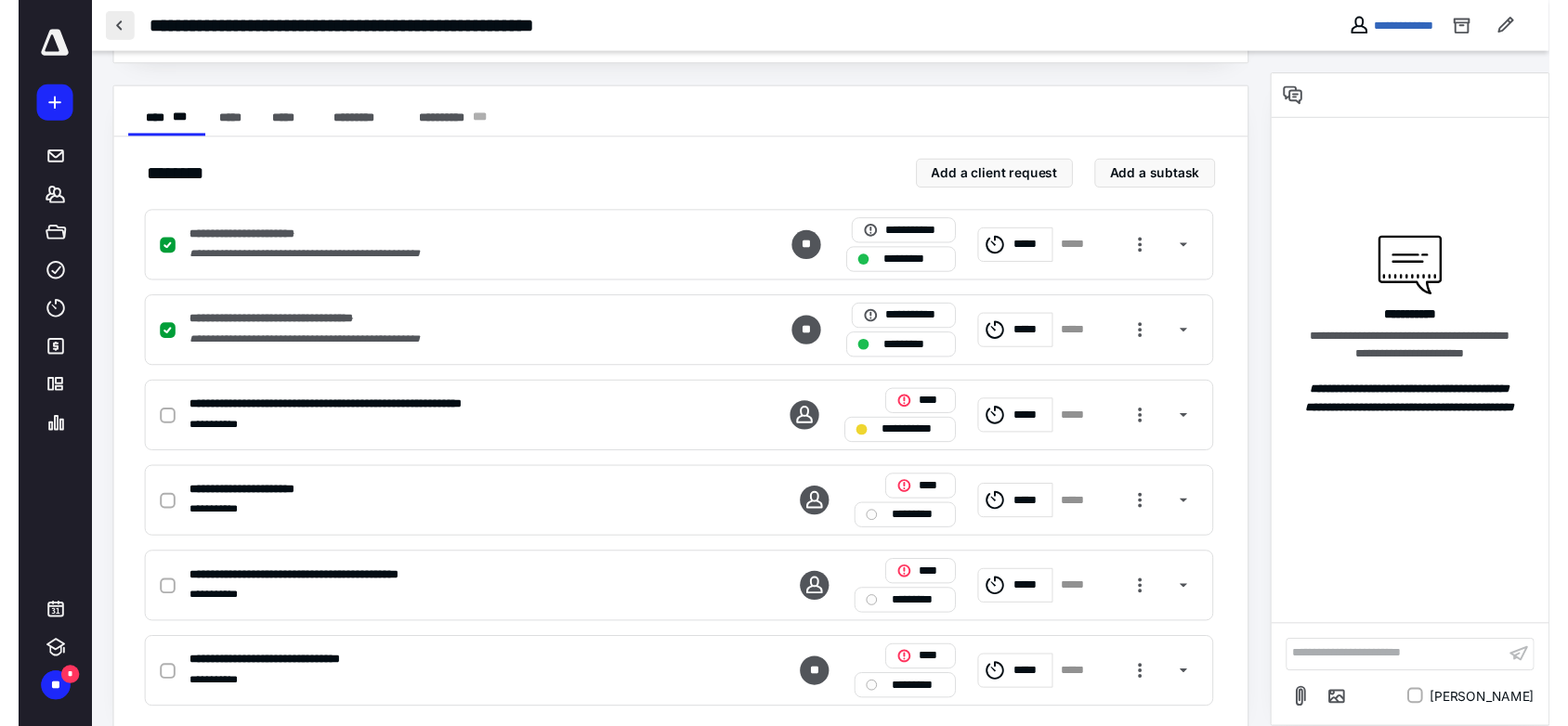 scroll, scrollTop: 0, scrollLeft: 0, axis: both 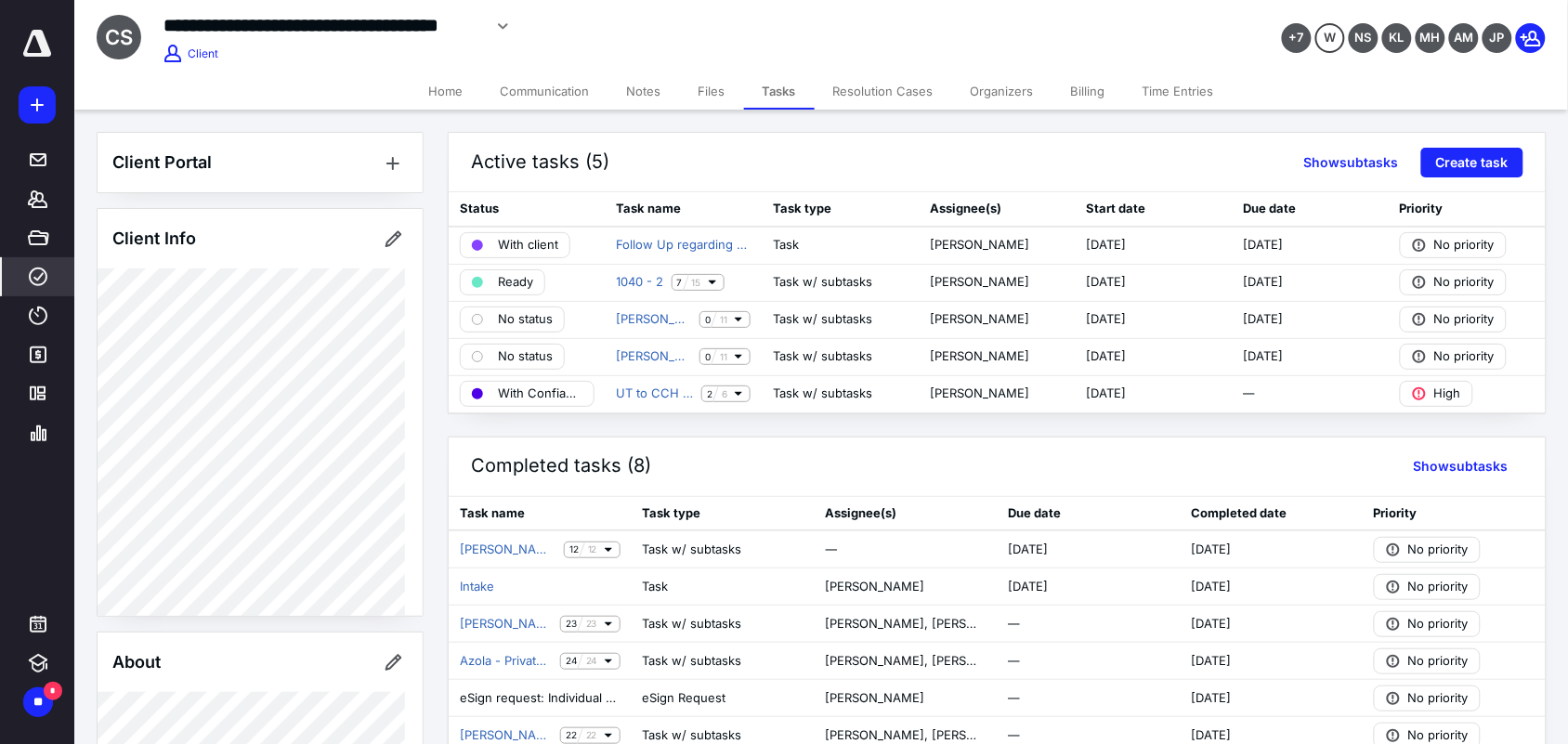 click 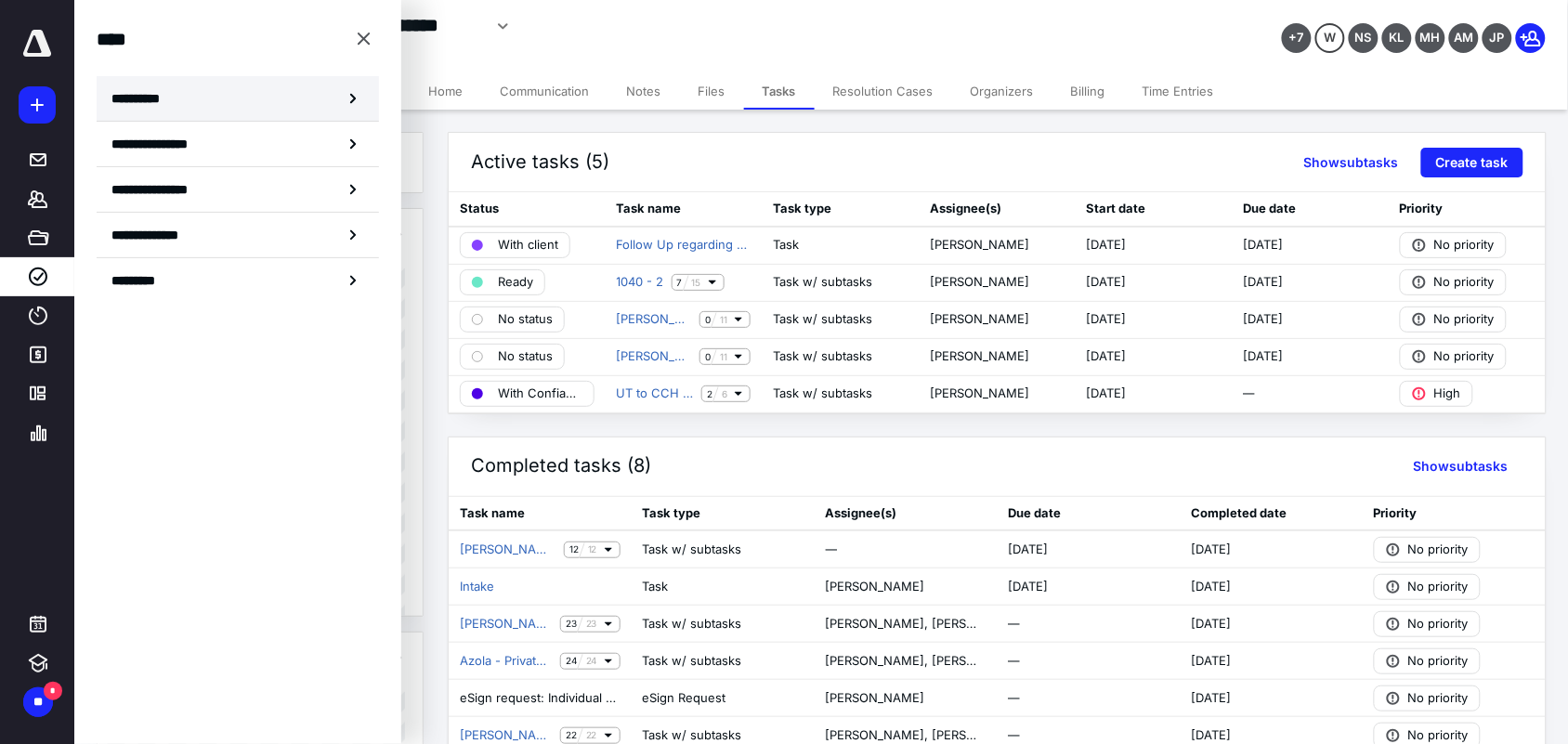 click on "**********" at bounding box center [238, 98] 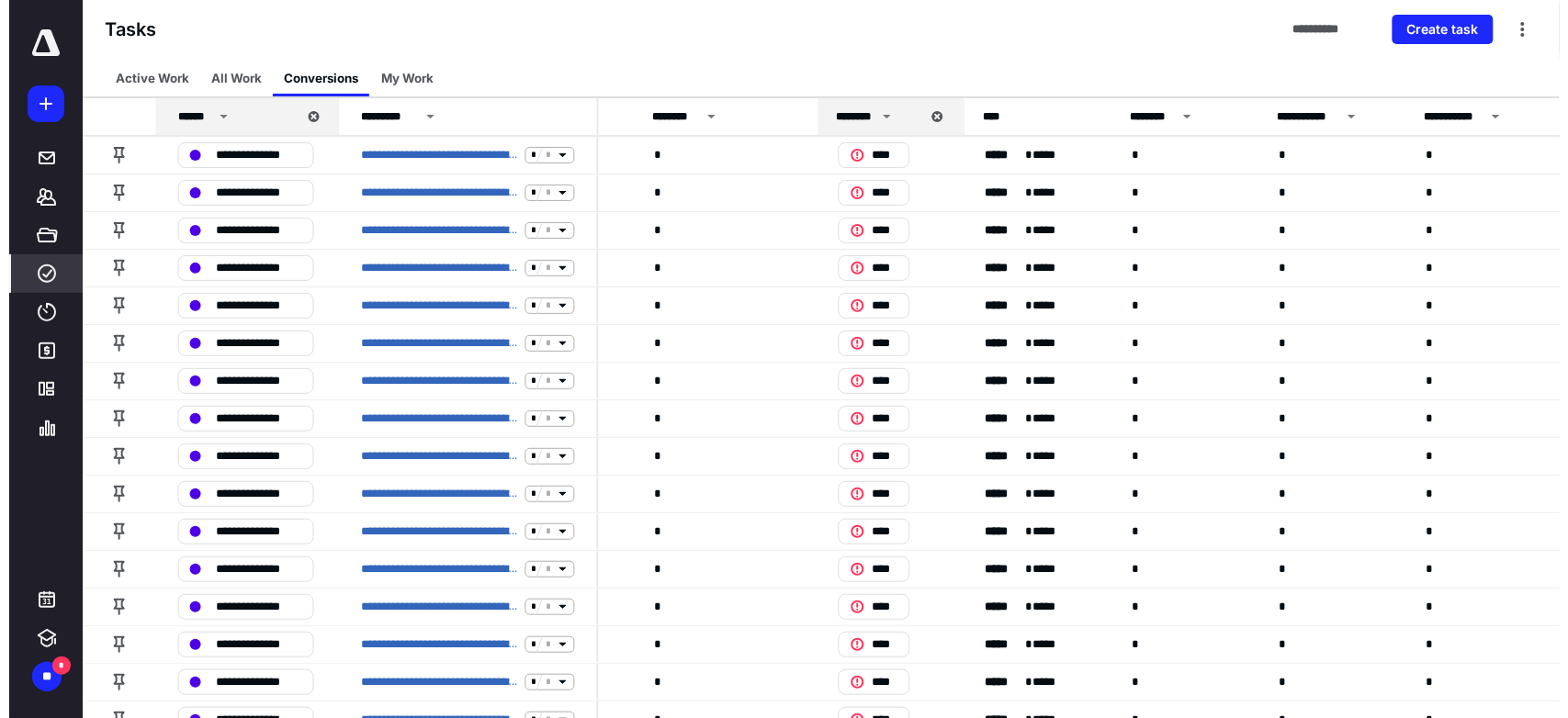 scroll, scrollTop: 0, scrollLeft: 731, axis: horizontal 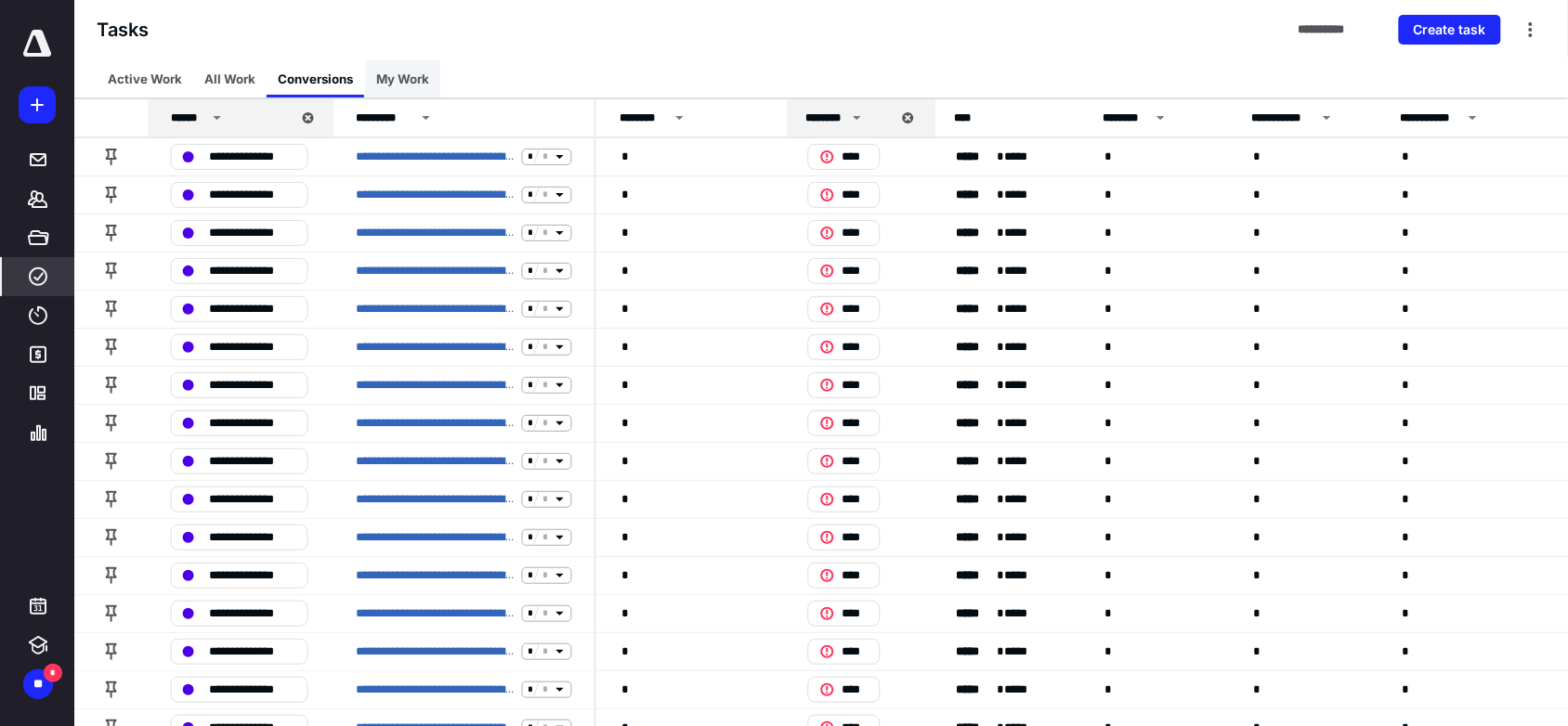 click on "My Work" at bounding box center [402, 79] 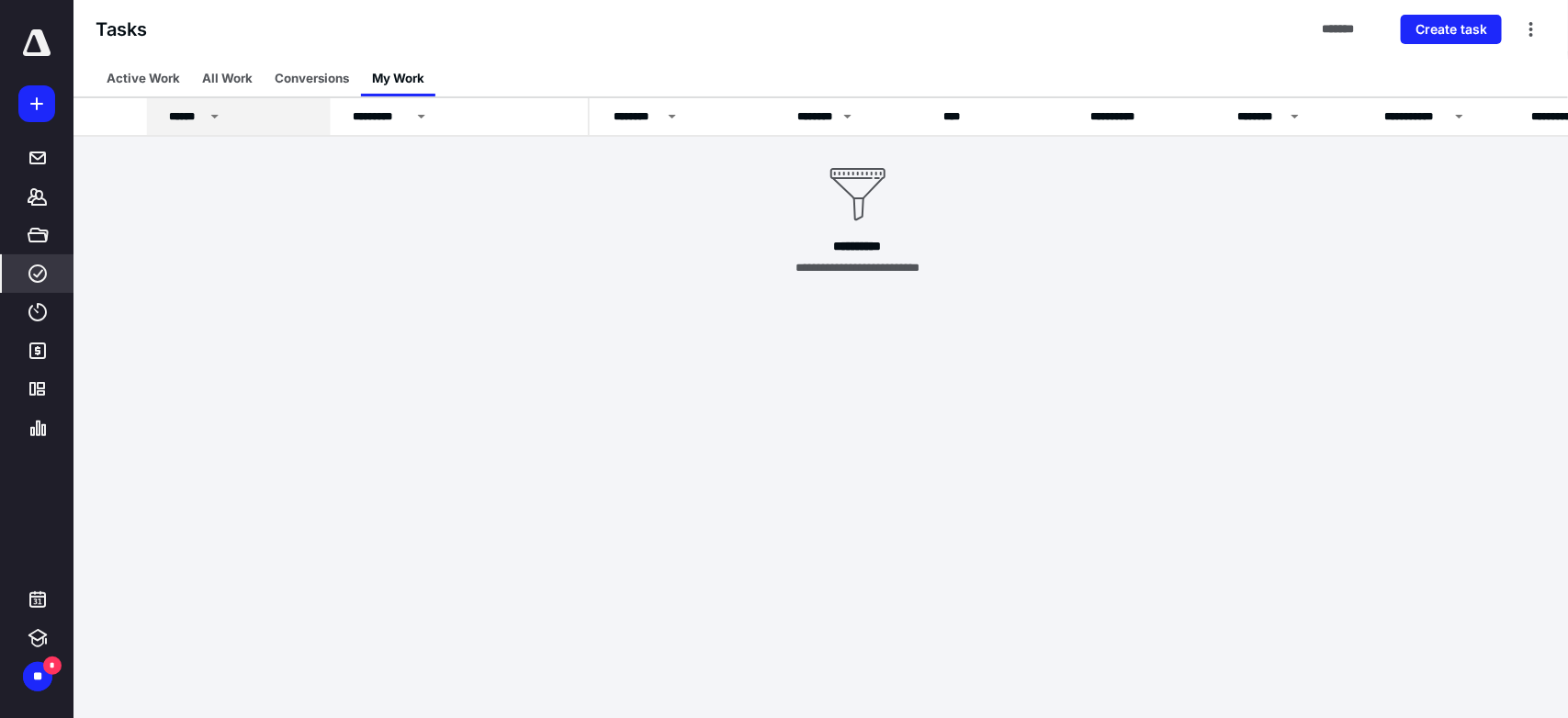 click 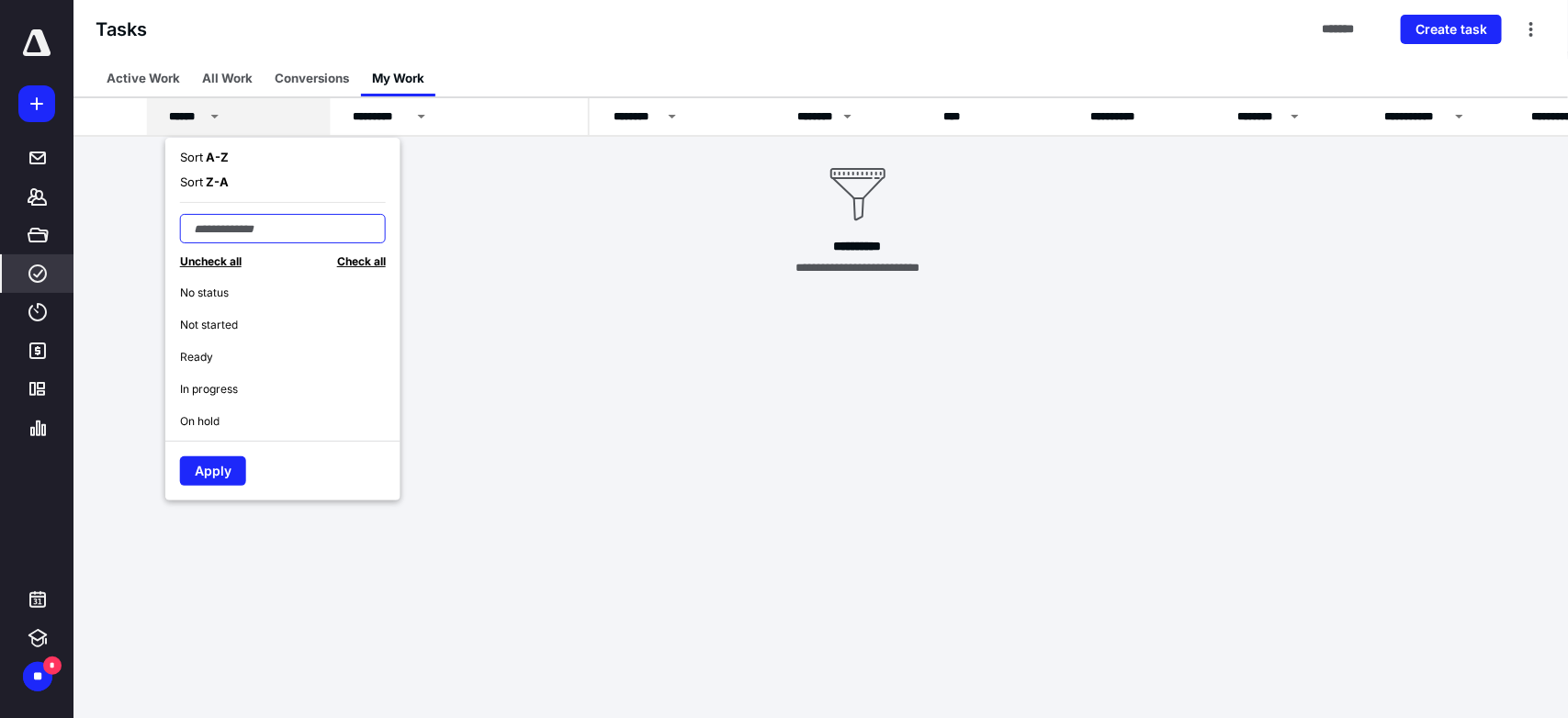 click at bounding box center (283, 229) 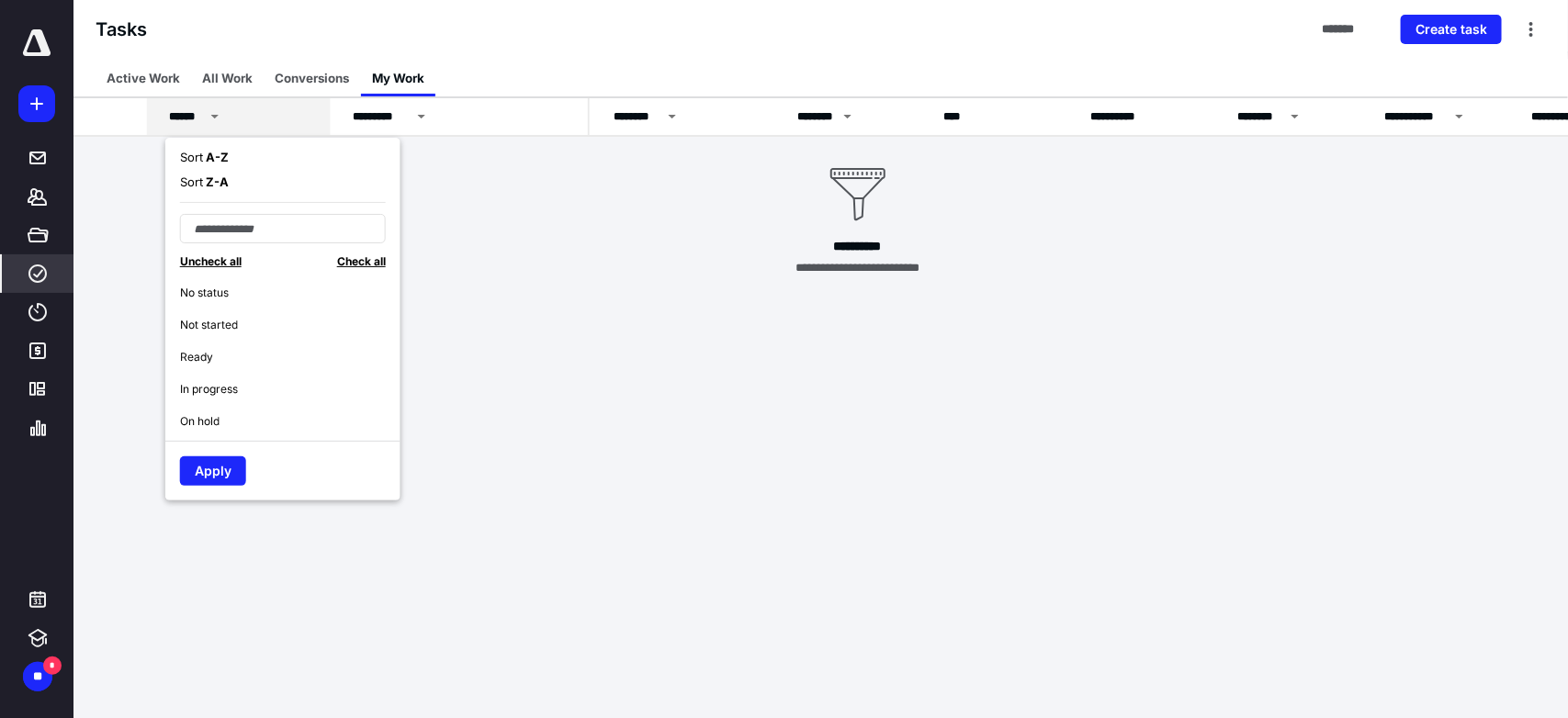 click on "In progress" at bounding box center [290, 388] 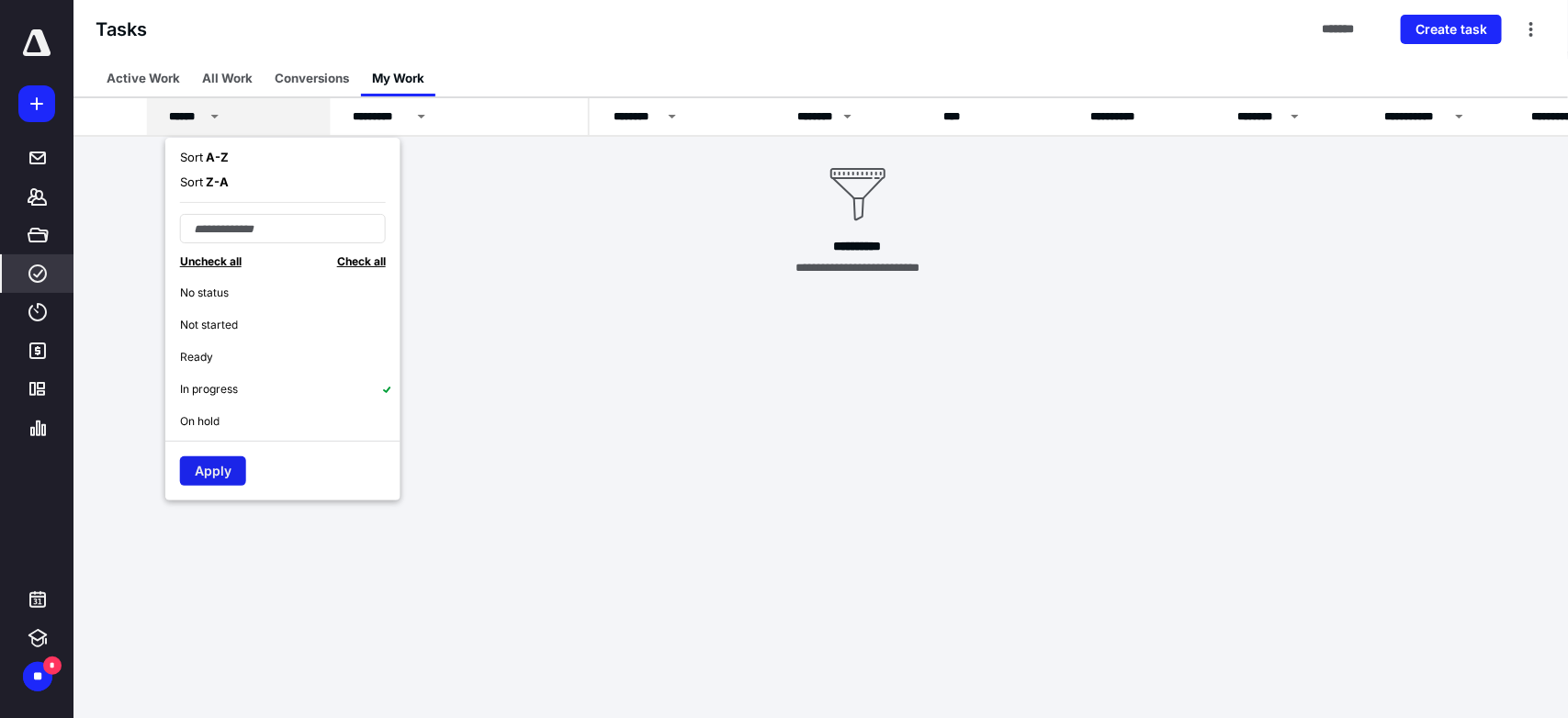 click on "Apply" at bounding box center [213, 471] 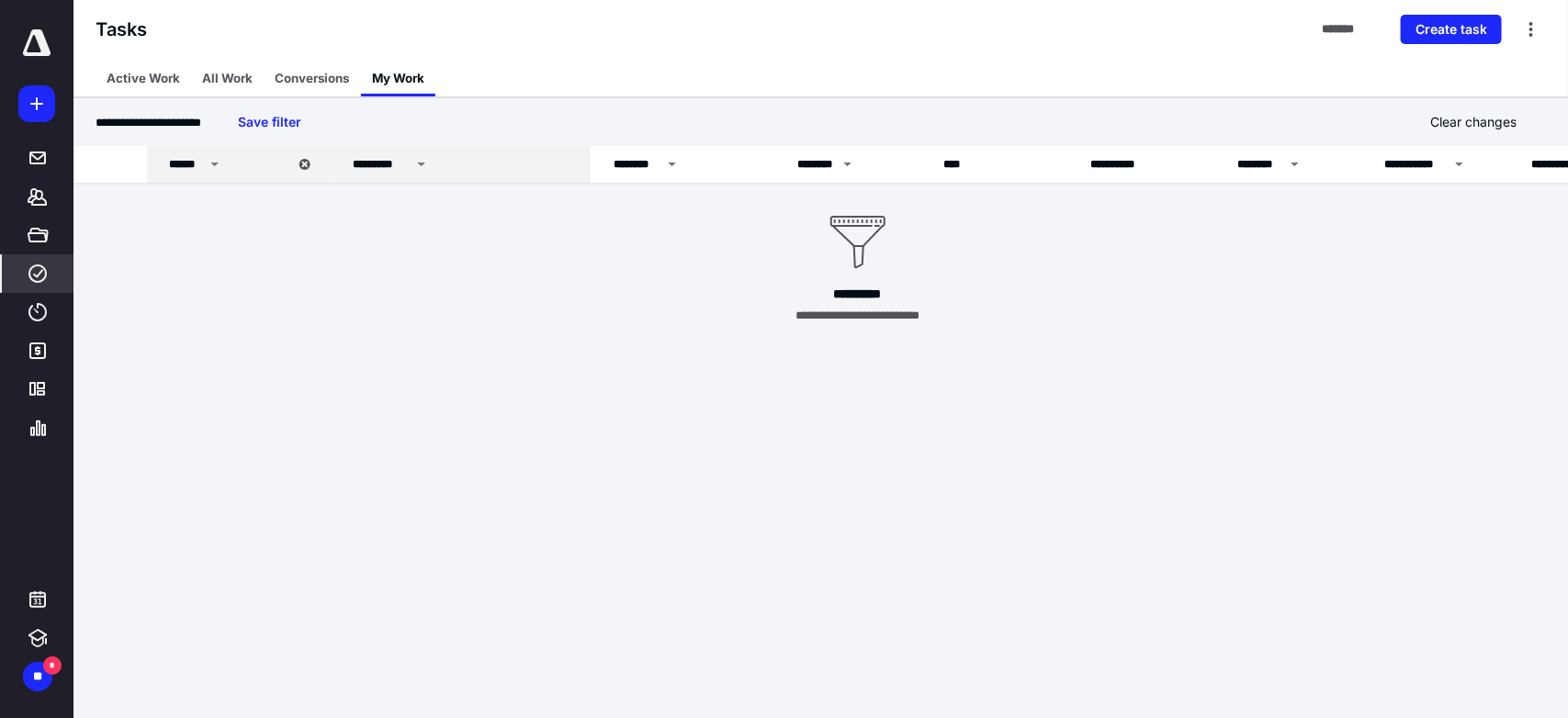 click on "*********" at bounding box center [462, 164] 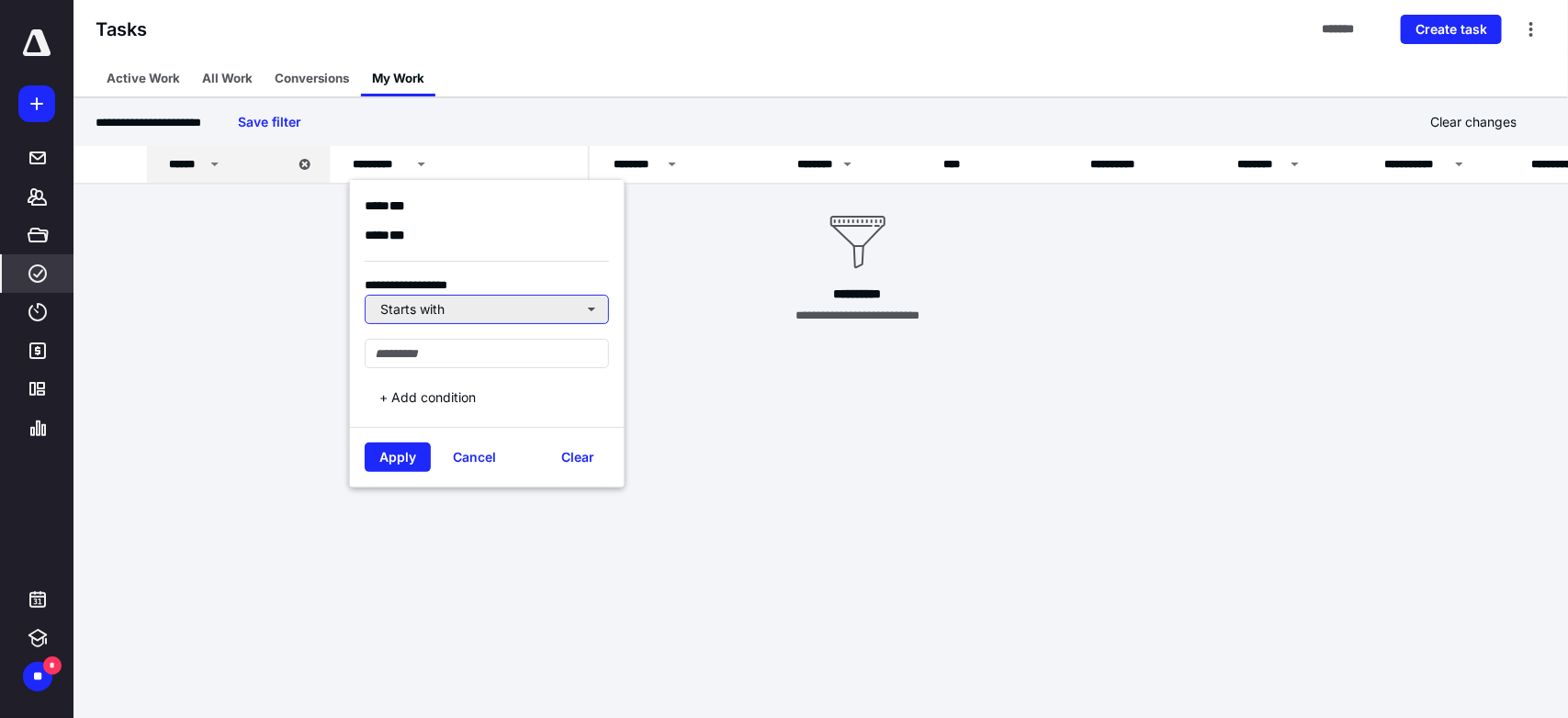 click on "Starts with" at bounding box center [487, 309] 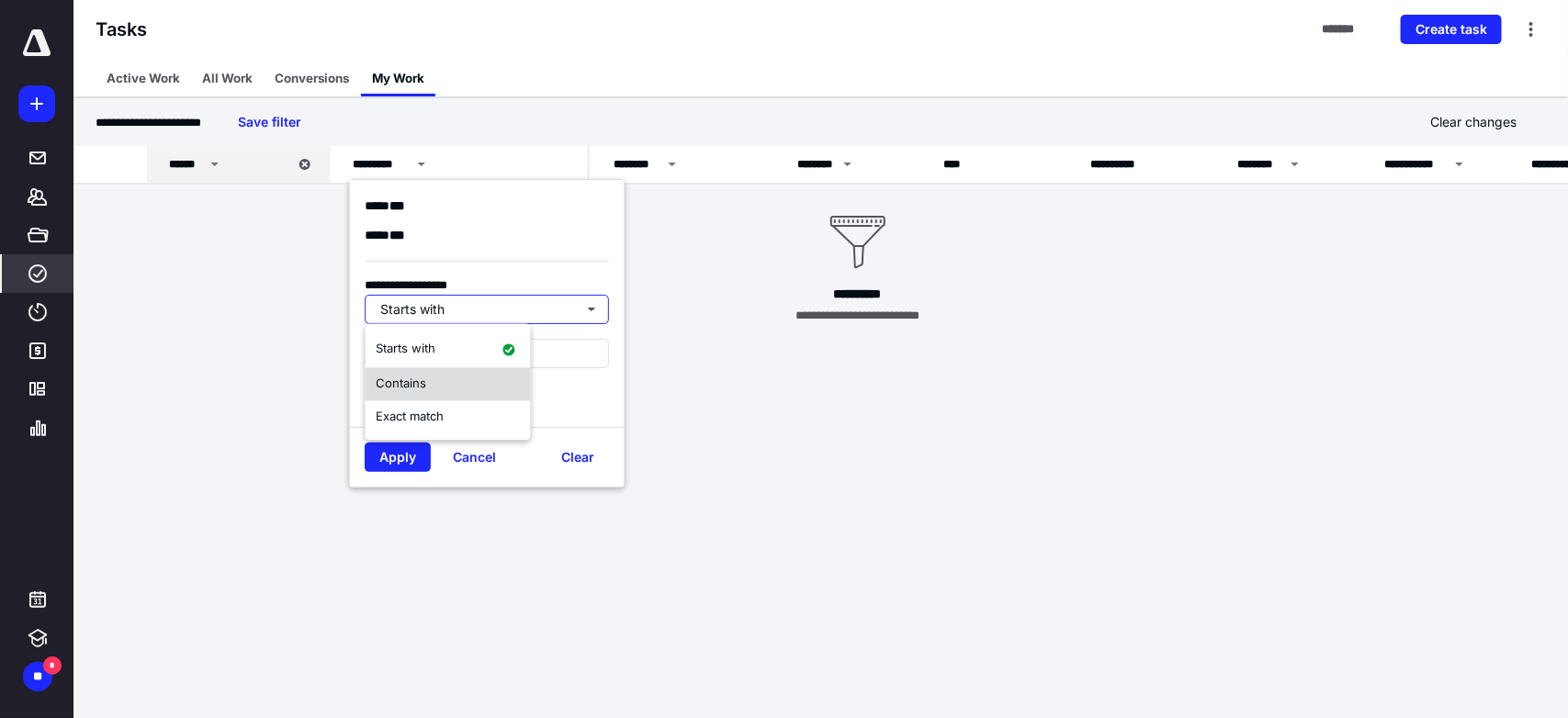 click on "Contains" at bounding box center [401, 384] 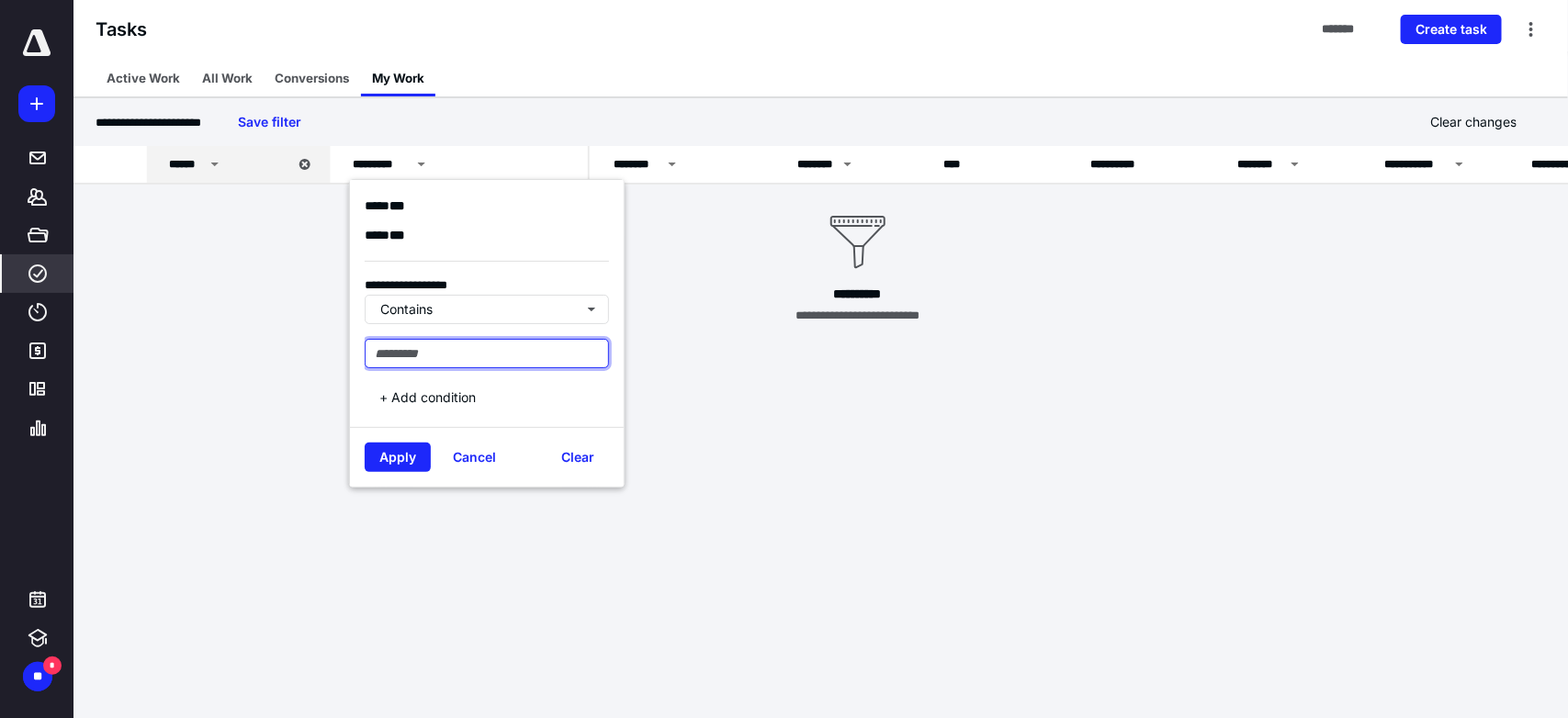 click at bounding box center [487, 353] 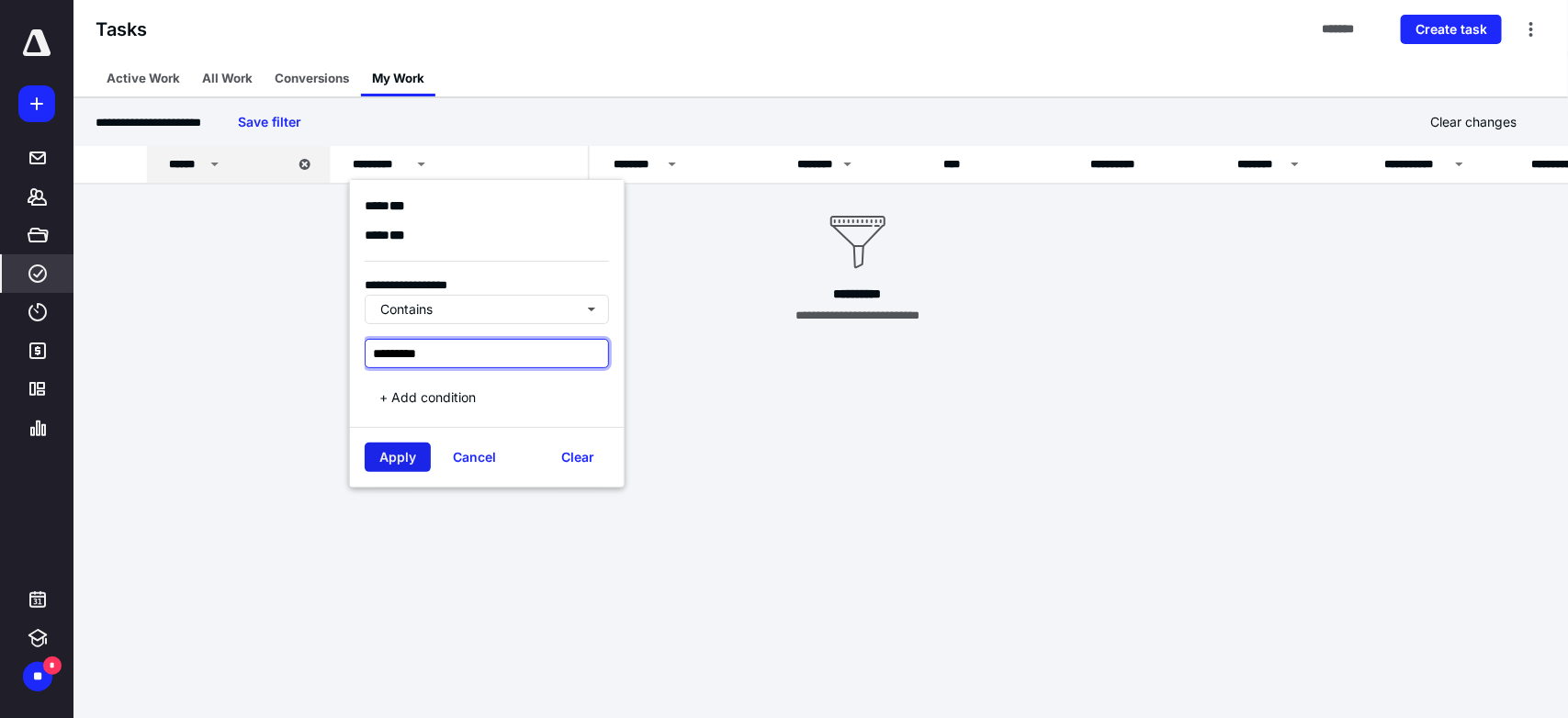 type on "*********" 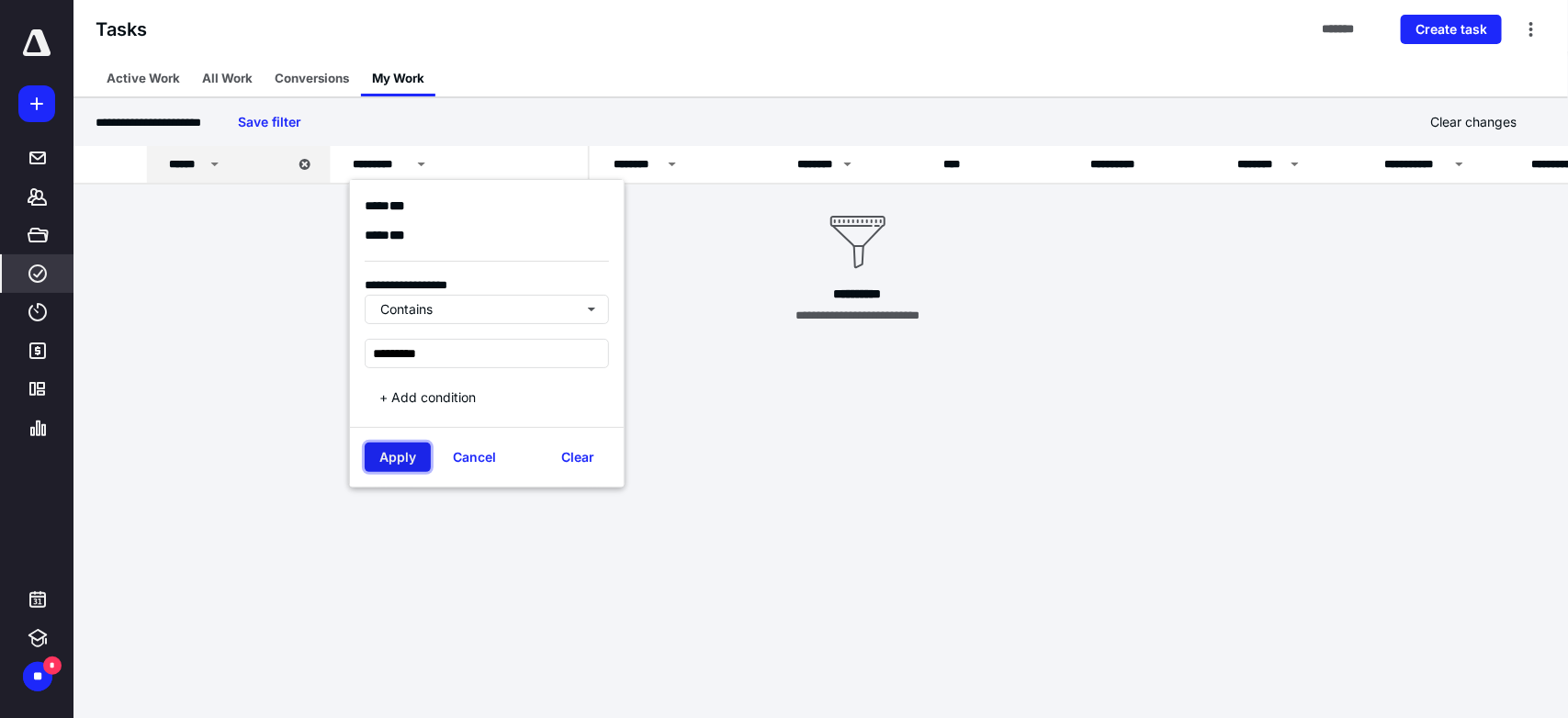 click on "Apply" at bounding box center (398, 457) 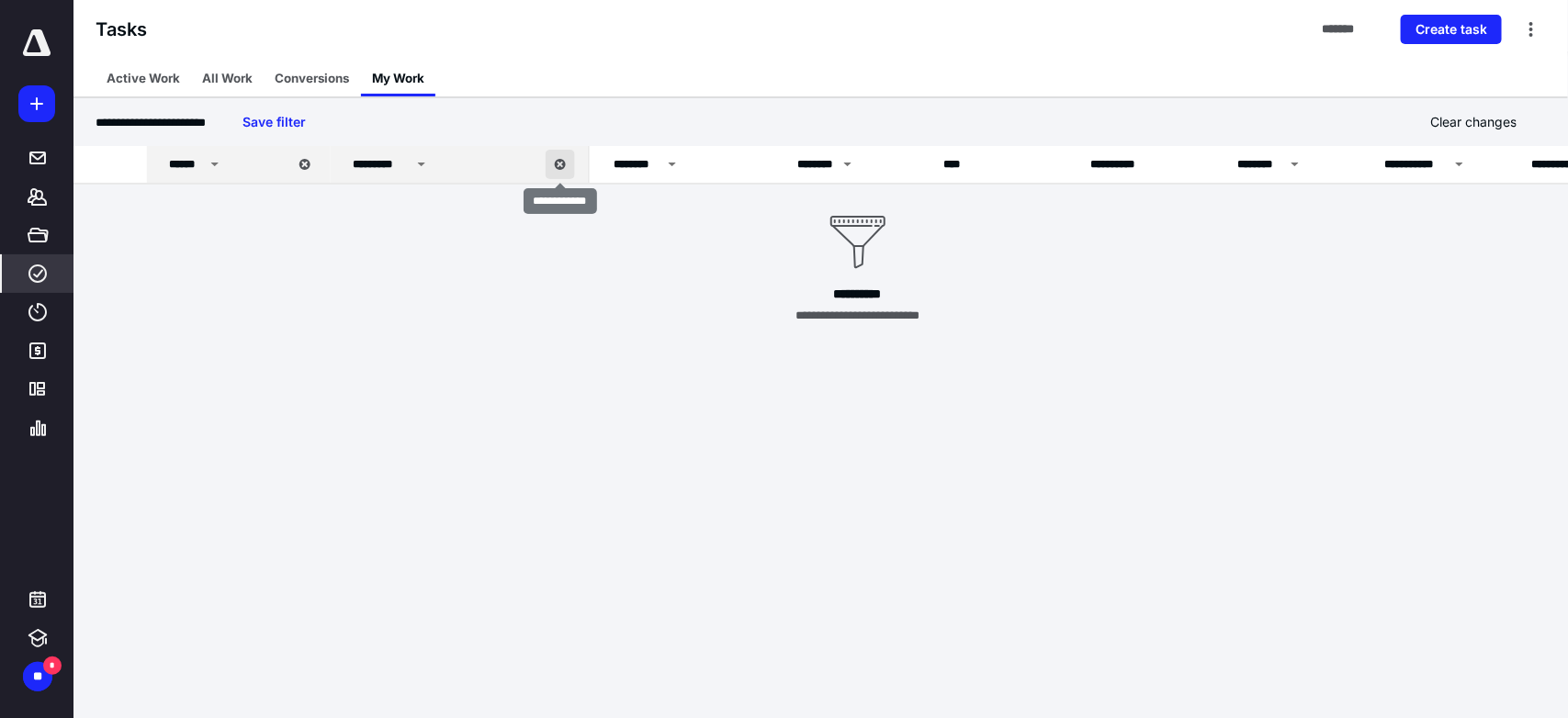 click at bounding box center (560, 164) 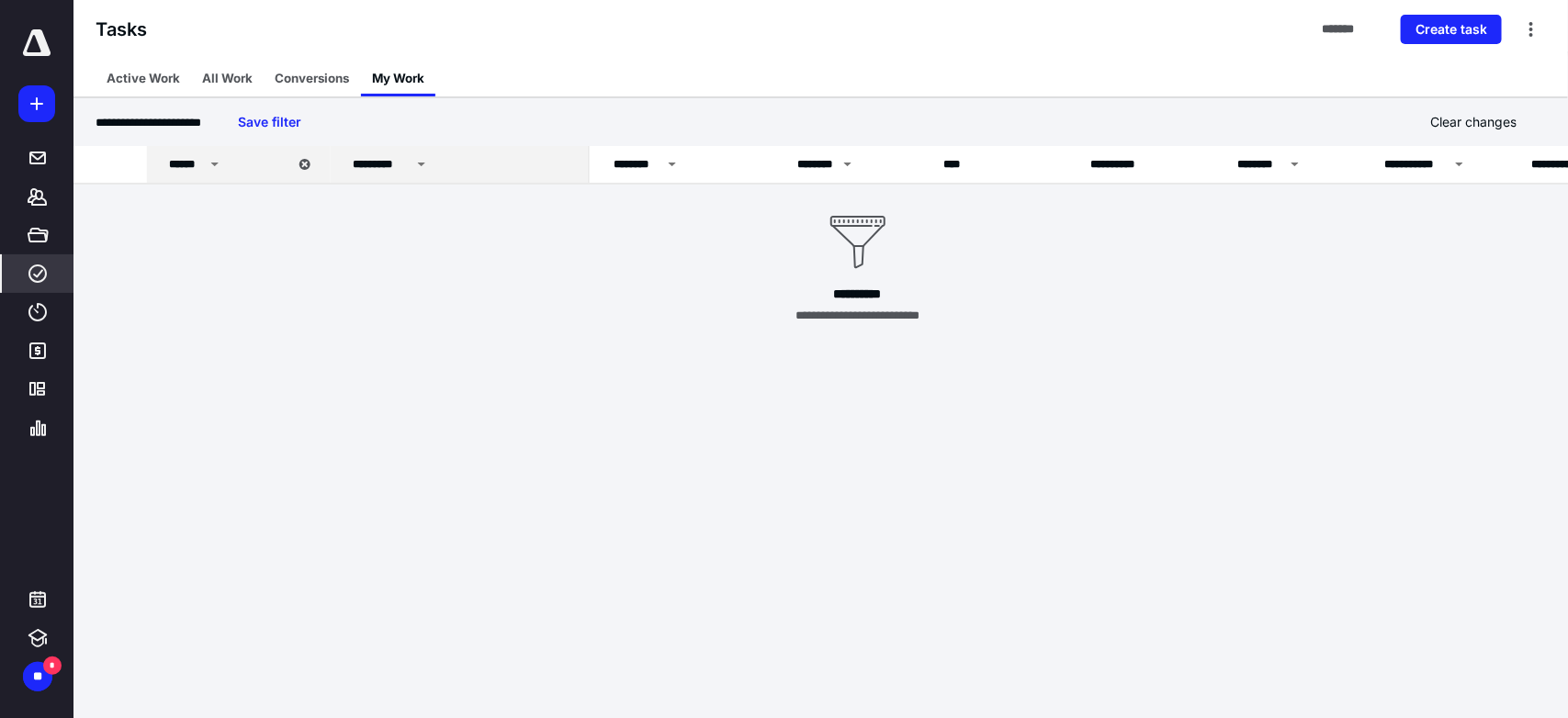 click 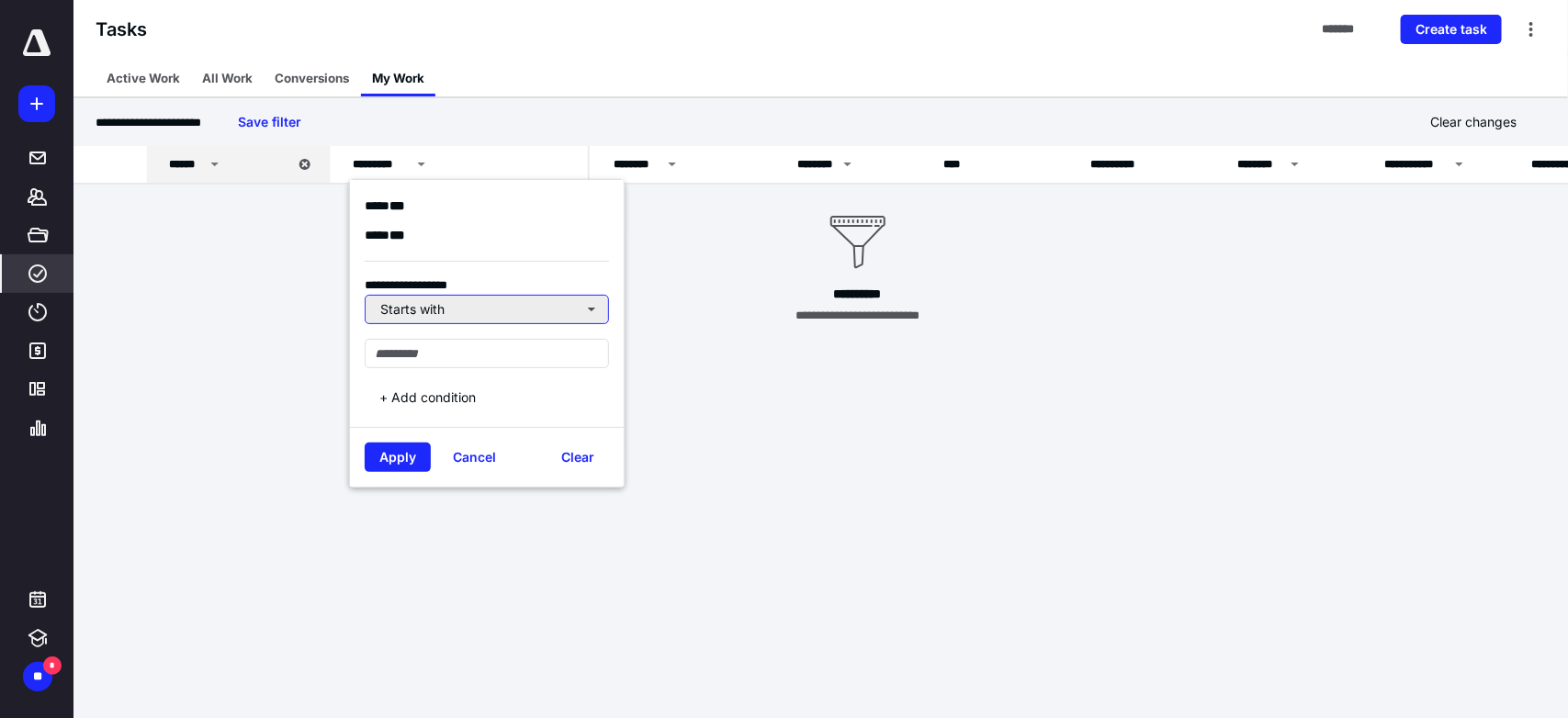 click on "Starts with" at bounding box center (487, 309) 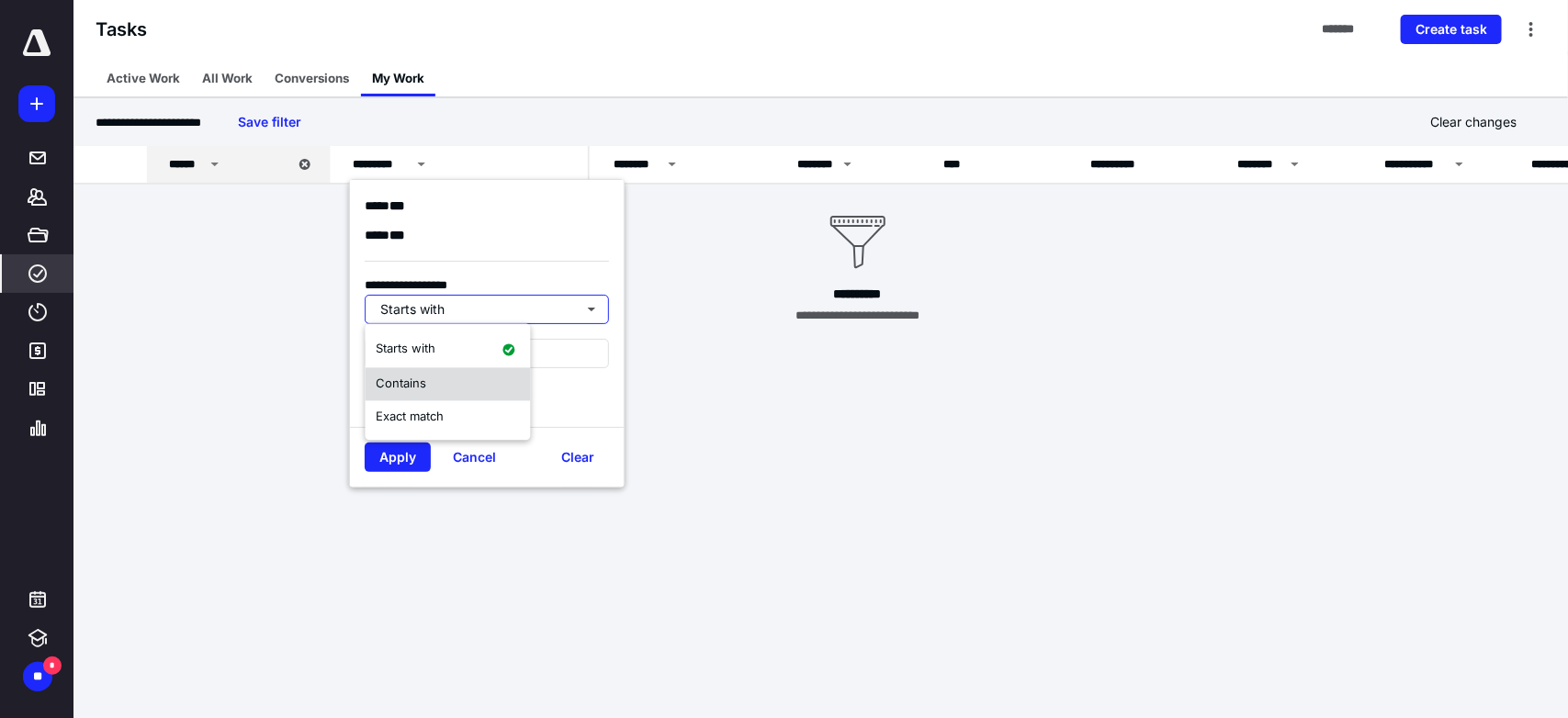 click on "Contains" at bounding box center [448, 385] 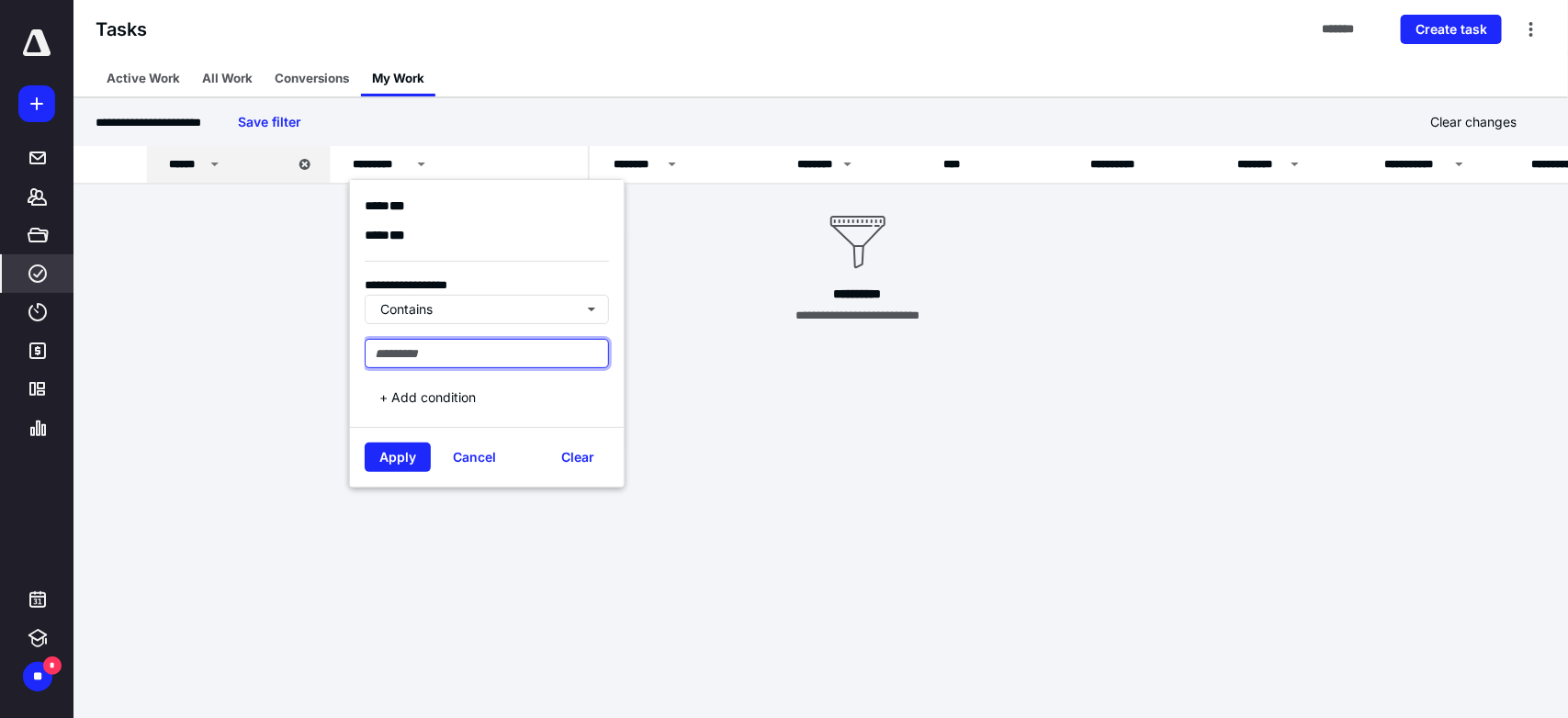 click at bounding box center [487, 353] 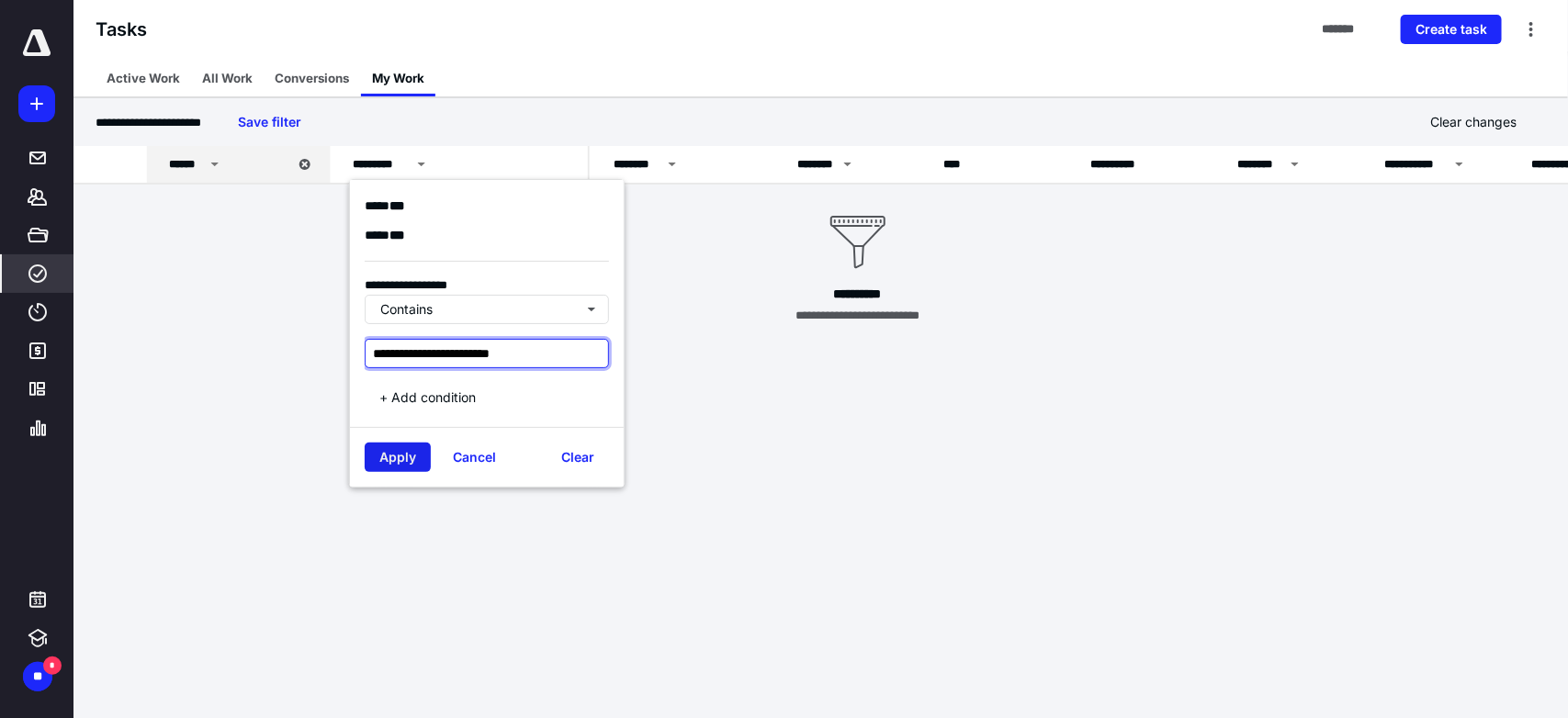 type on "**********" 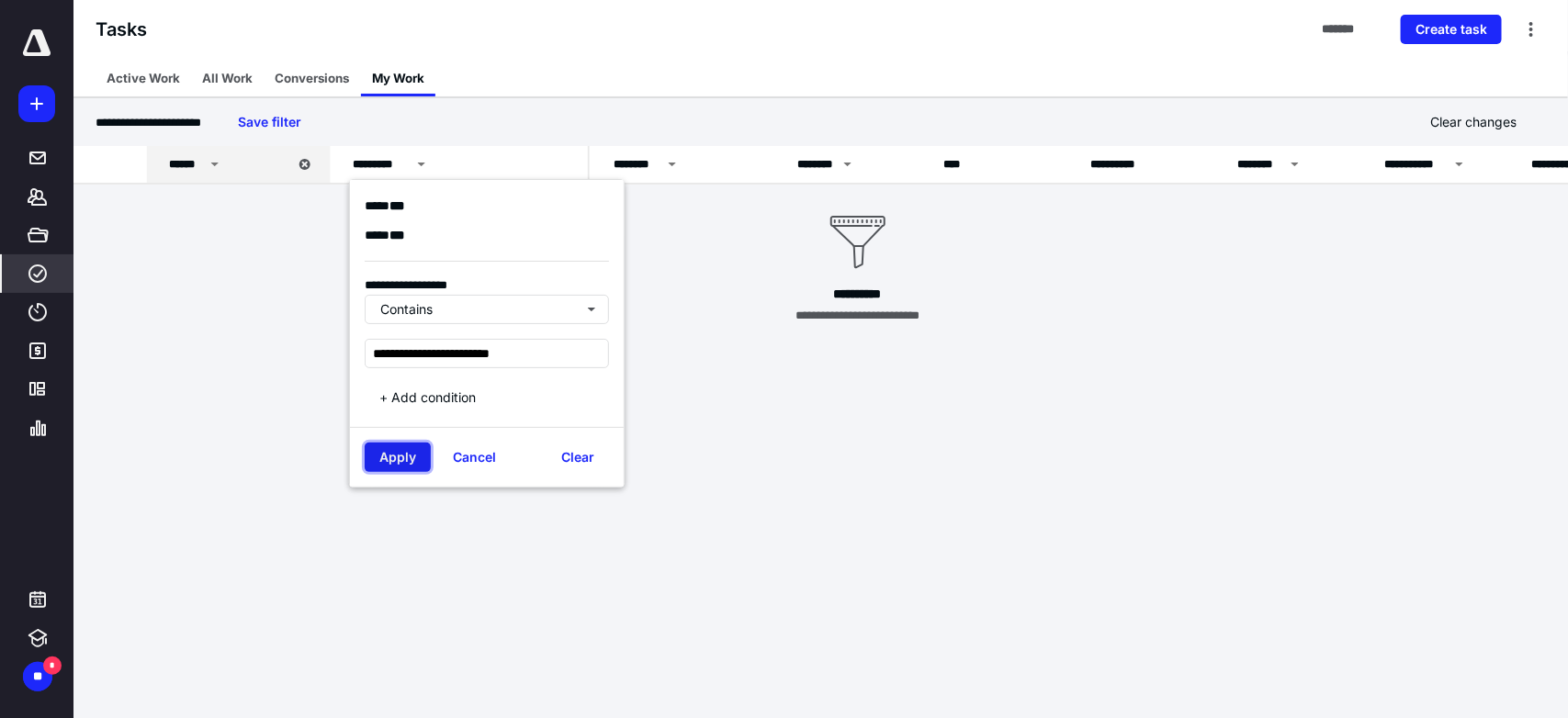 click on "Apply" at bounding box center (398, 457) 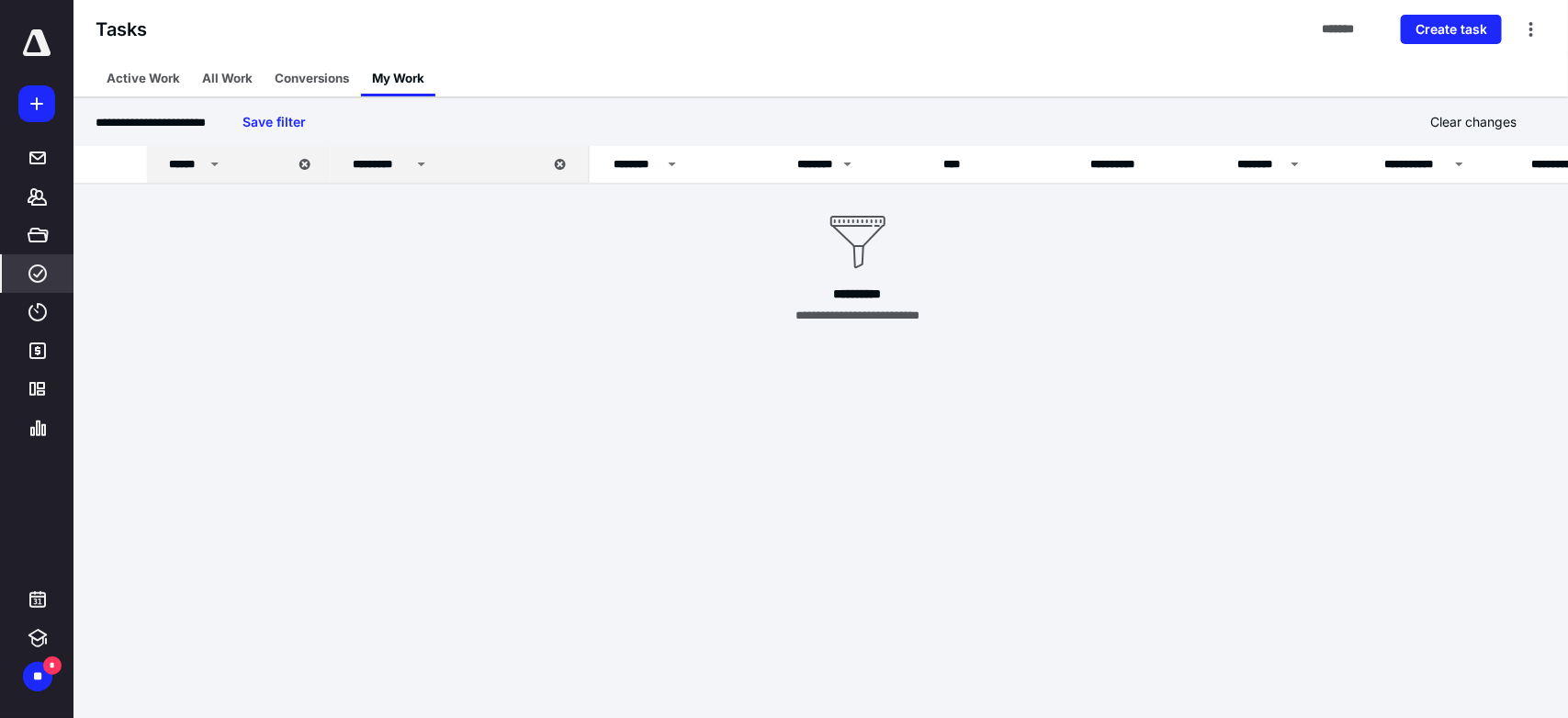 click 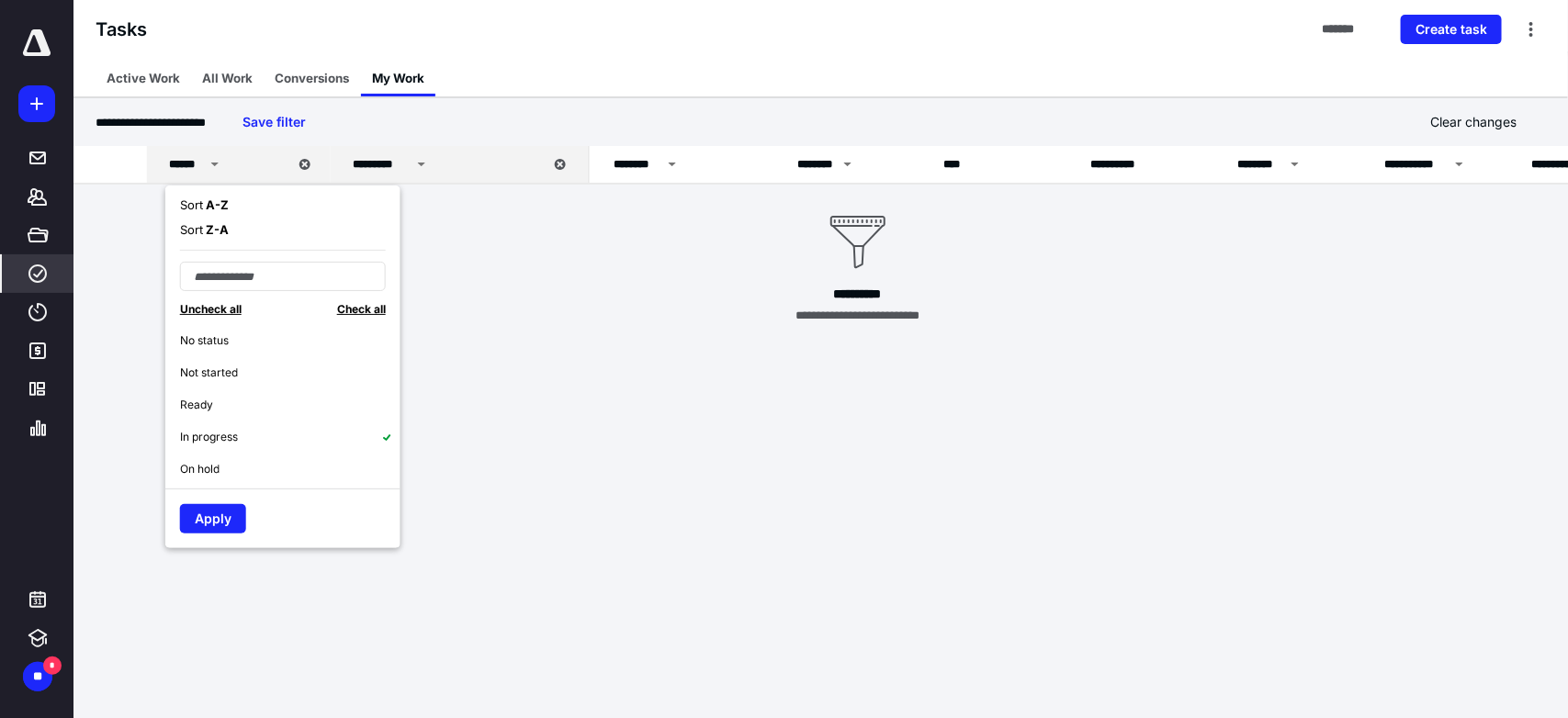 click on "Ready" at bounding box center [290, 404] 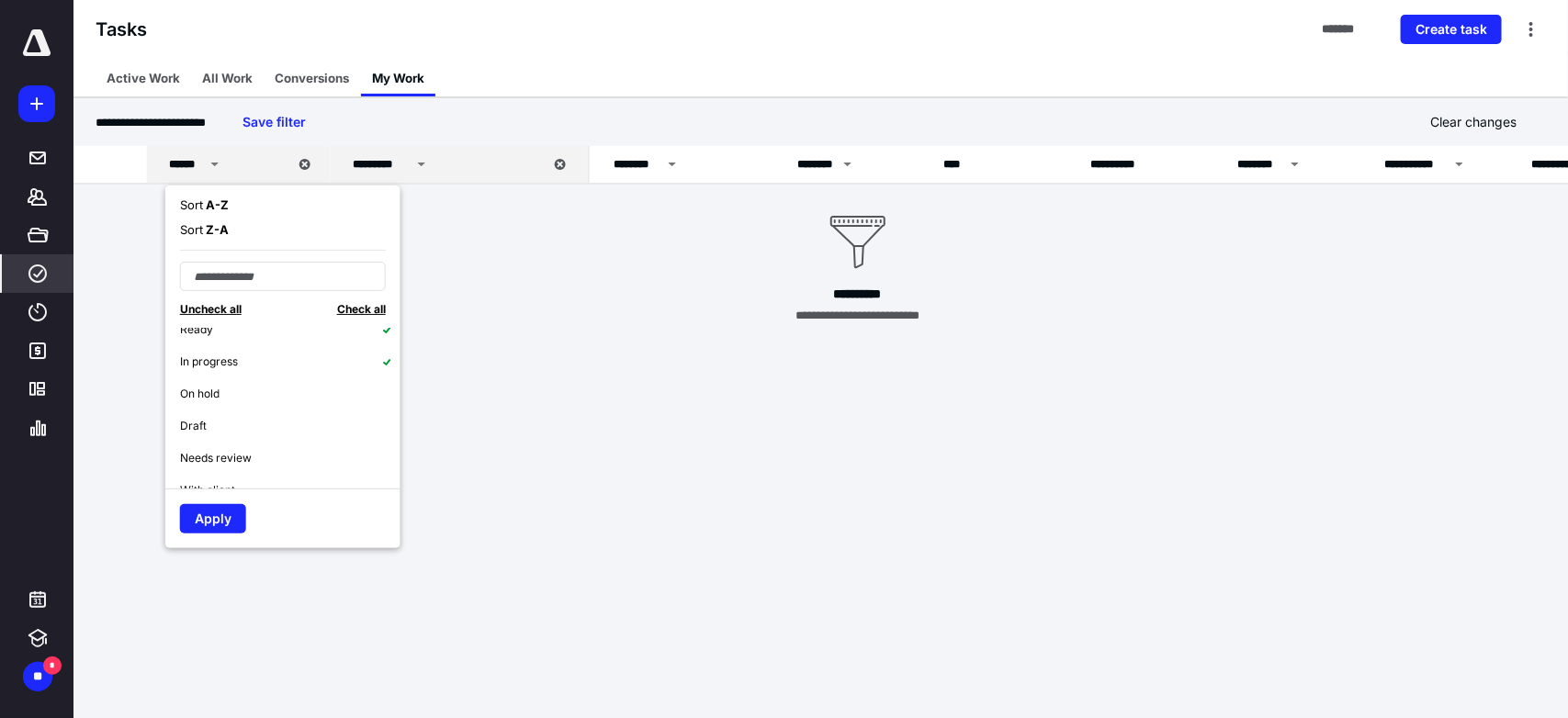 scroll, scrollTop: 0, scrollLeft: 0, axis: both 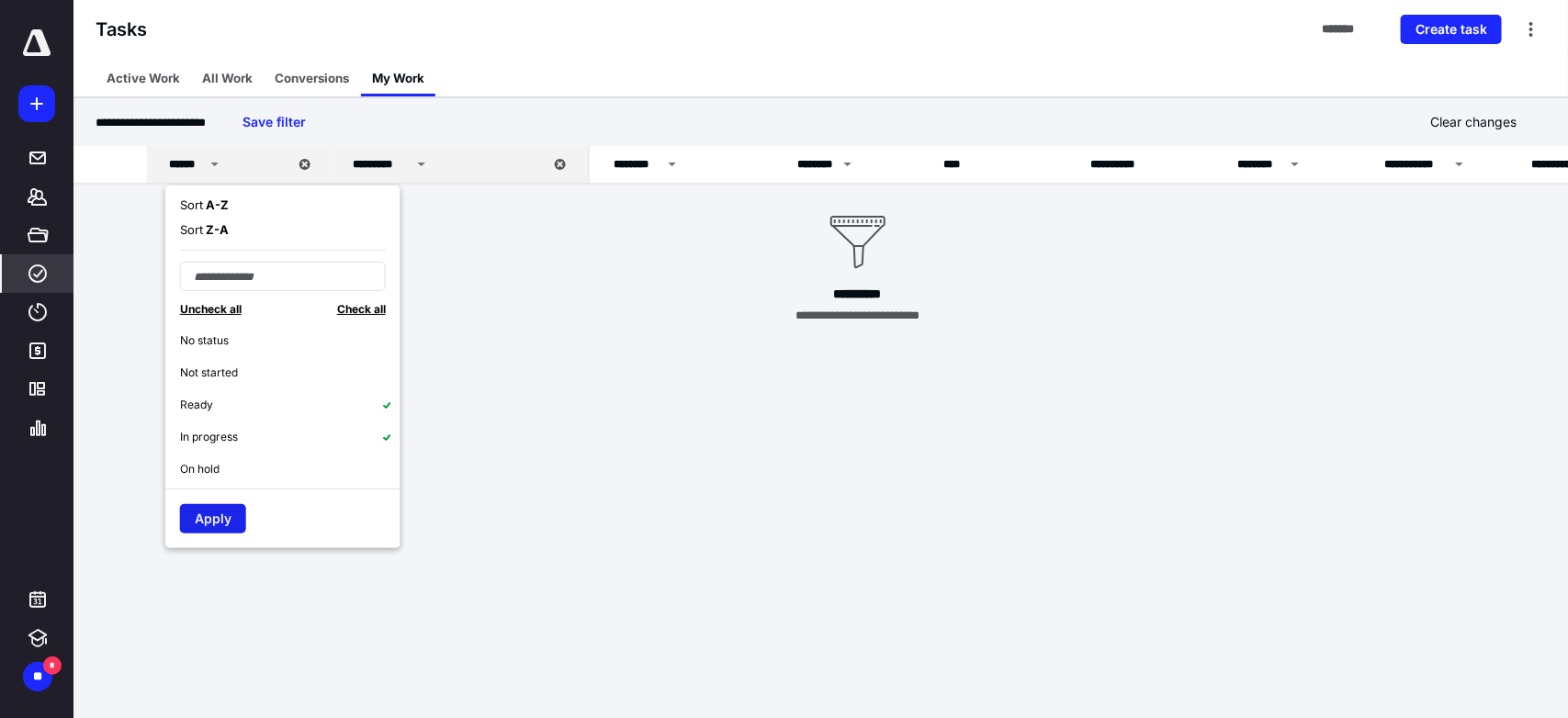 click on "Apply" at bounding box center [213, 519] 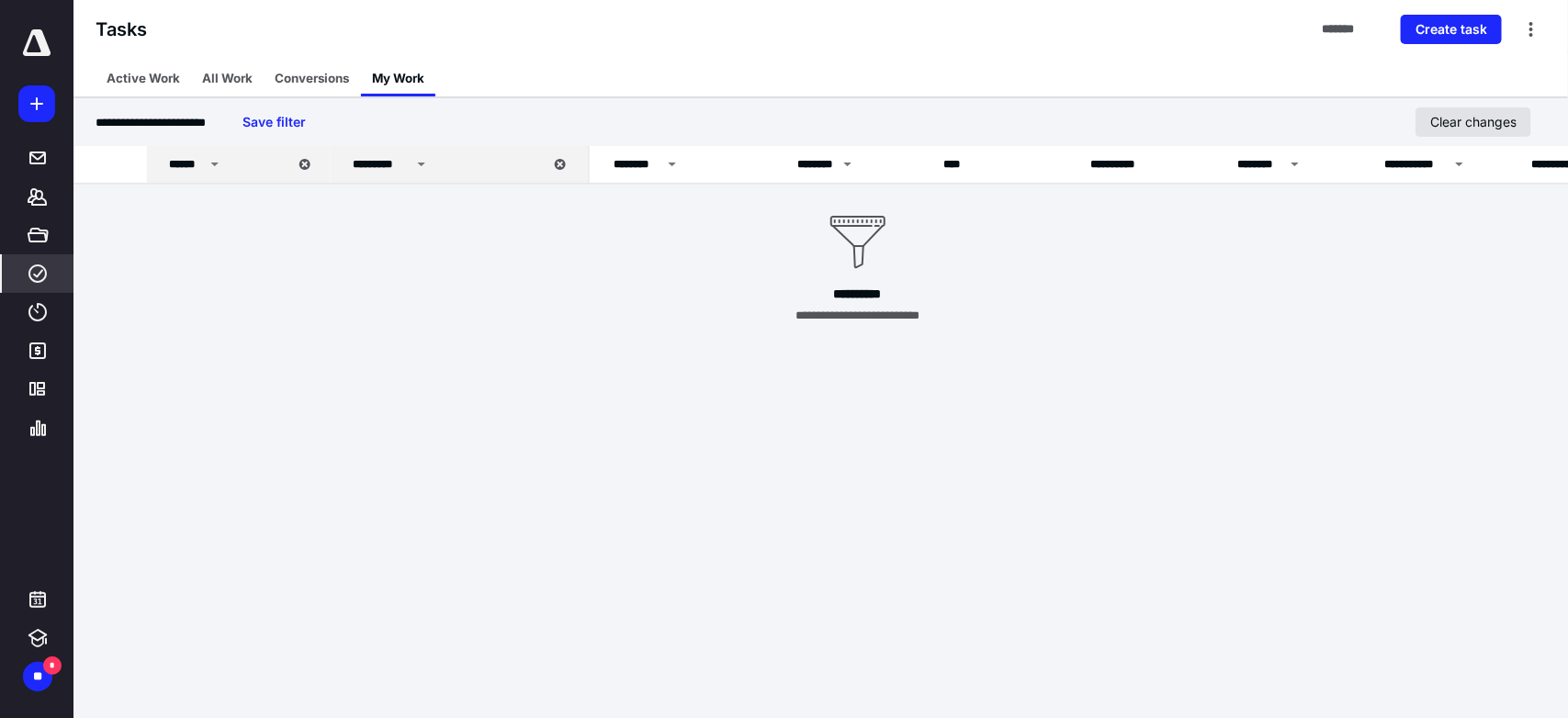 click on "Clear changes" at bounding box center (1473, 122) 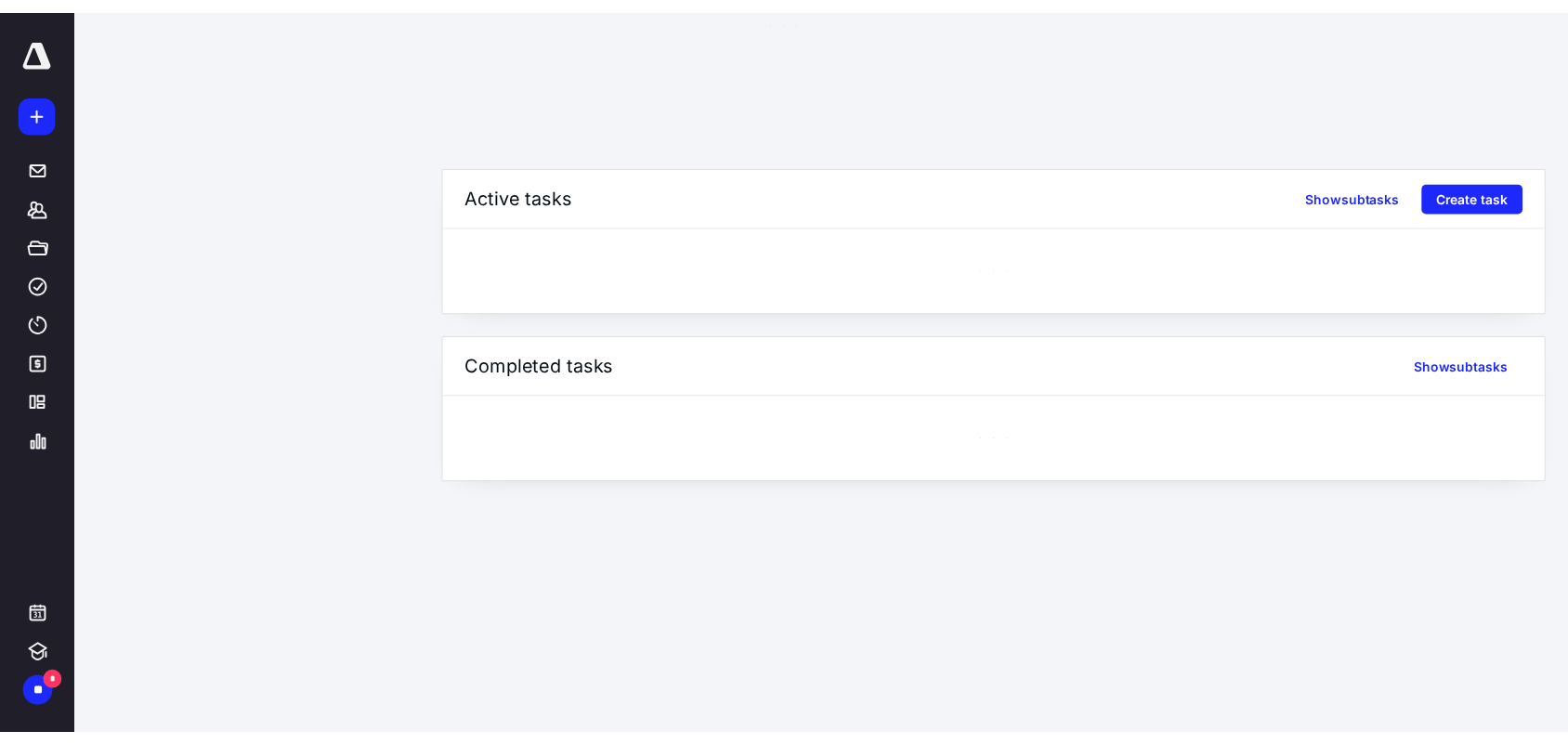 scroll, scrollTop: 0, scrollLeft: 0, axis: both 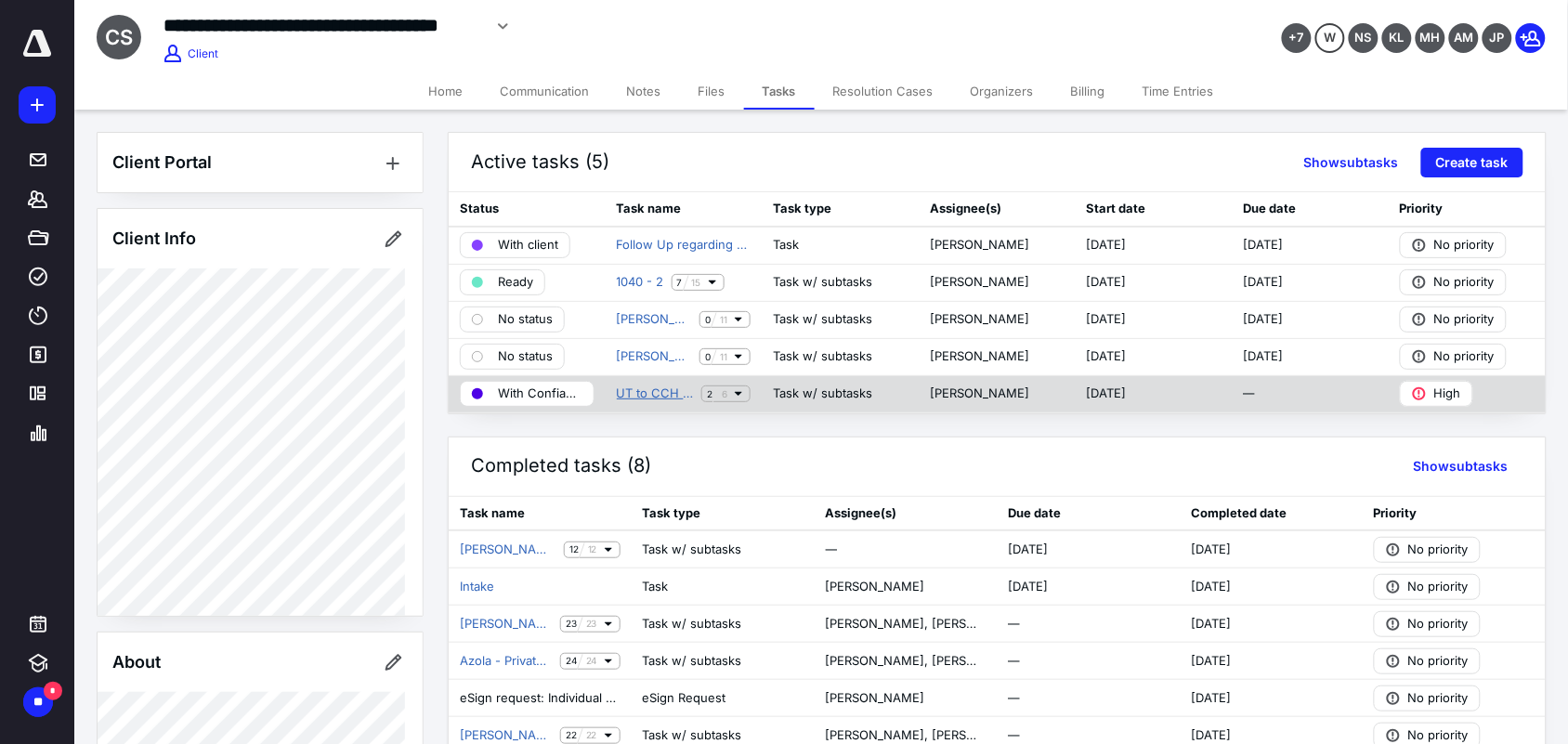 click on "UT to CCH Data Conversion (2024 Extended, In process)" at bounding box center [656, 394] 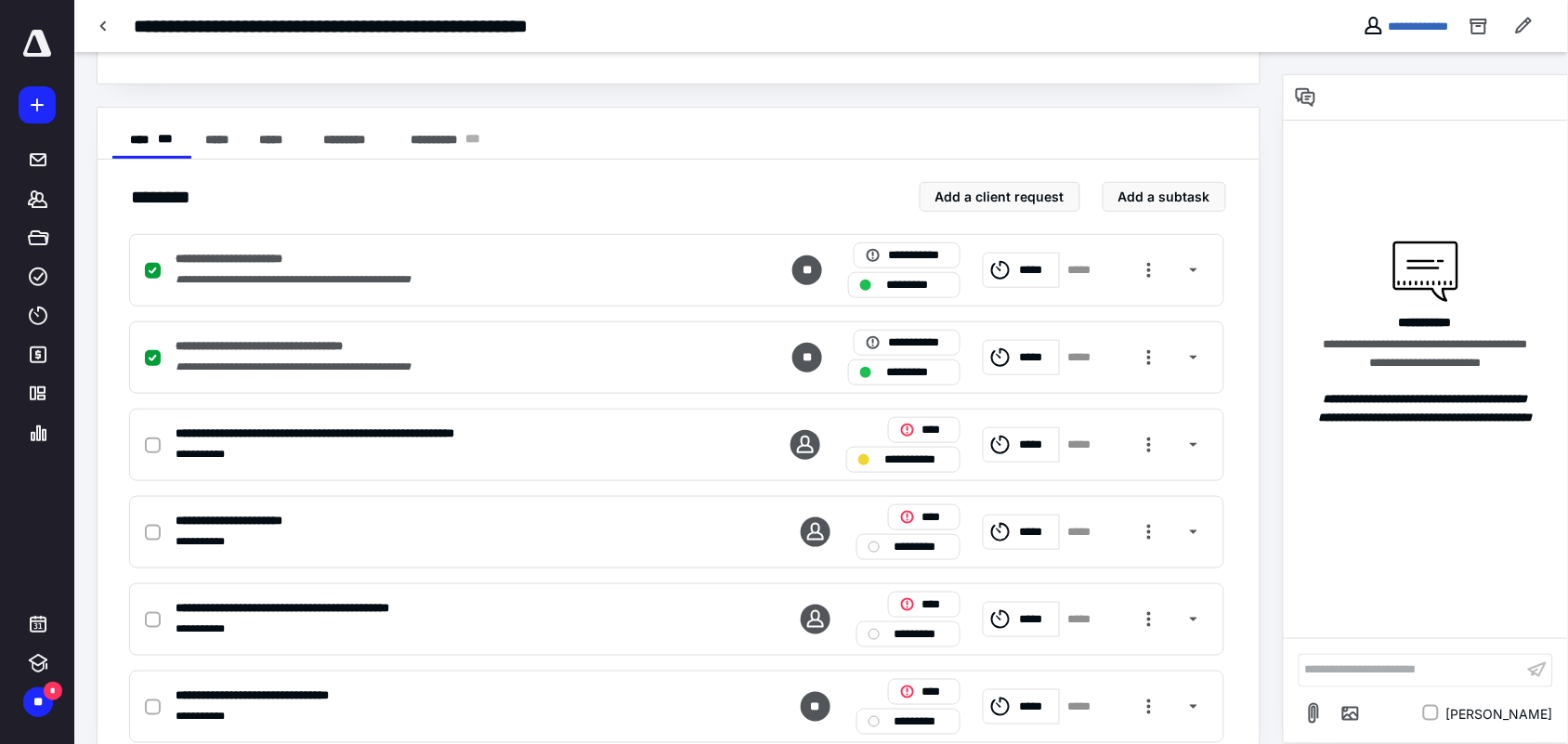 scroll, scrollTop: 348, scrollLeft: 0, axis: vertical 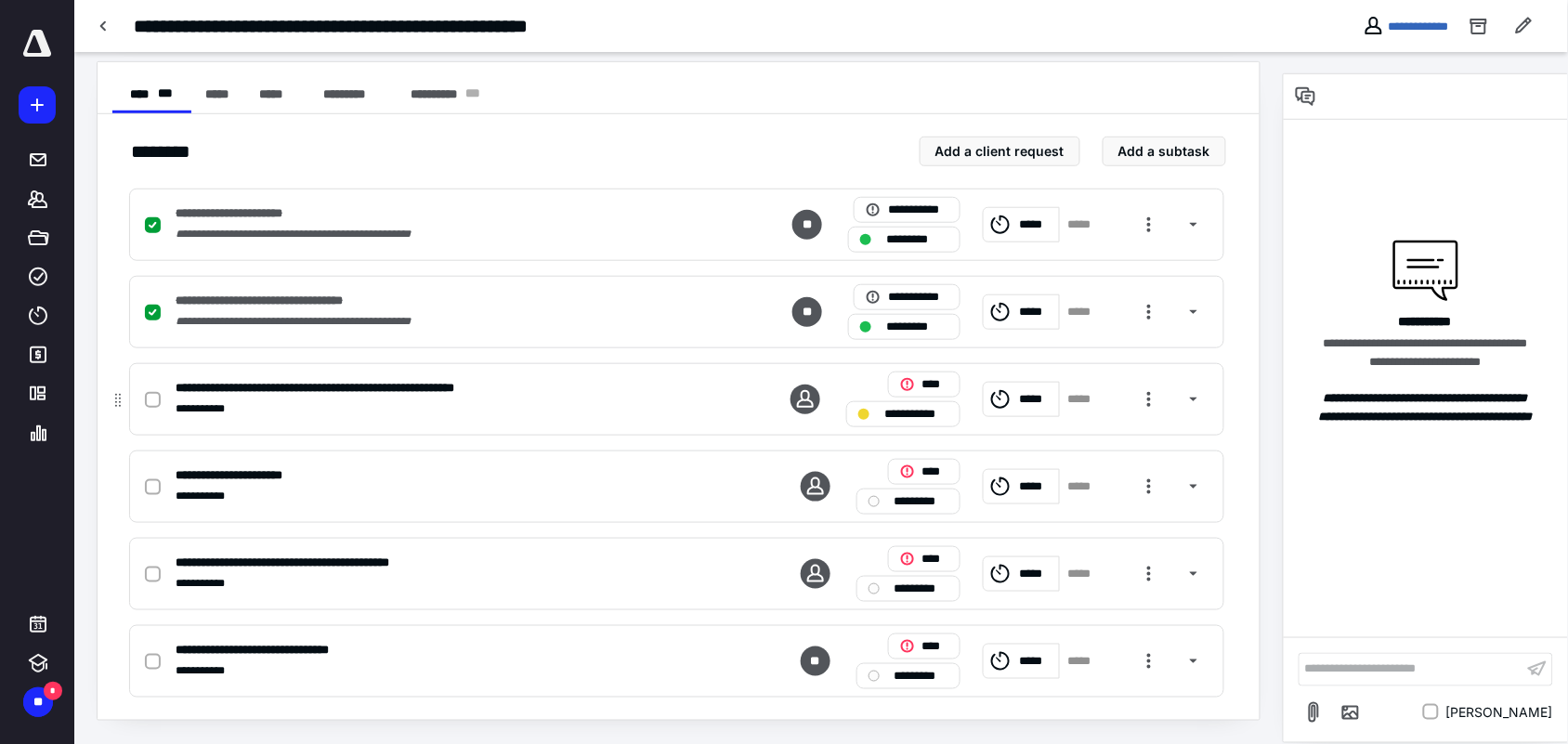 click on "**********" at bounding box center [916, 414] 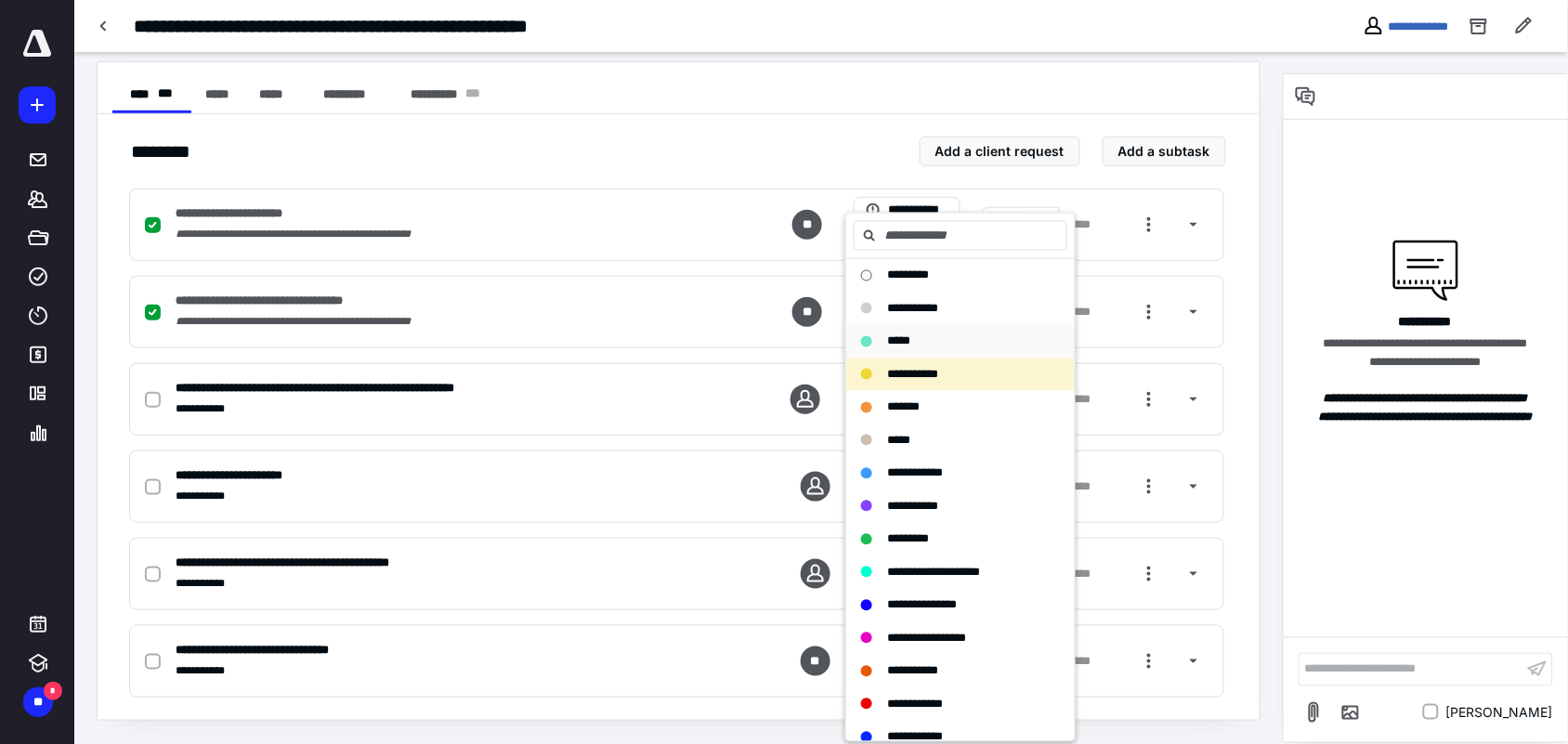 click on "*****" at bounding box center (898, 341) 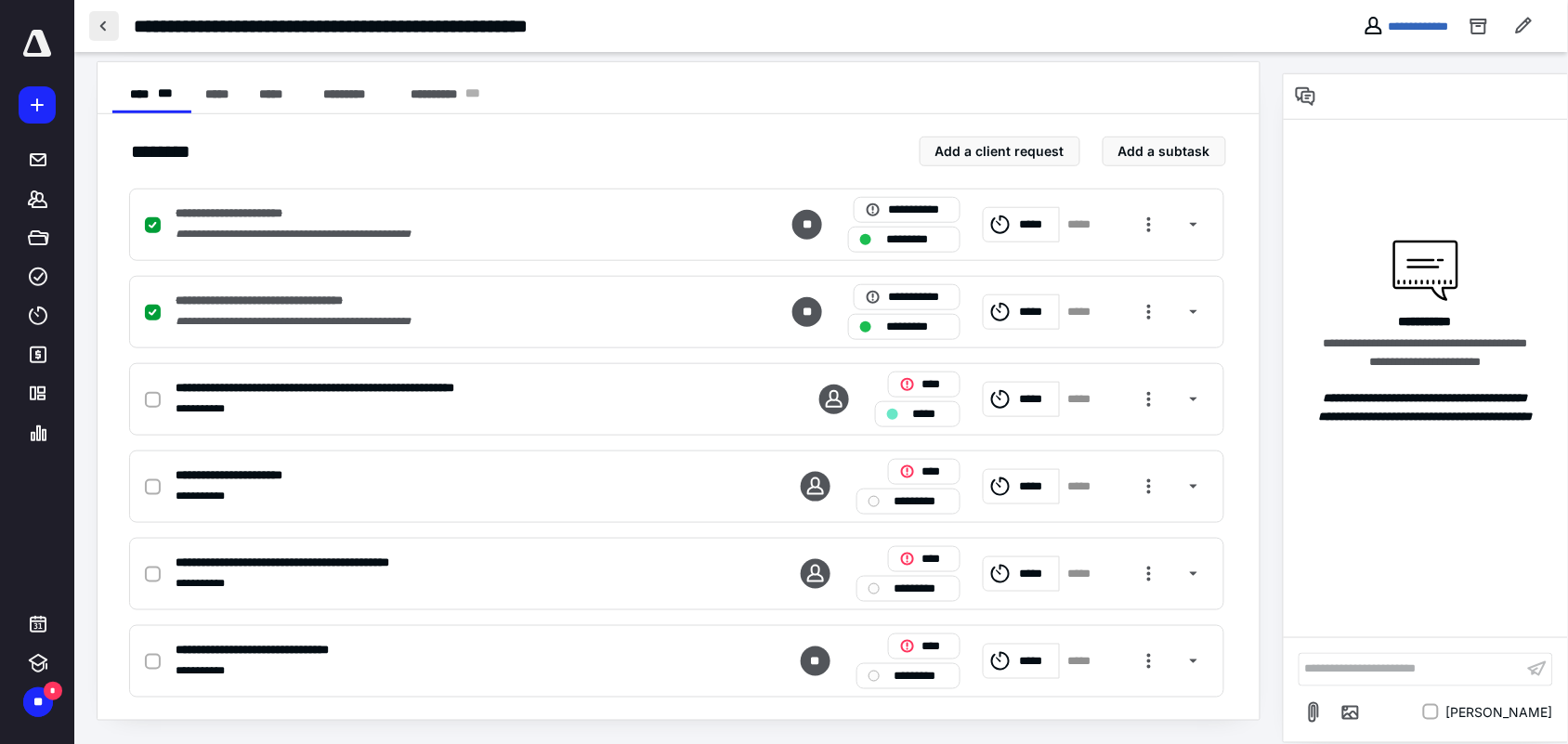 click at bounding box center (104, 26) 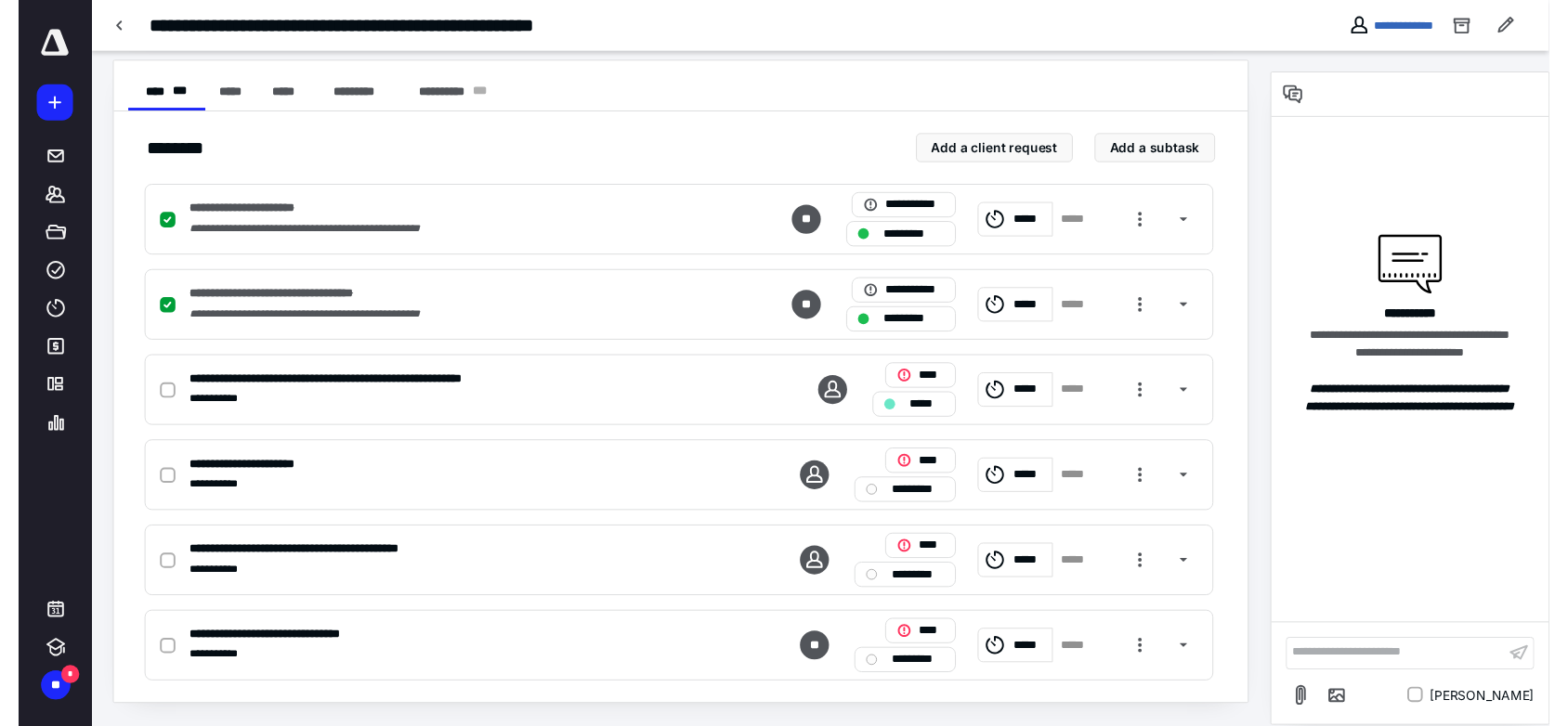 scroll, scrollTop: 0, scrollLeft: 0, axis: both 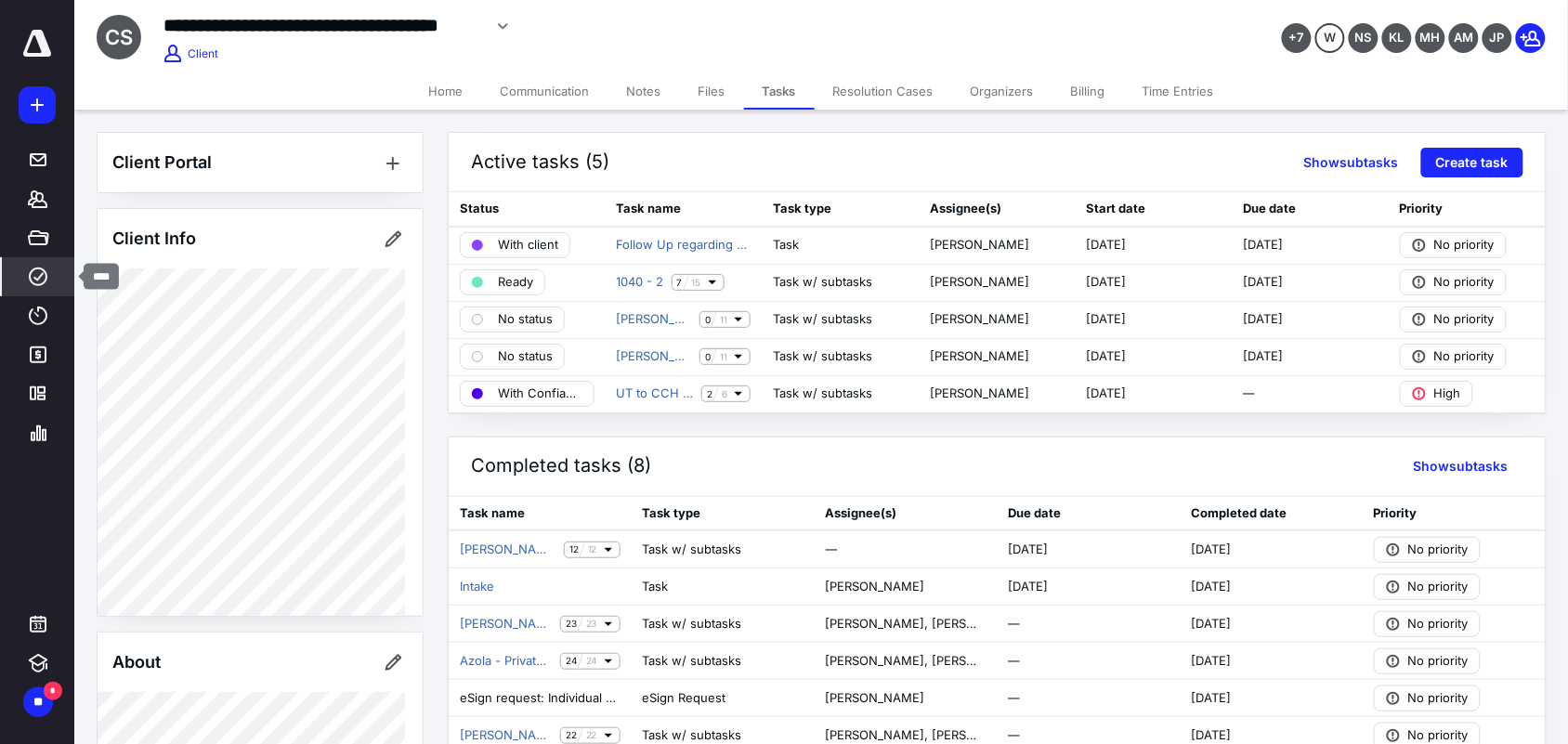 click 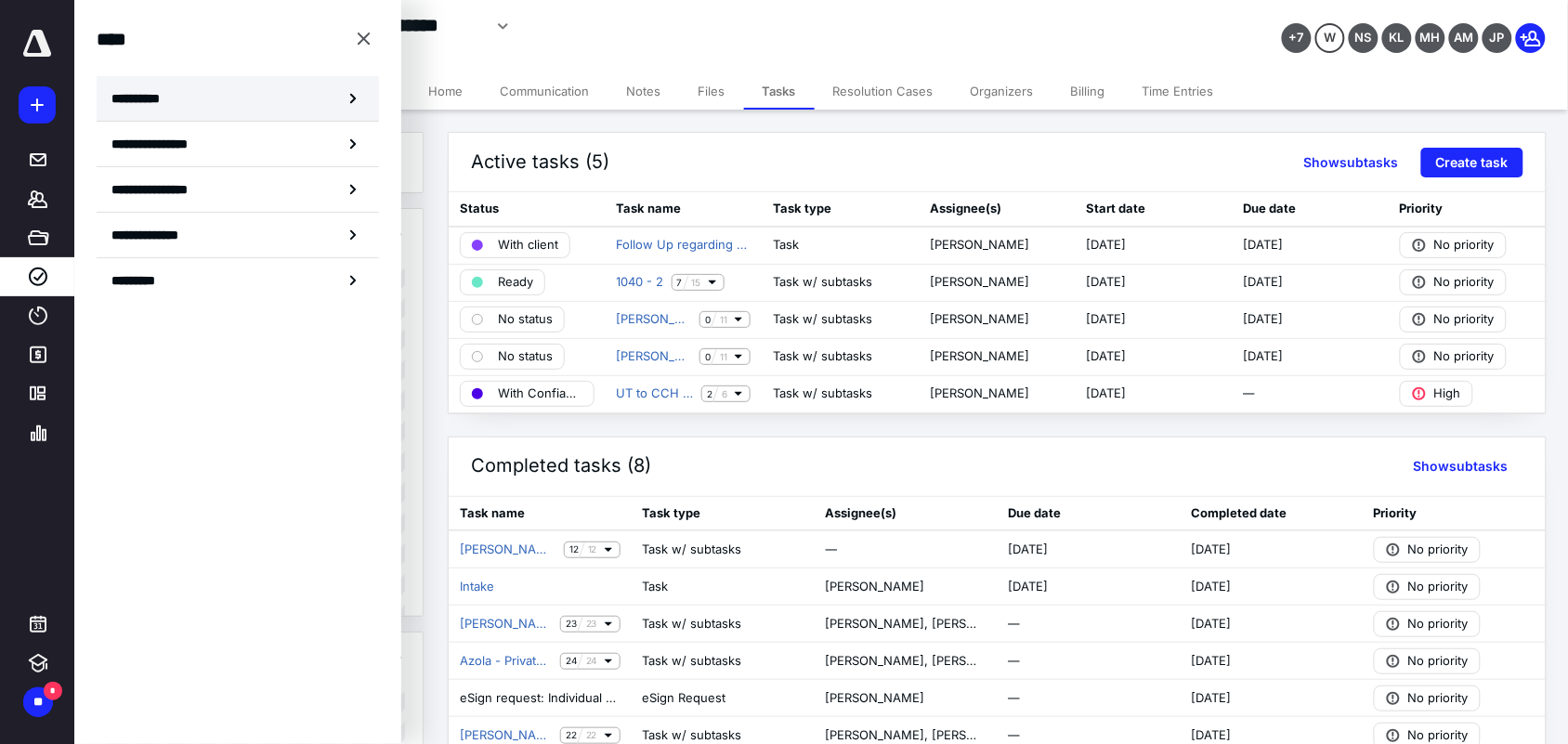 click on "**********" at bounding box center (238, 98) 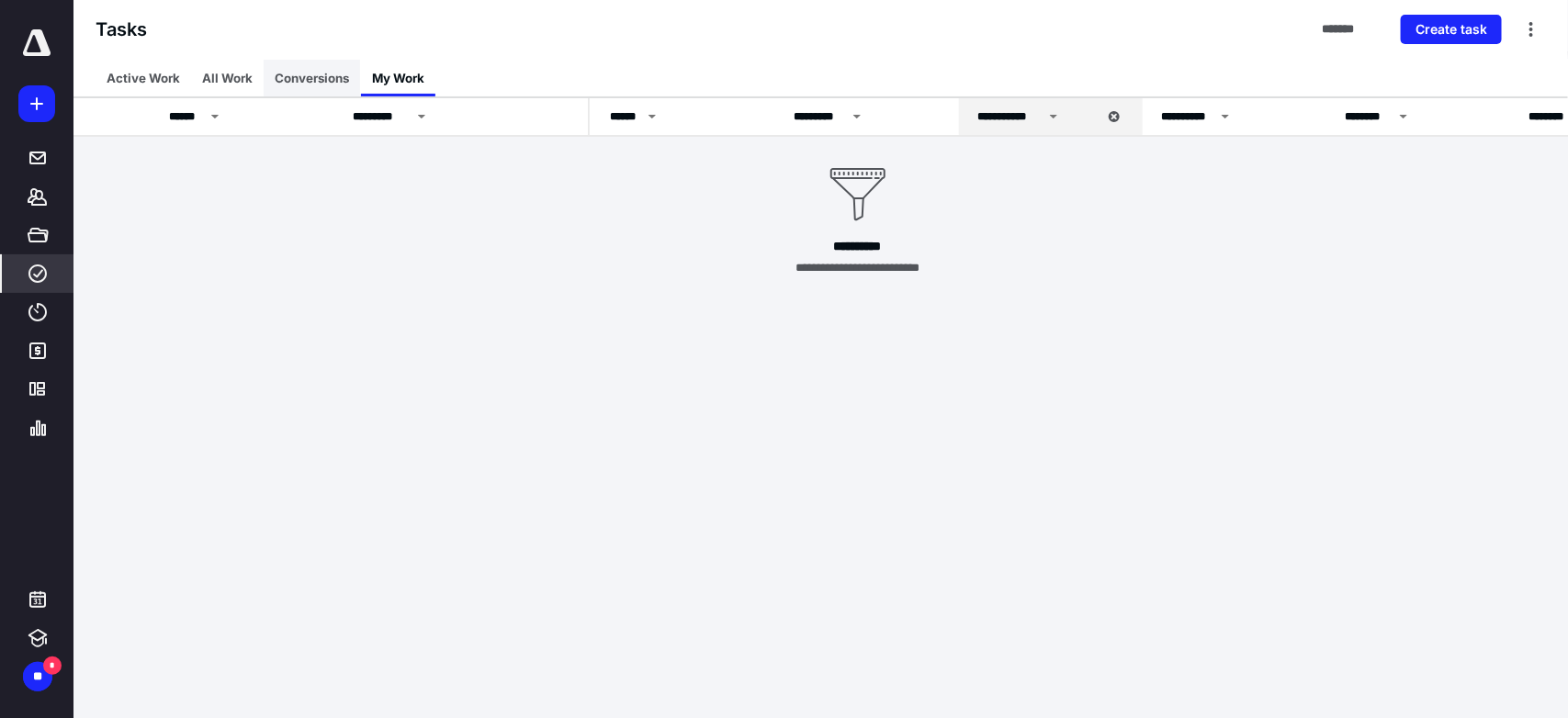 click on "Conversions" at bounding box center [311, 78] 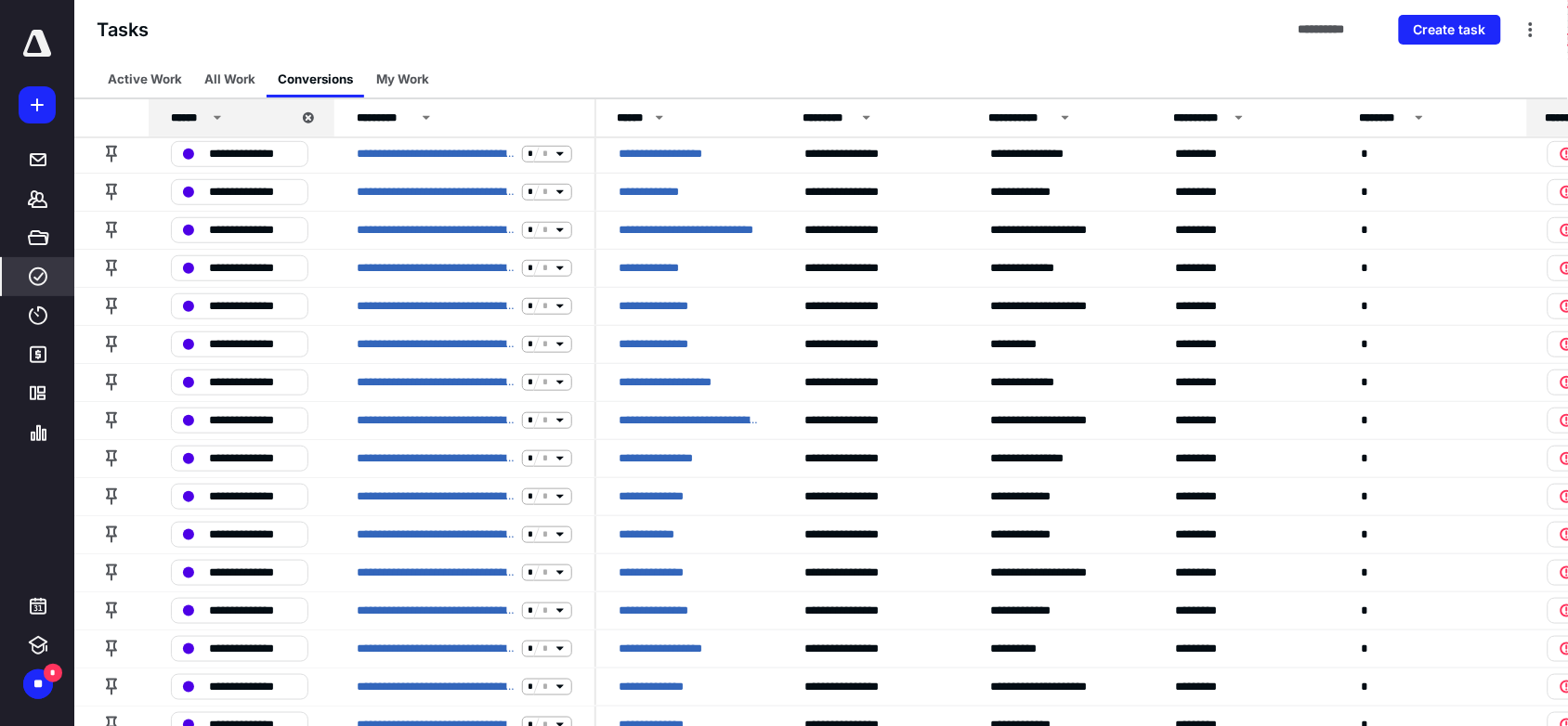 scroll, scrollTop: 0, scrollLeft: 0, axis: both 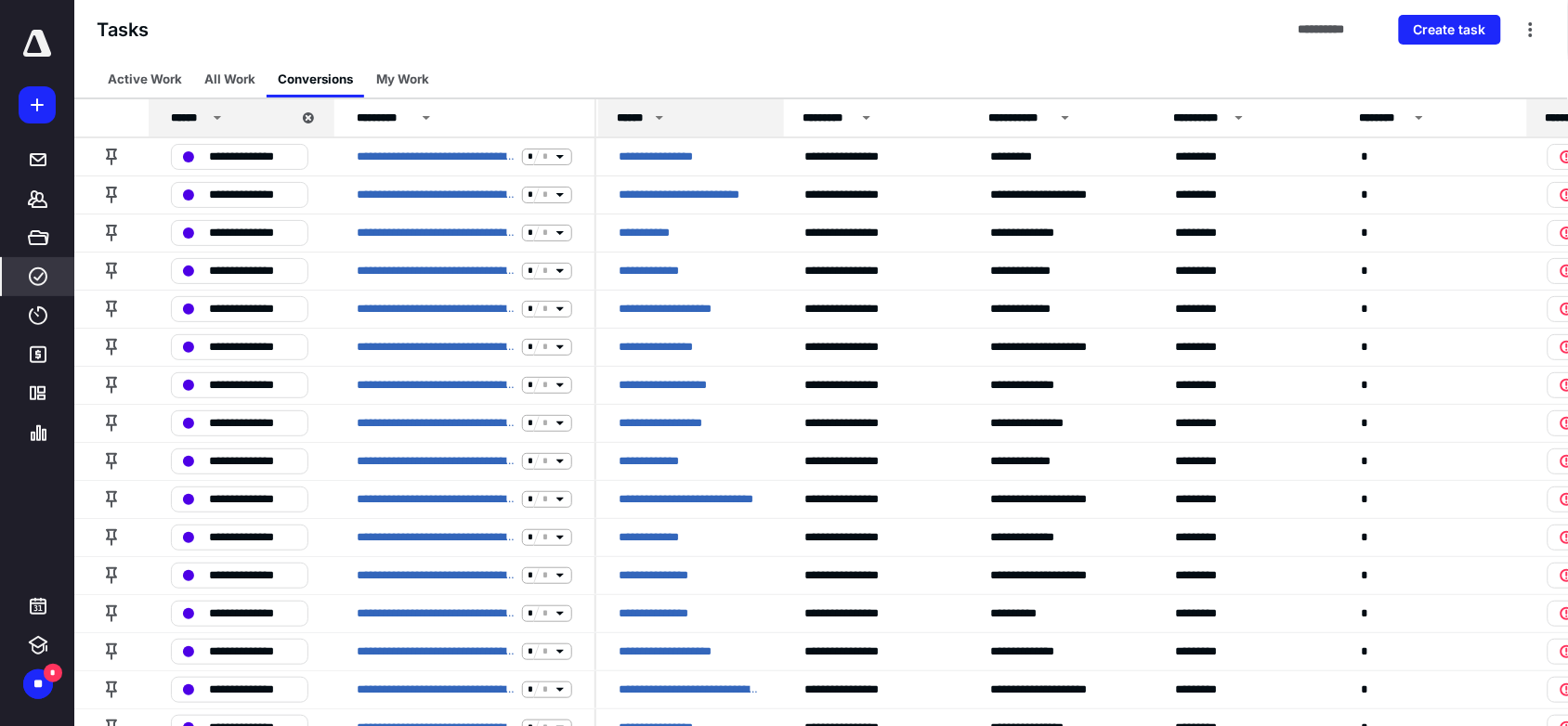 click 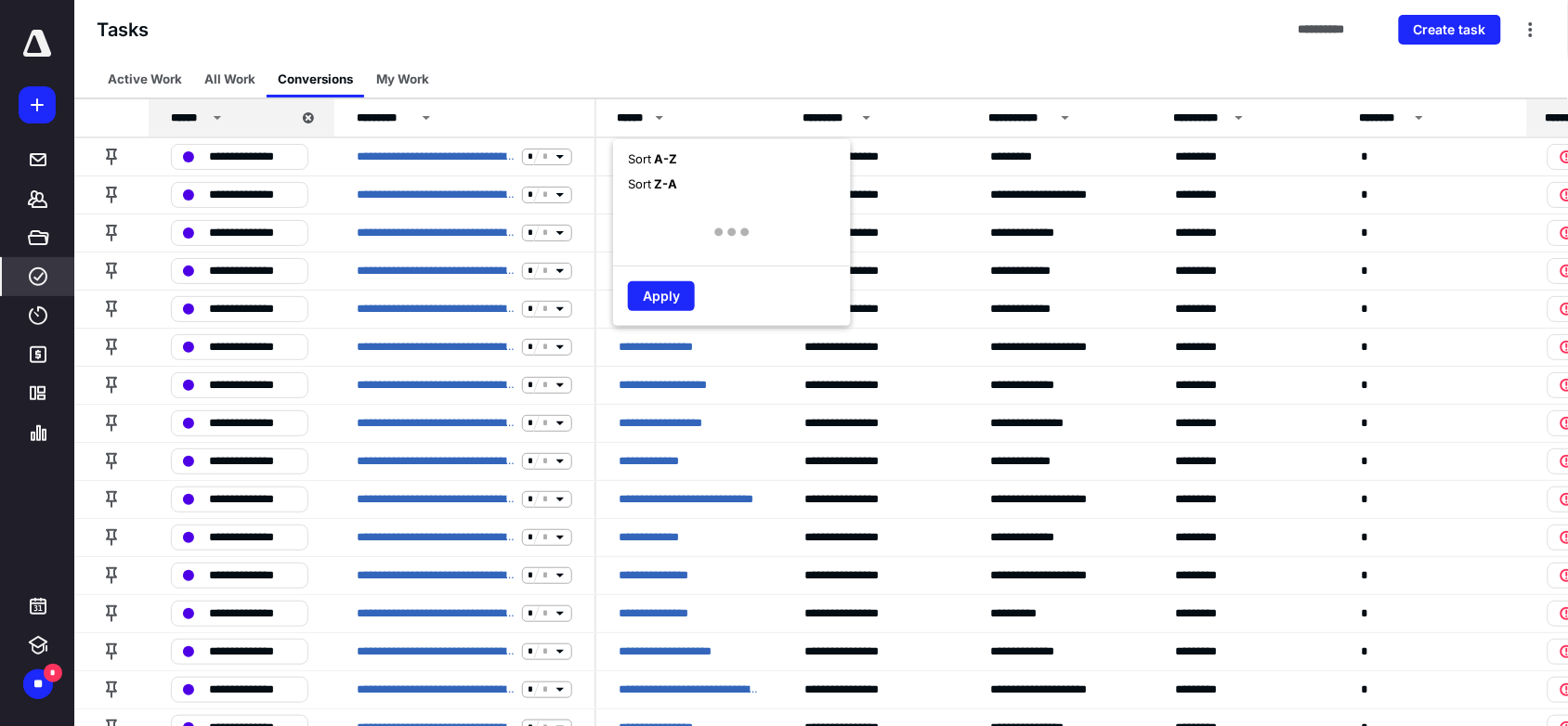 click on "A  -  Z" at bounding box center (664, 159) 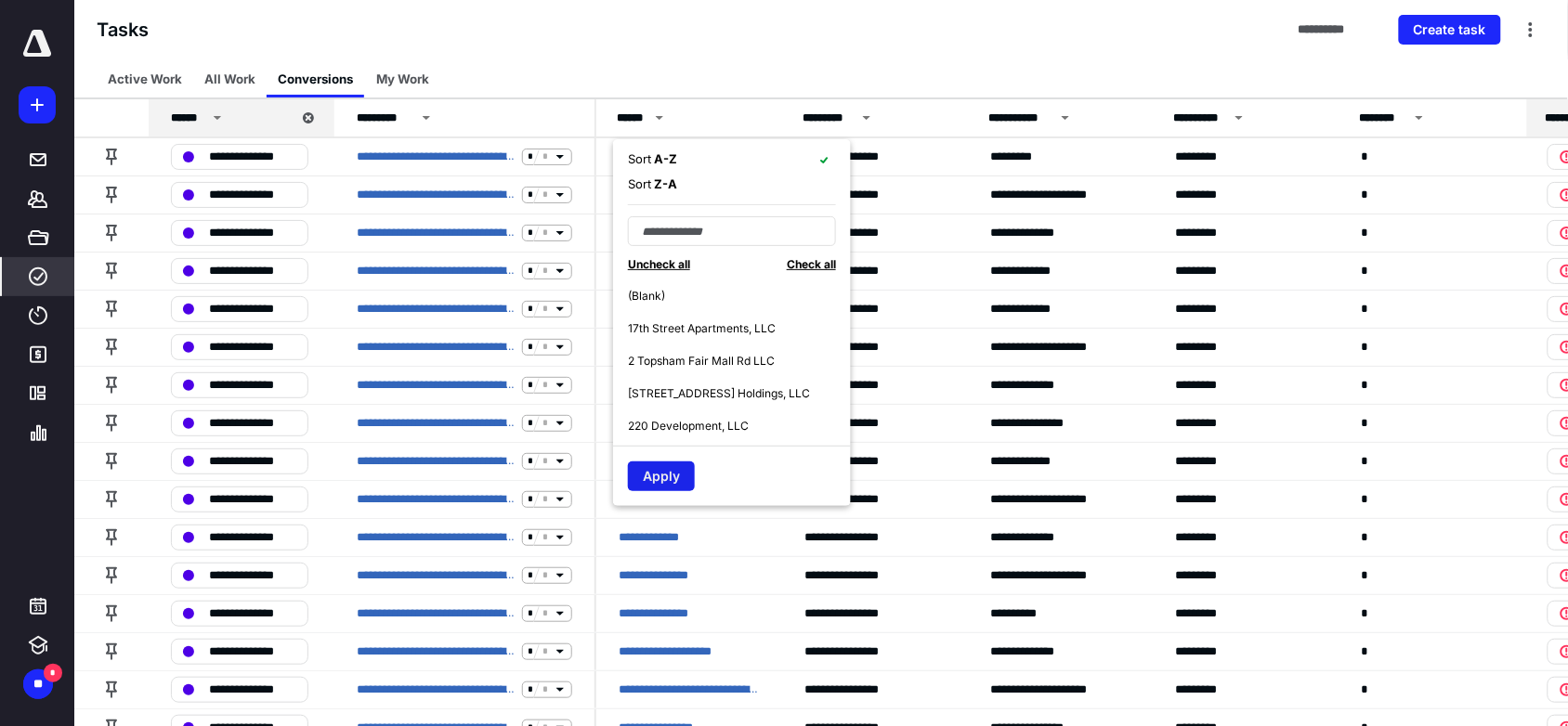 click on "Apply" at bounding box center (661, 476) 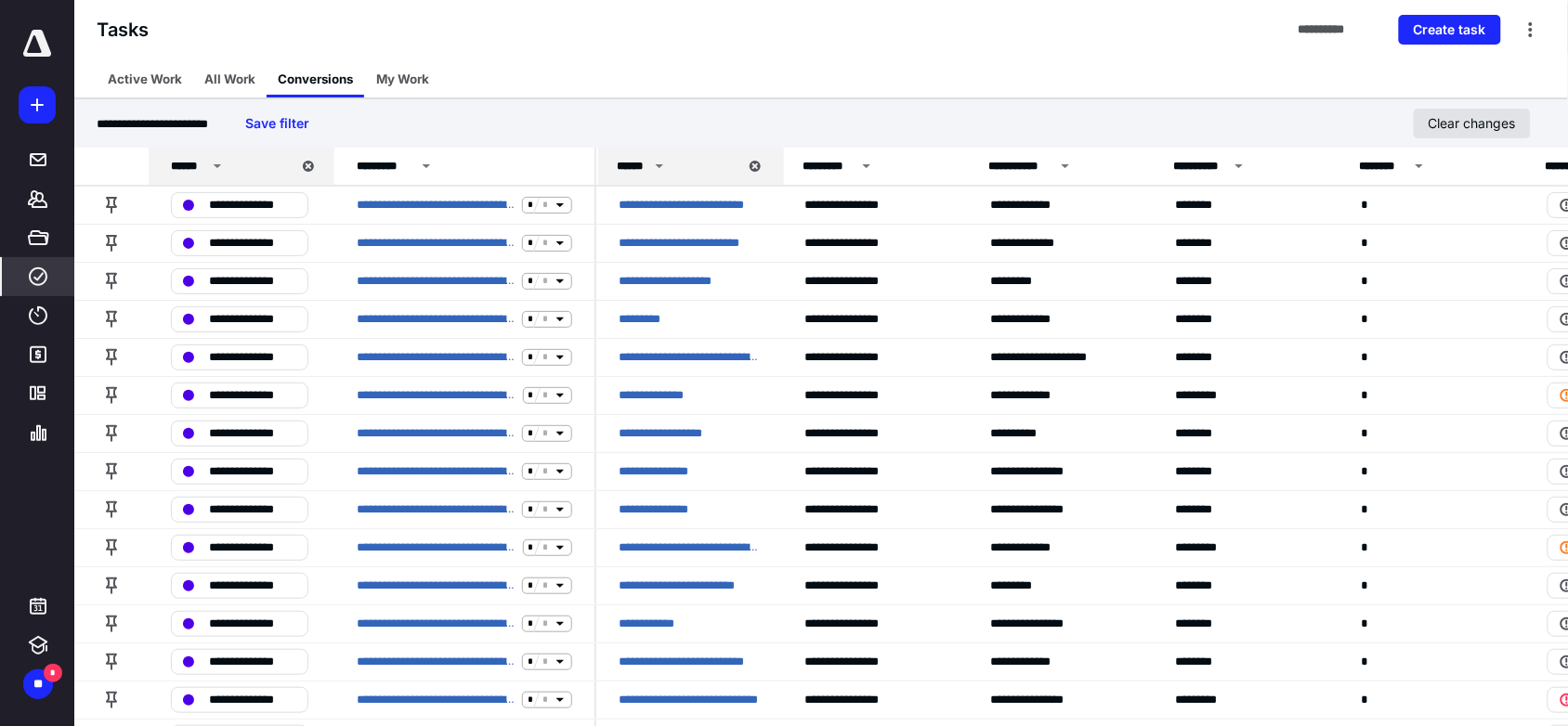 click on "Clear changes" at bounding box center [1472, 123] 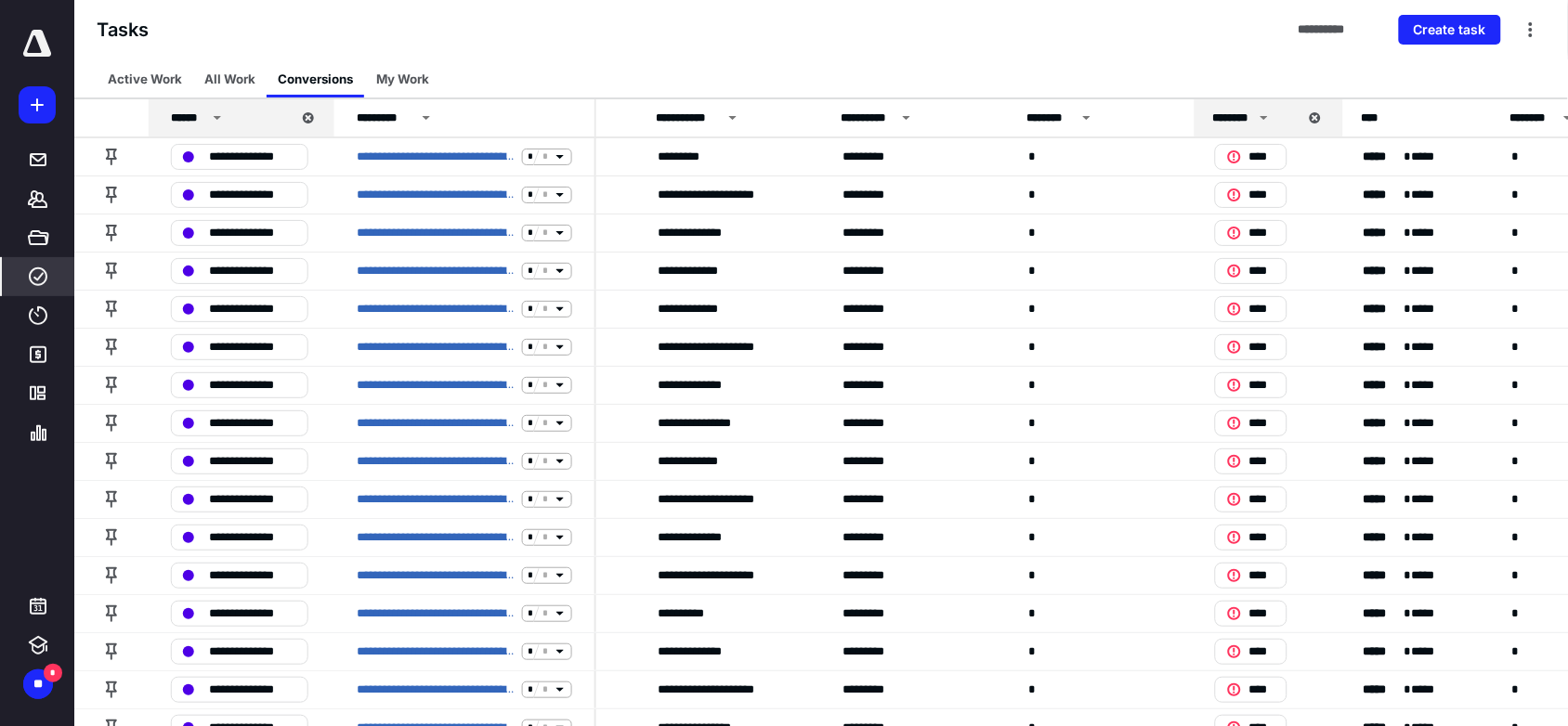 scroll, scrollTop: 0, scrollLeft: 0, axis: both 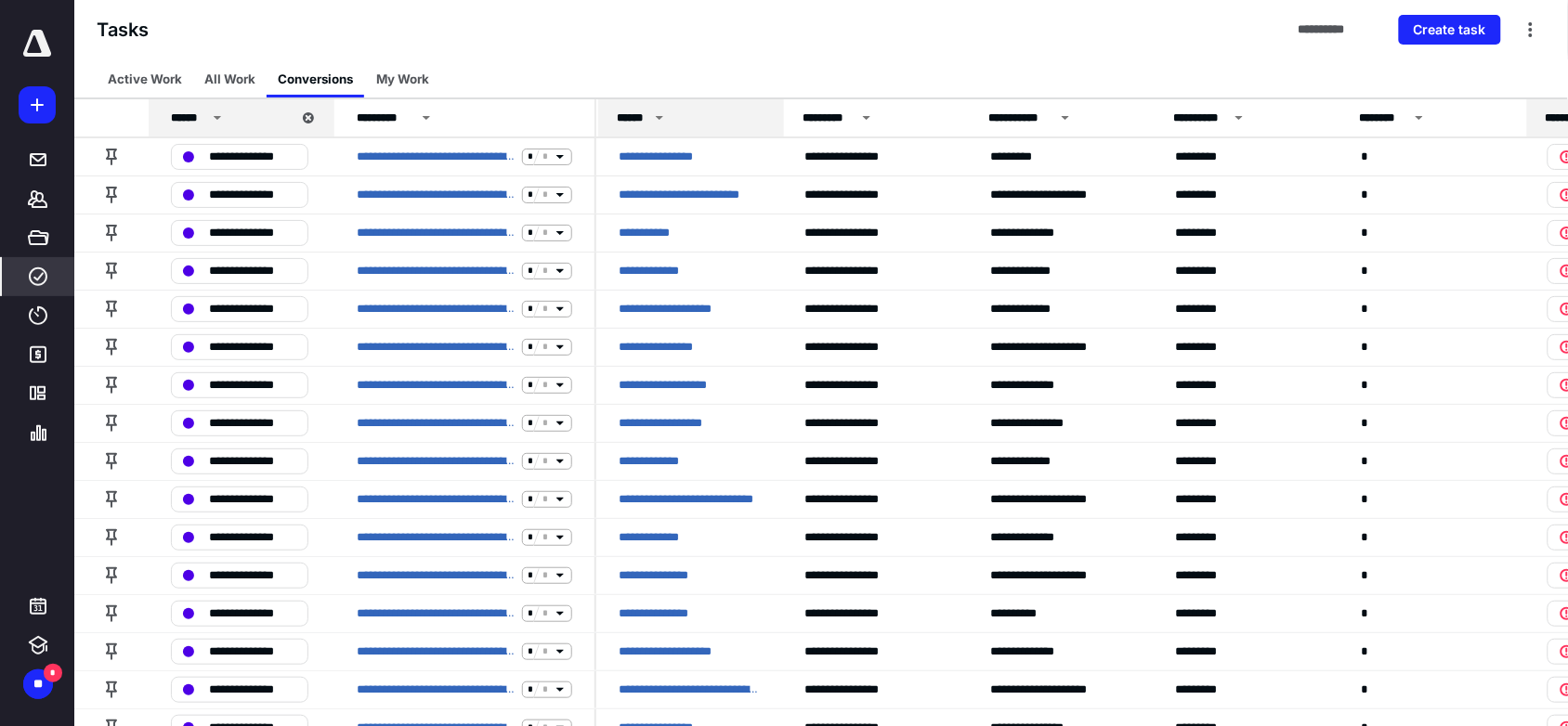 click on "**********" at bounding box center (821, 30) 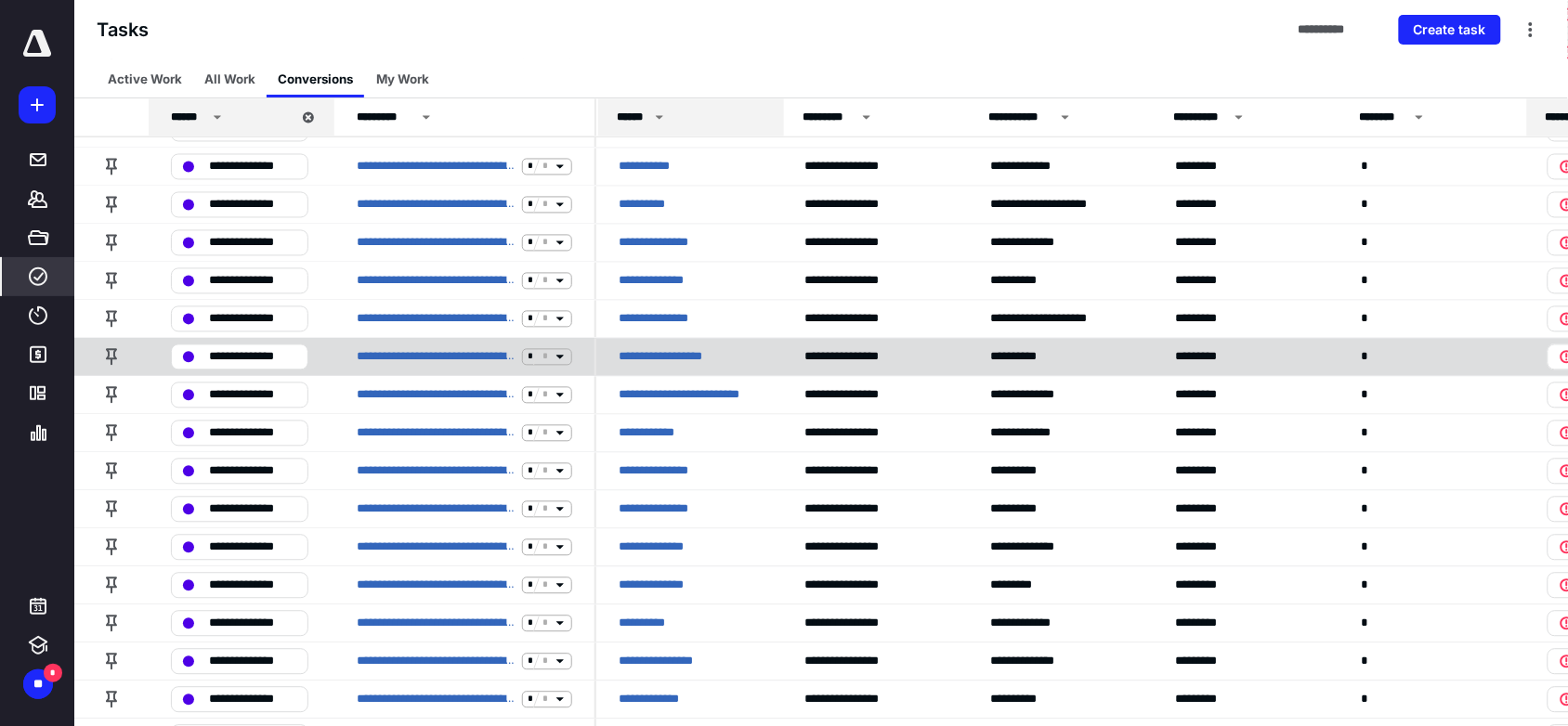 click on "**********" at bounding box center (253, 357) 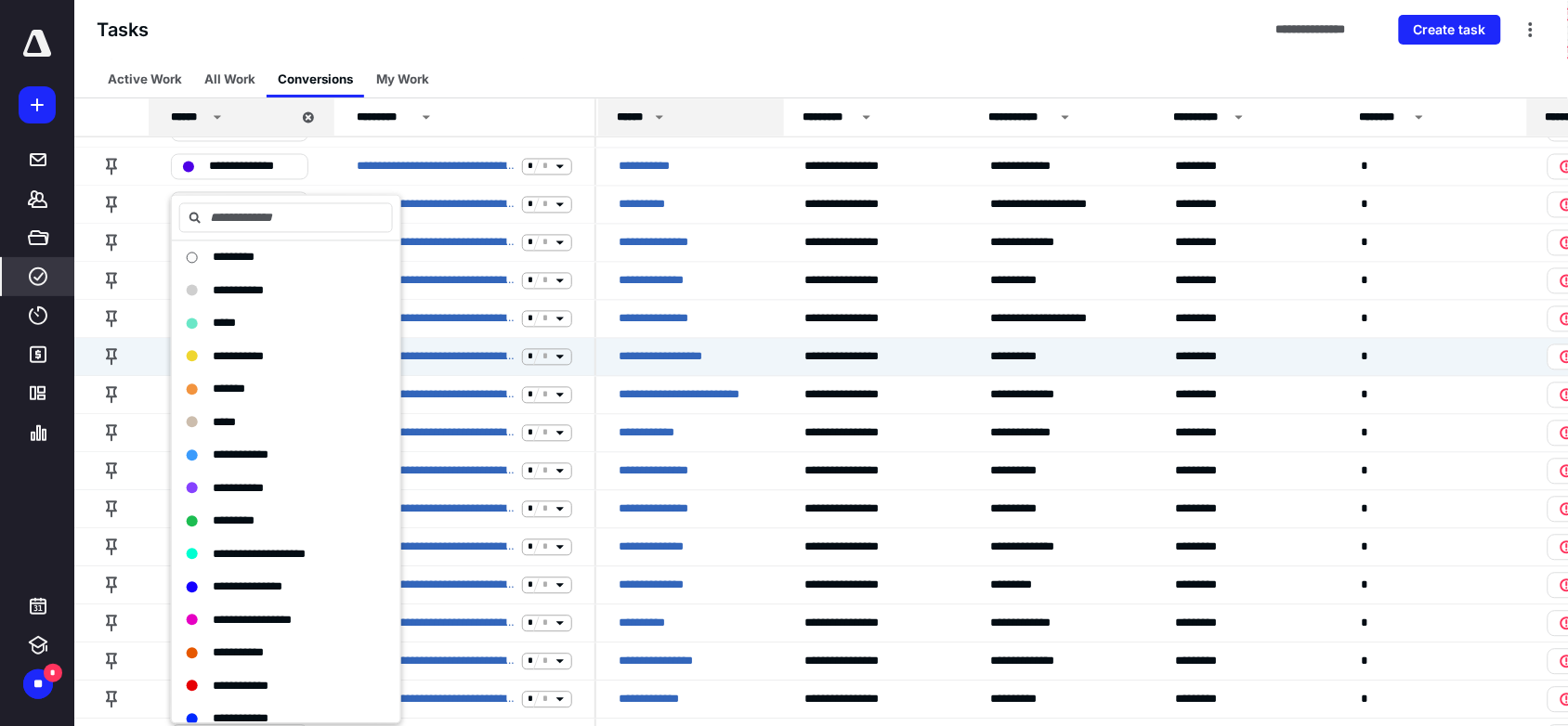 click on "**********" at bounding box center [821, 30] 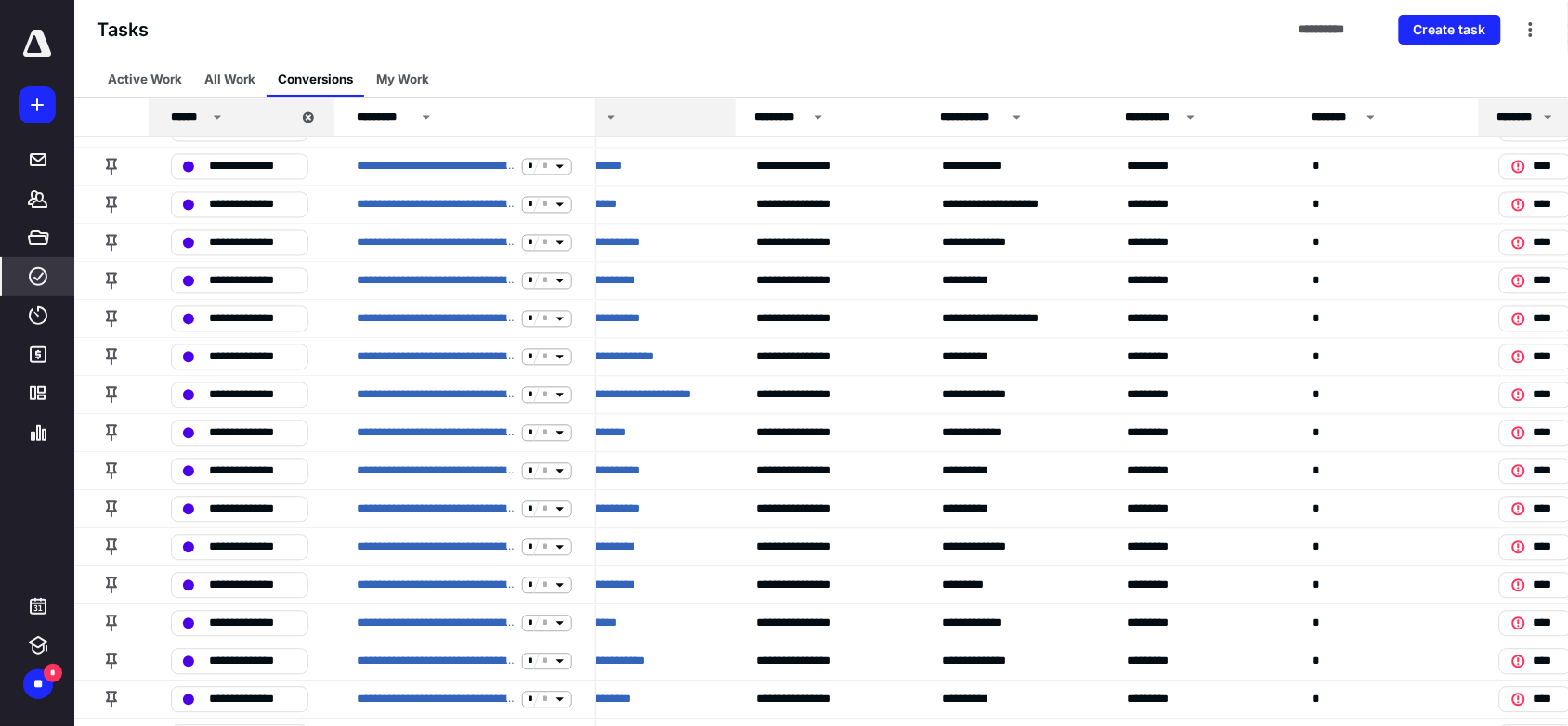 scroll, scrollTop: 979, scrollLeft: 0, axis: vertical 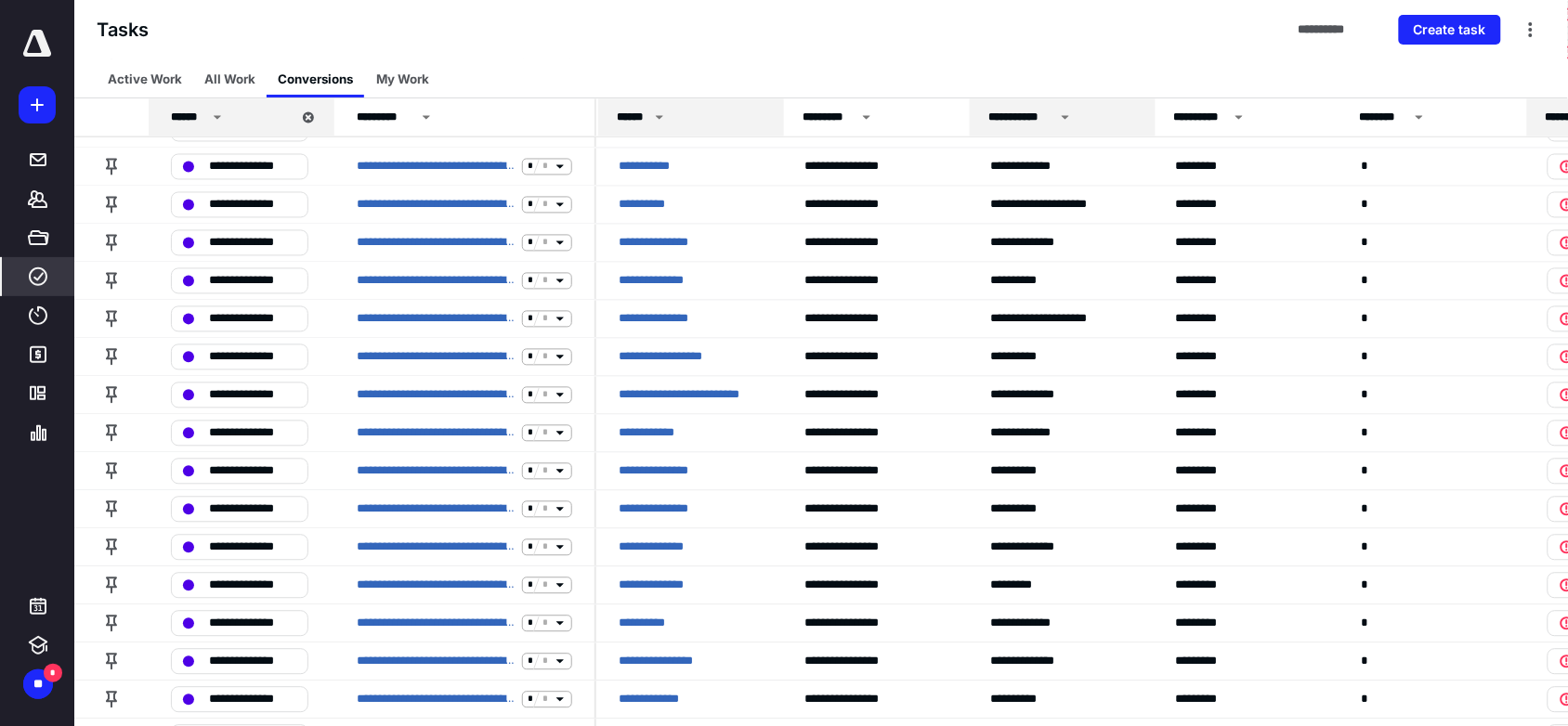 click on "**********" at bounding box center (1063, 118) 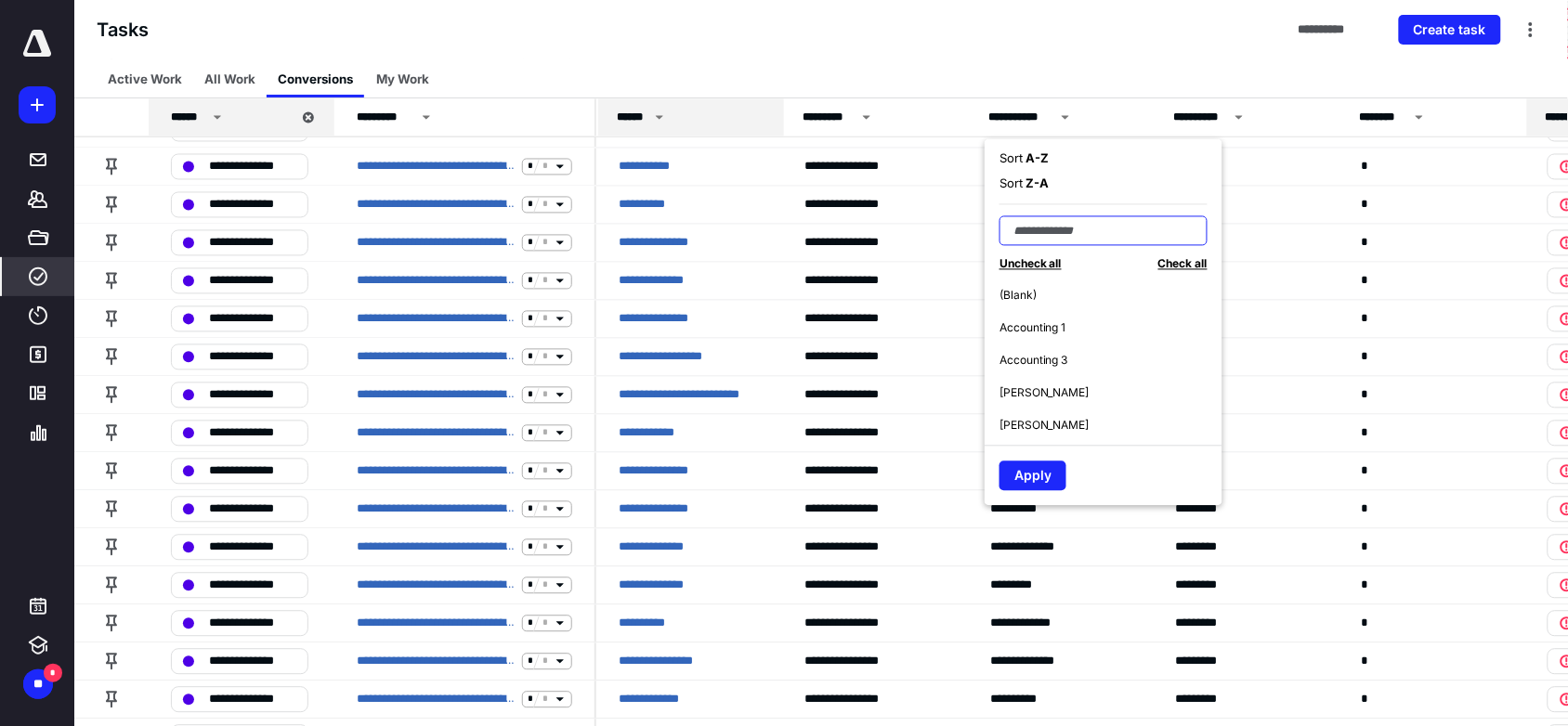 click at bounding box center (1104, 231) 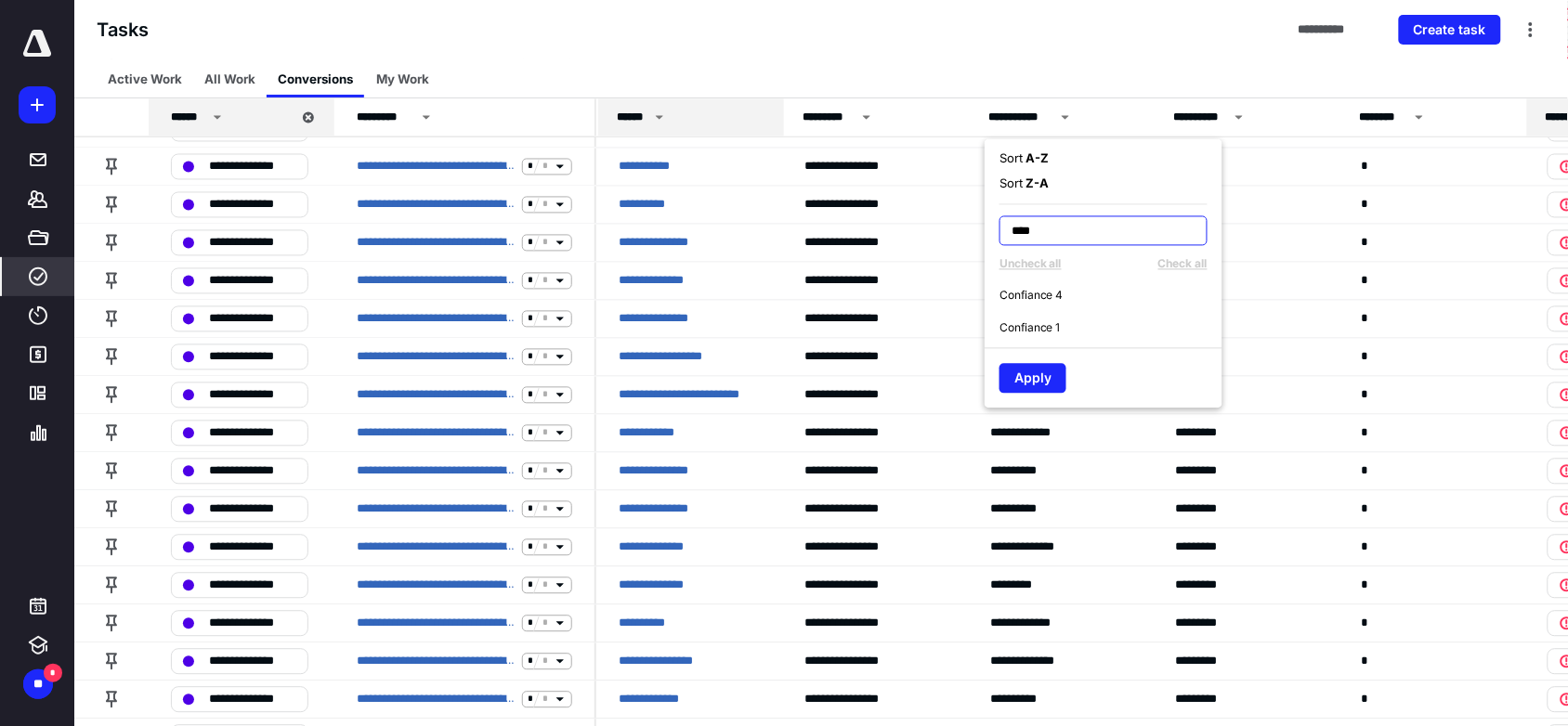 type on "****" 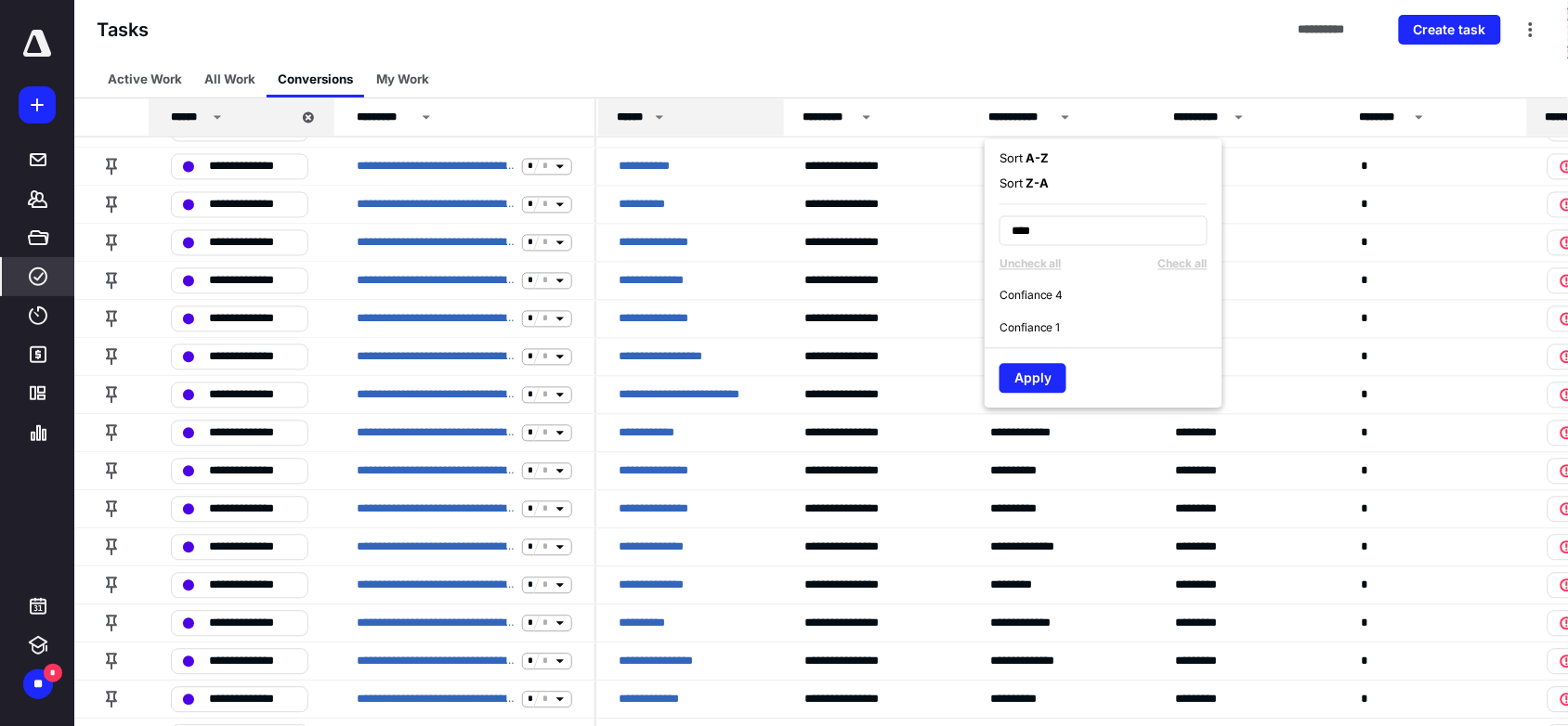 click on "Active Work All Work Conversions My Work" at bounding box center [821, 79] 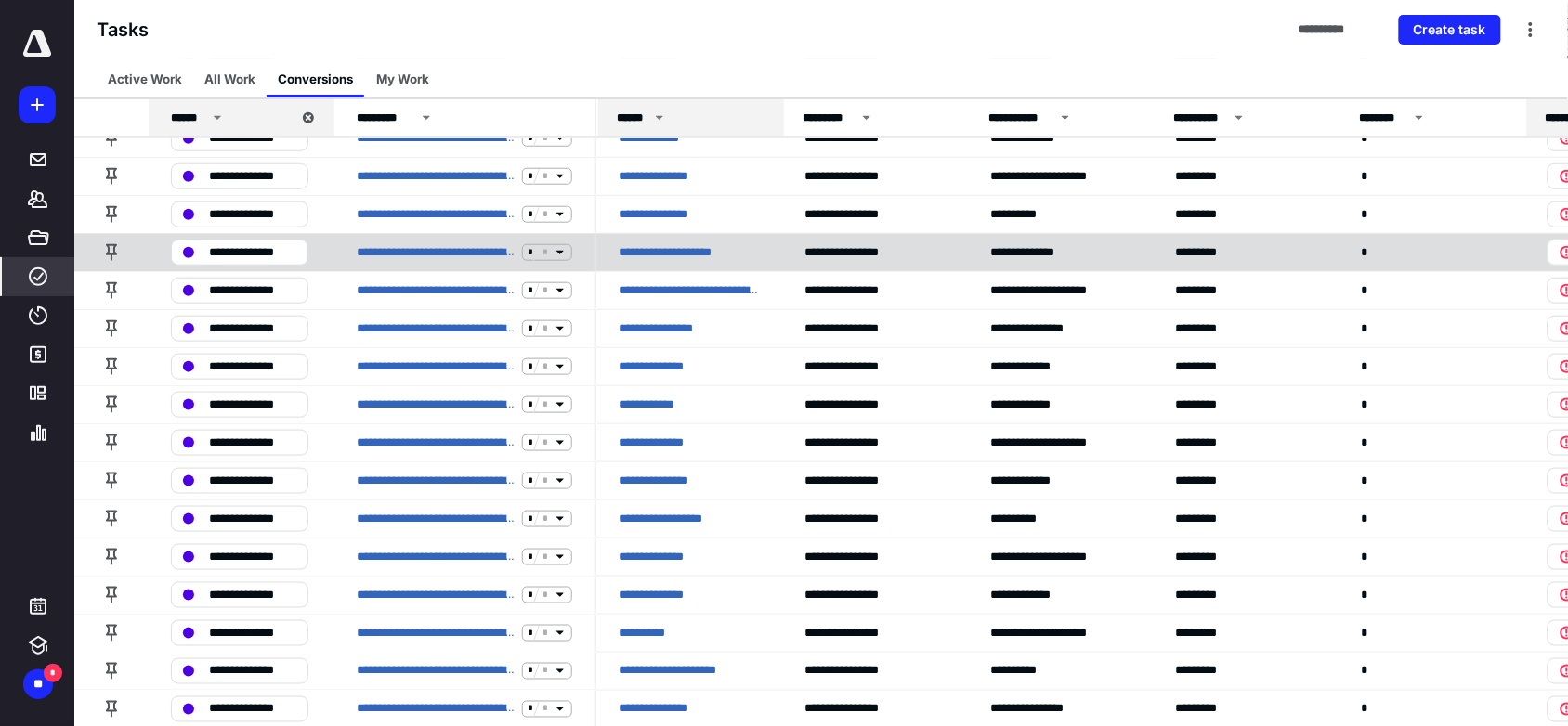 scroll, scrollTop: 0, scrollLeft: 0, axis: both 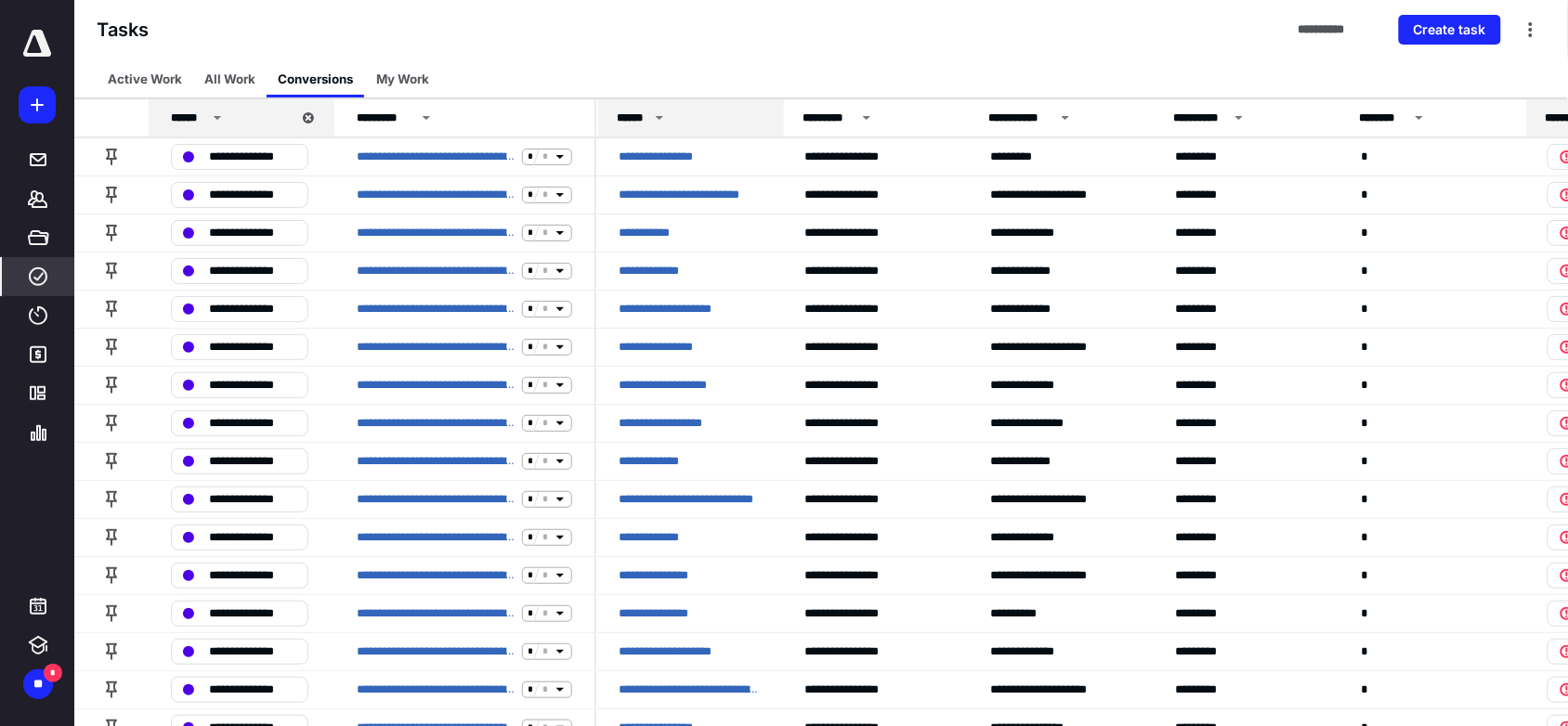 click 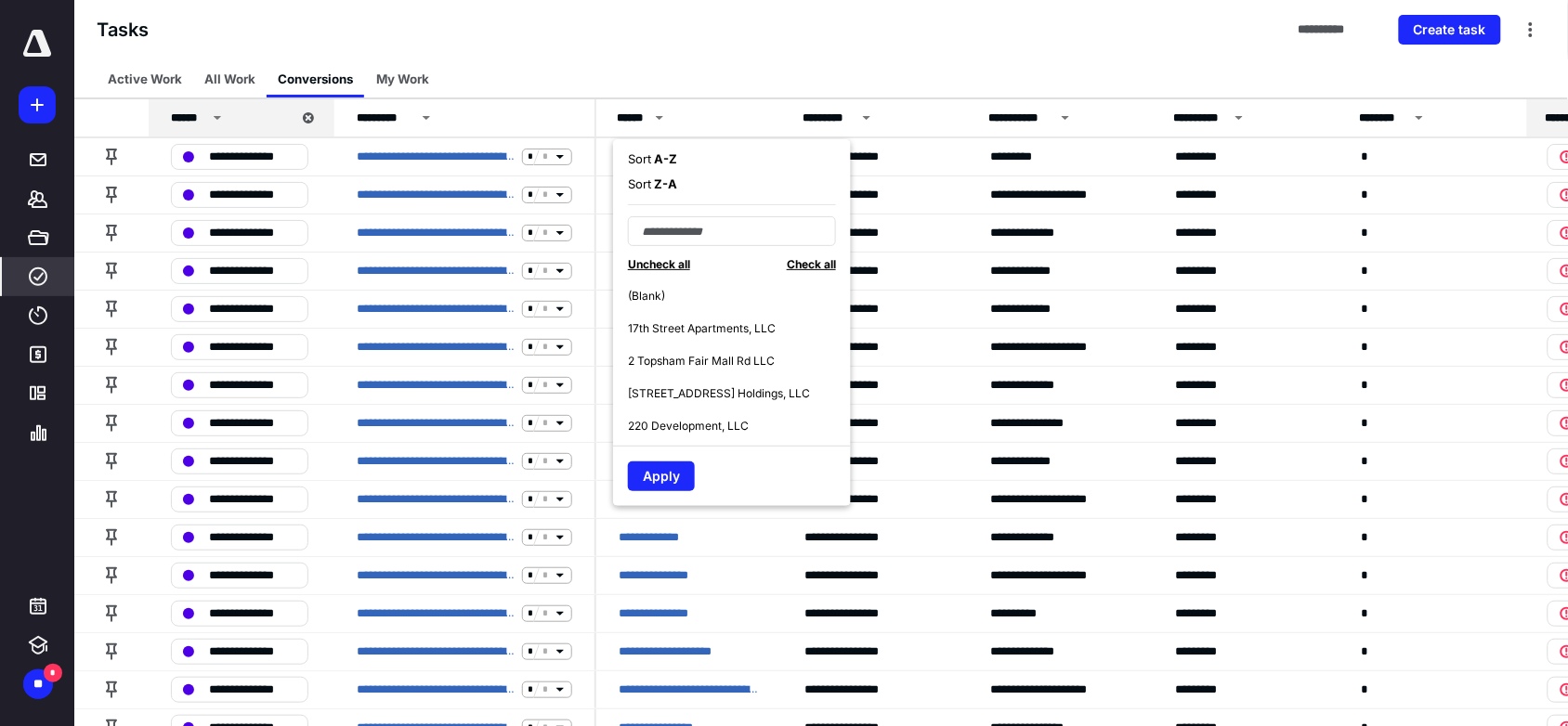 click on "Z  -  A" at bounding box center (664, 184) 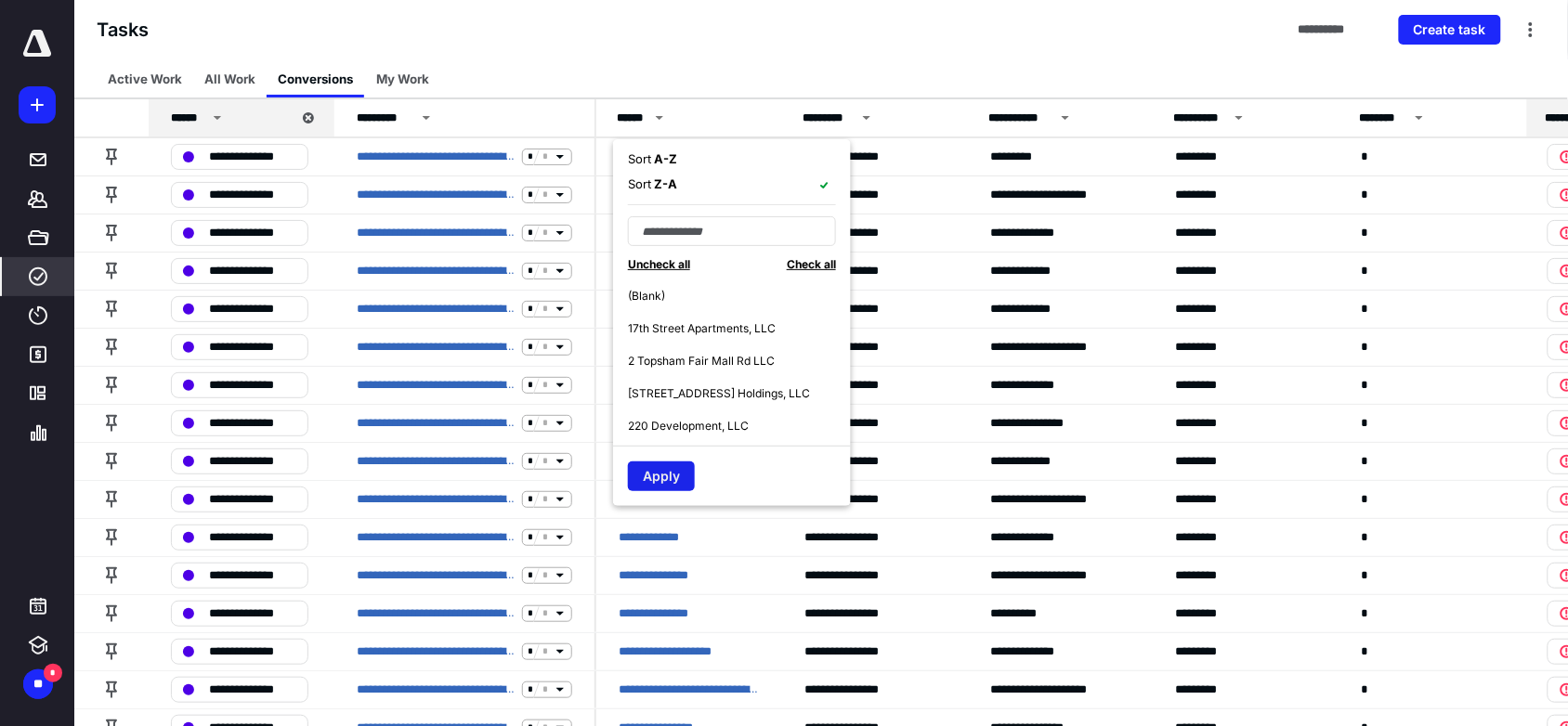 click on "Apply" at bounding box center [661, 476] 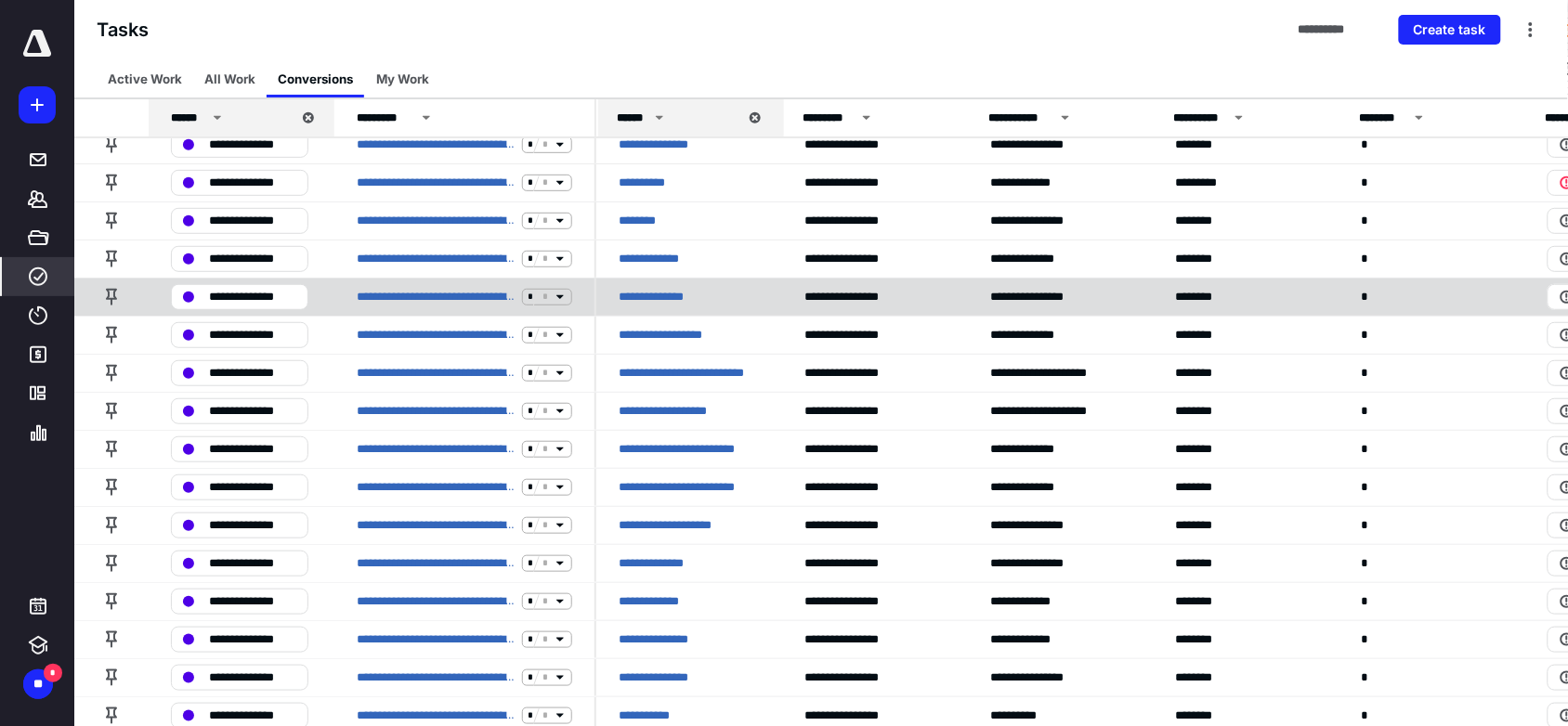 scroll, scrollTop: 0, scrollLeft: 0, axis: both 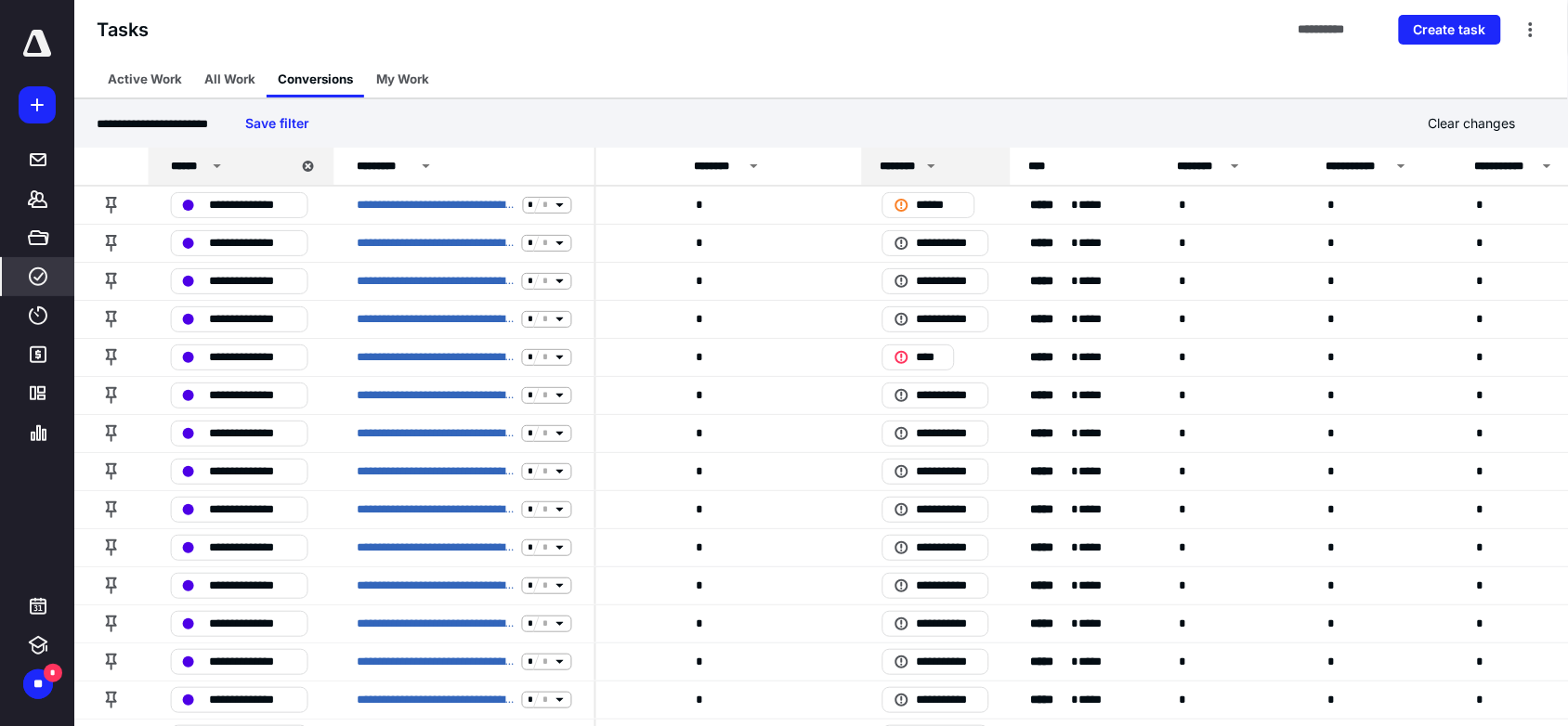 click on "********" at bounding box center (936, 166) 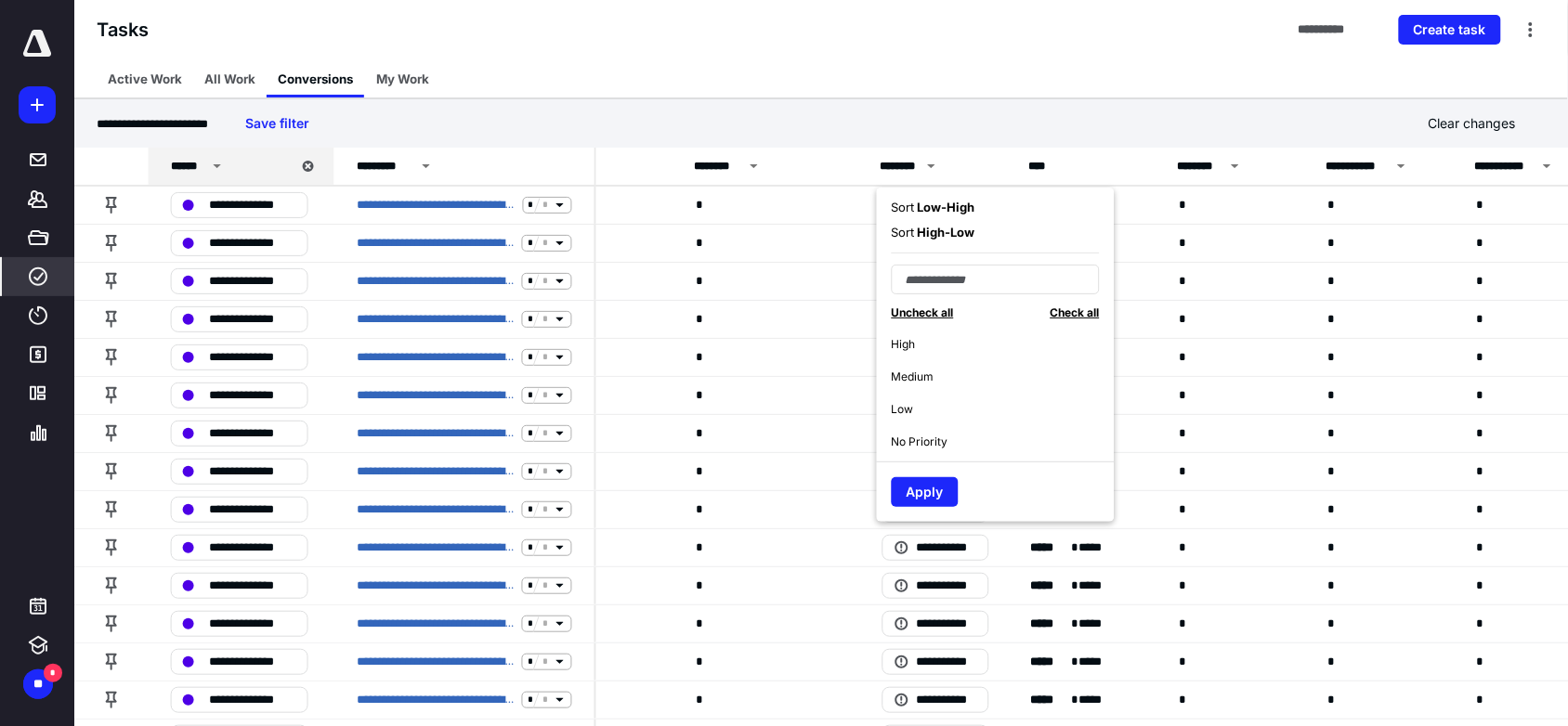 click on "High" at bounding box center [1003, 344] 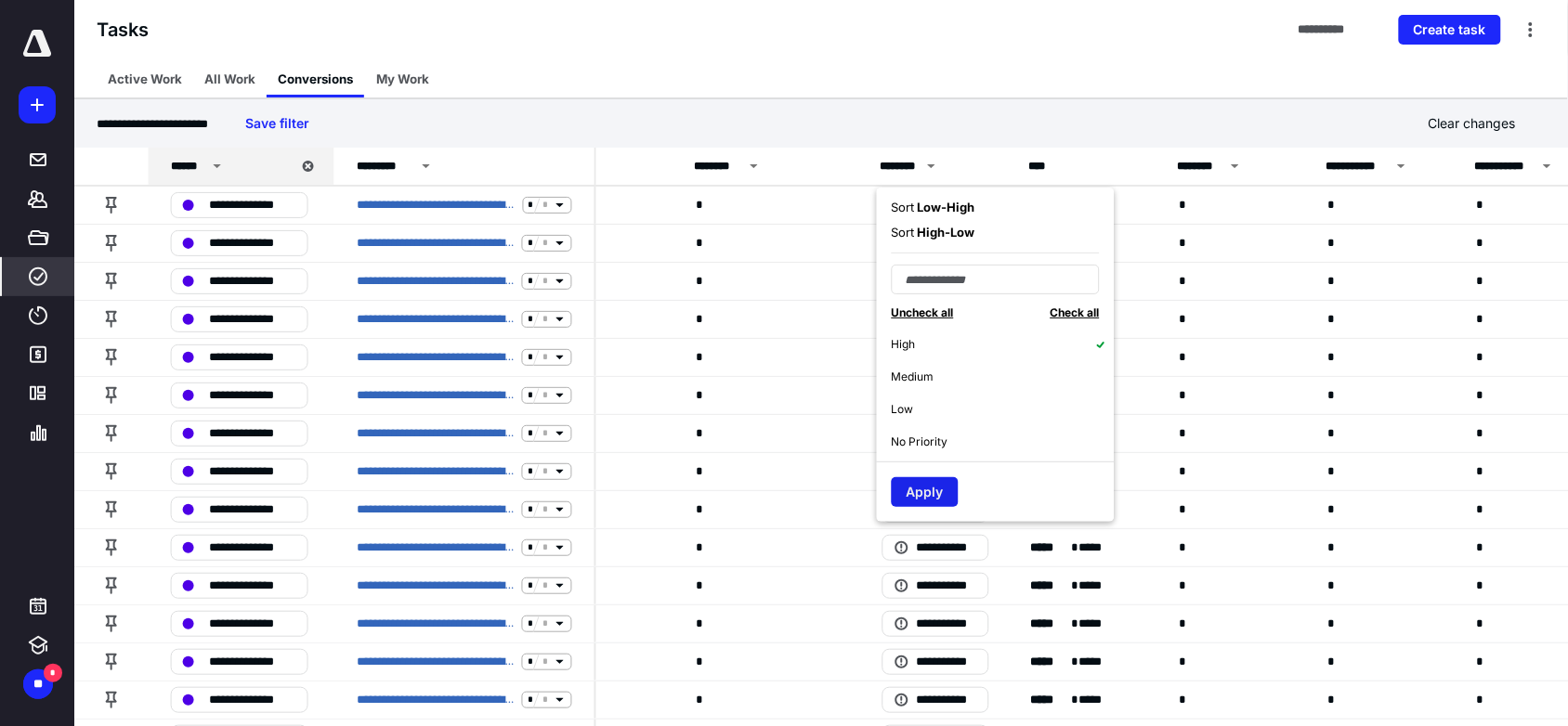 click on "Apply" at bounding box center [925, 492] 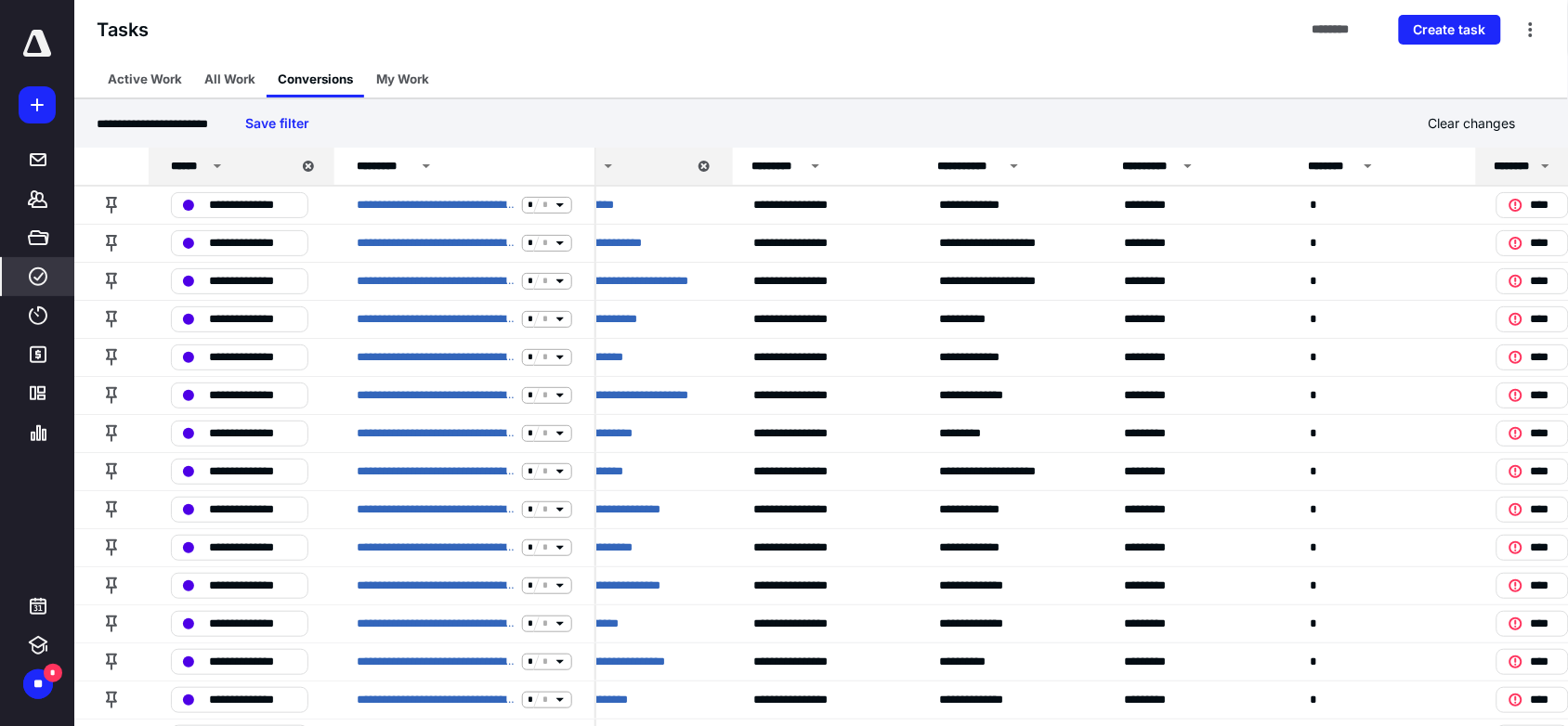 scroll, scrollTop: 0, scrollLeft: 0, axis: both 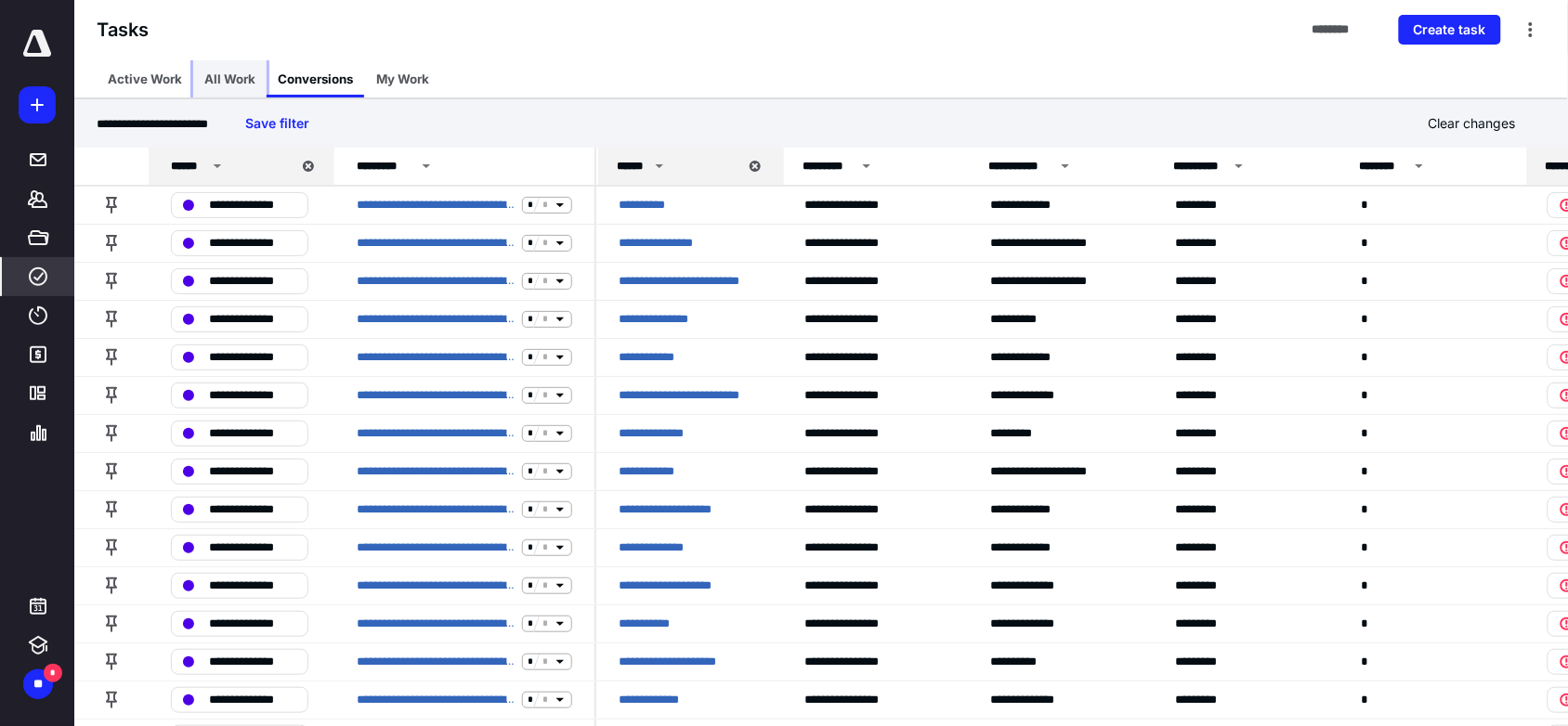 click on "All Work" at bounding box center (229, 79) 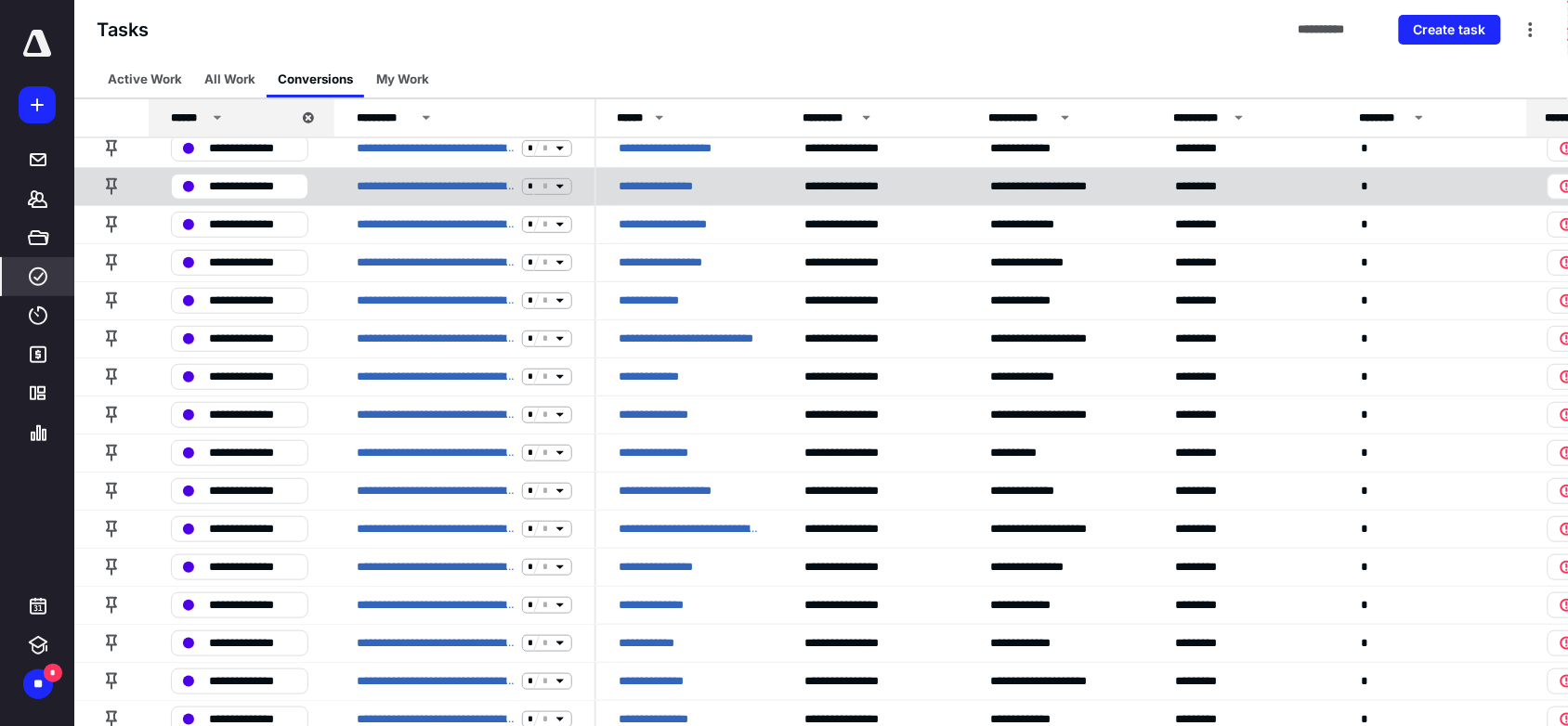 scroll, scrollTop: 0, scrollLeft: 0, axis: both 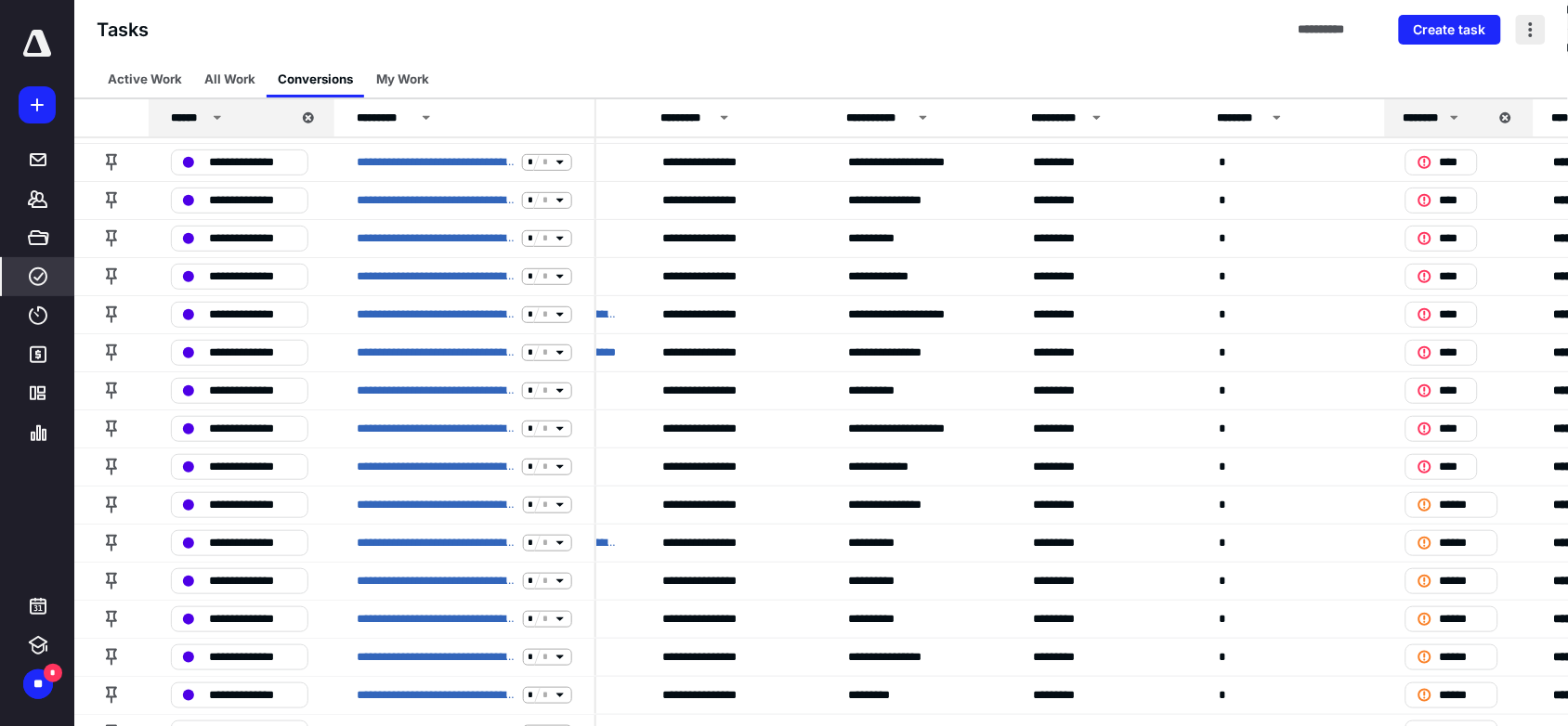 click at bounding box center [1531, 30] 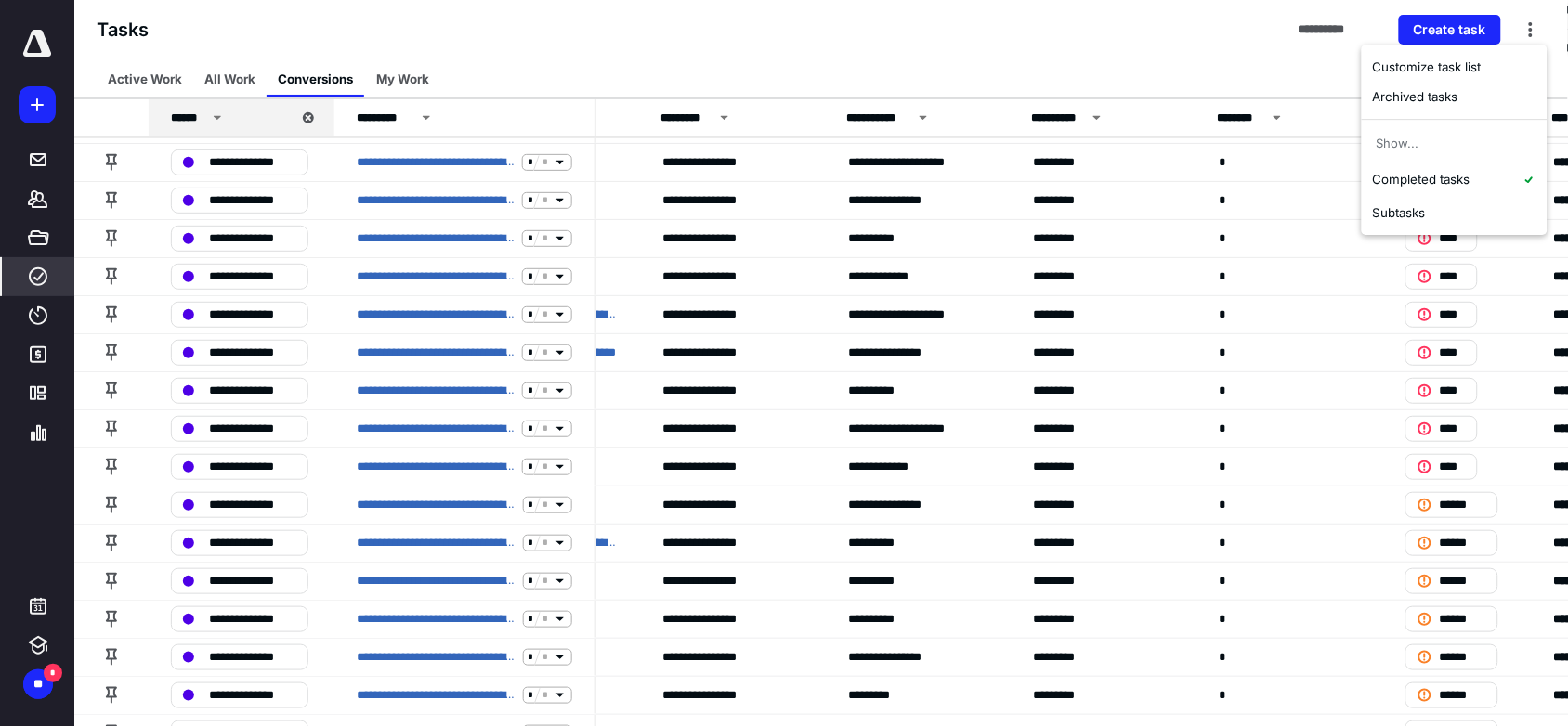 drag, startPoint x: 1252, startPoint y: 74, endPoint x: 1314, endPoint y: 57, distance: 64.288413 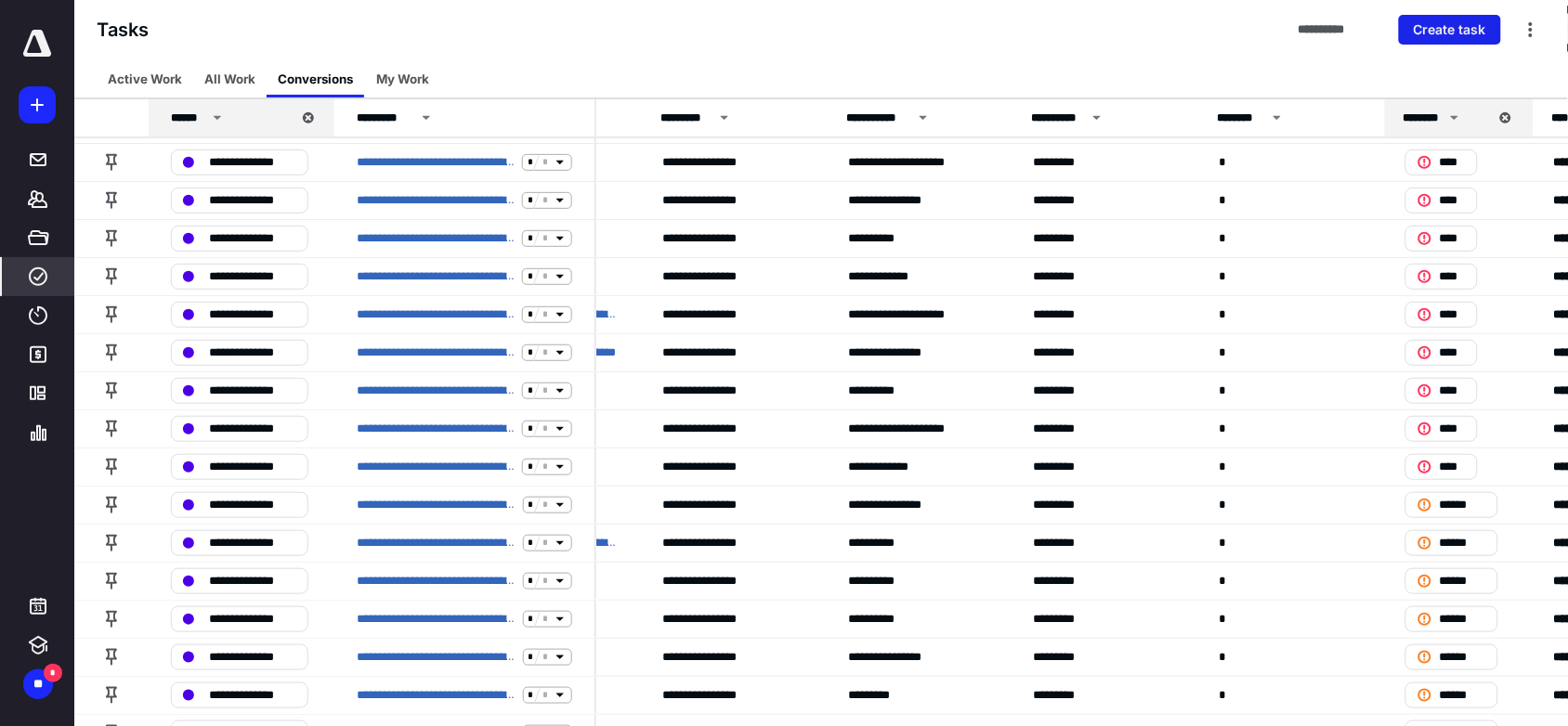 click on "Create task" at bounding box center (1450, 30) 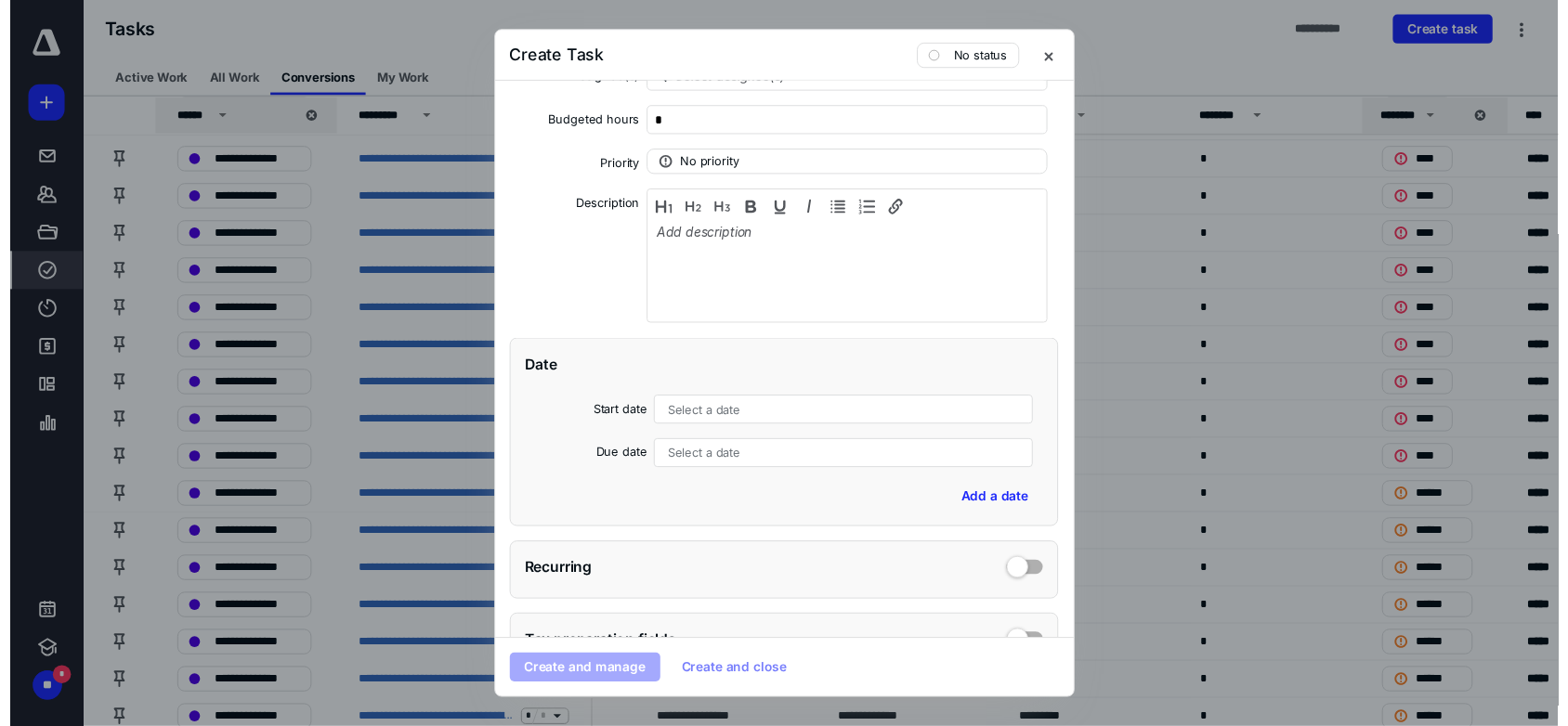 scroll, scrollTop: 0, scrollLeft: 0, axis: both 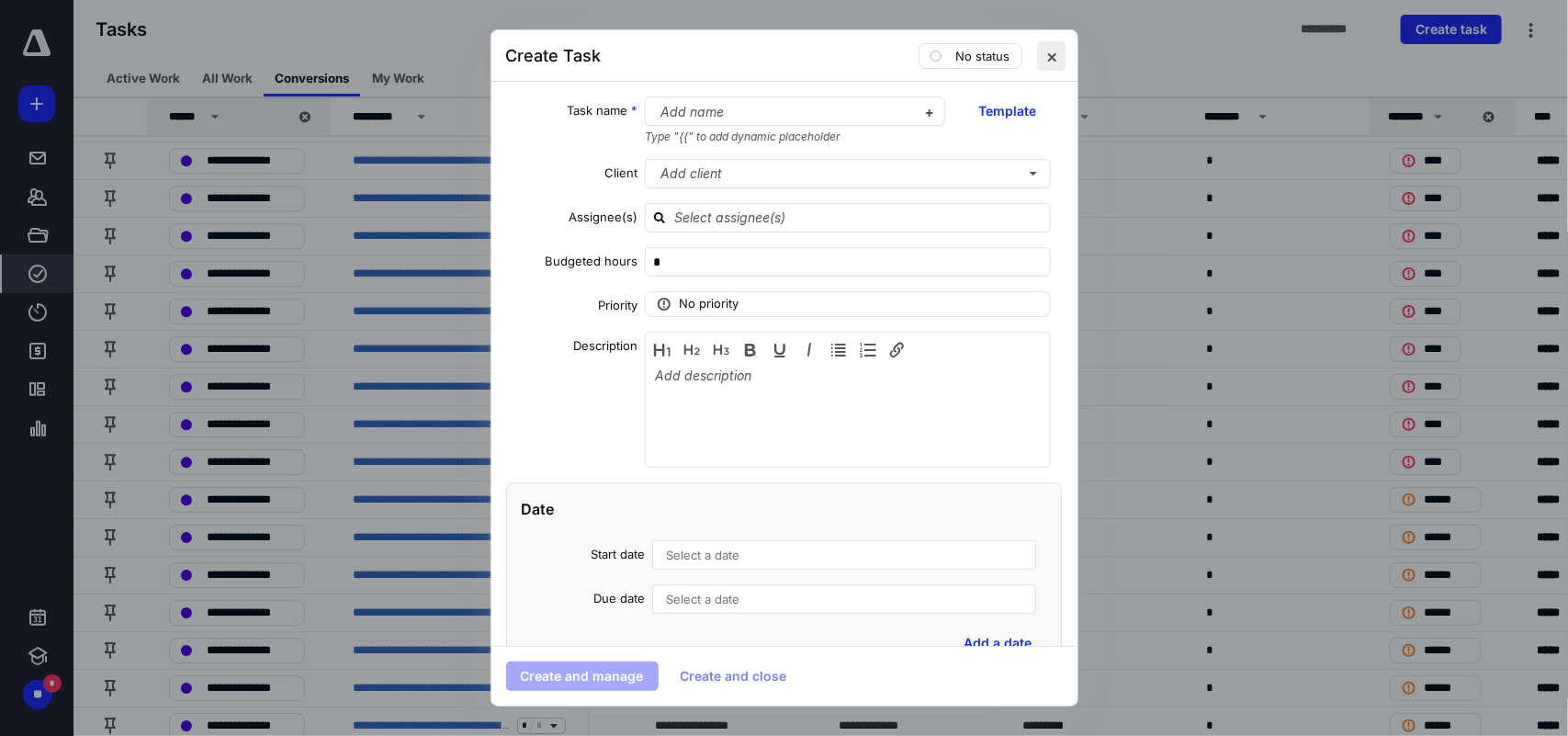 click at bounding box center (1052, 56) 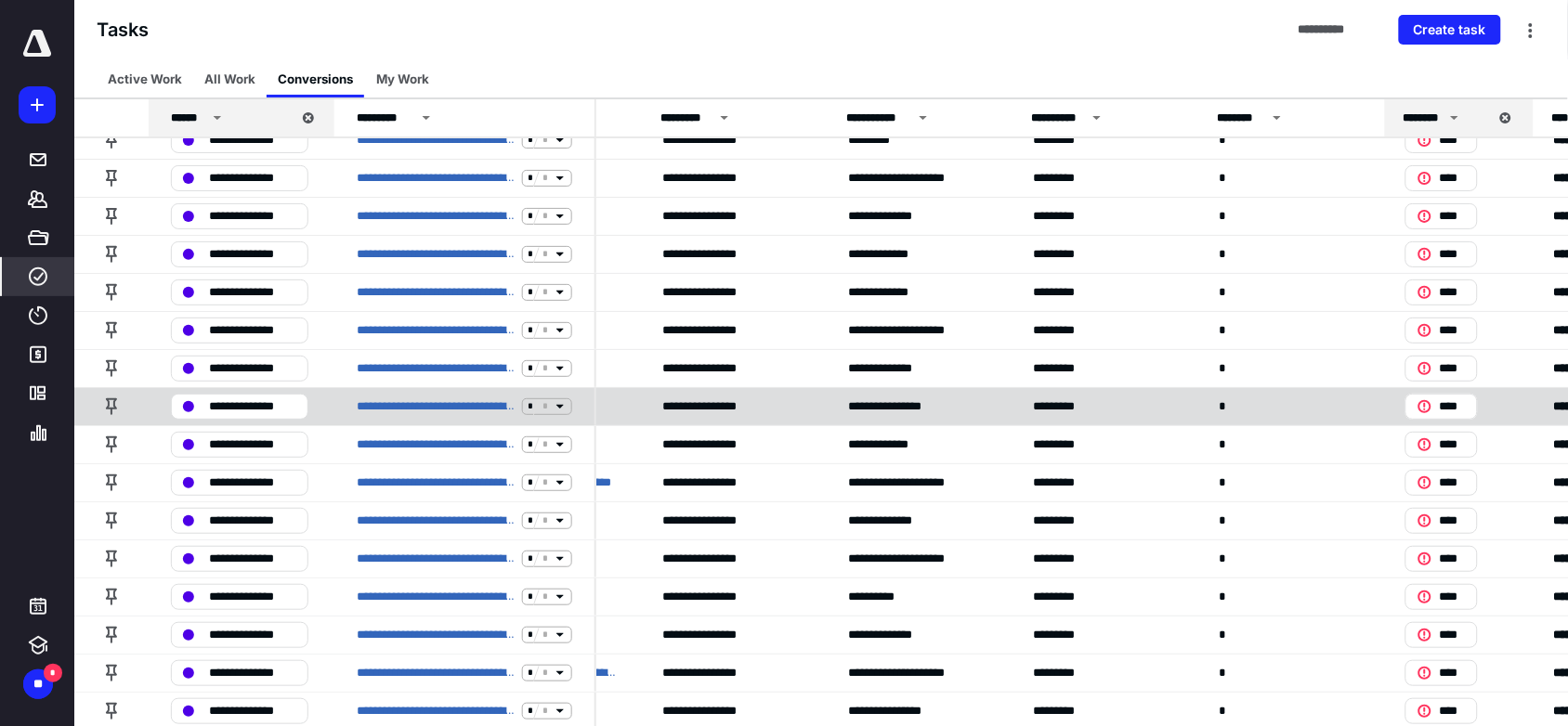 scroll, scrollTop: 0, scrollLeft: 142, axis: horizontal 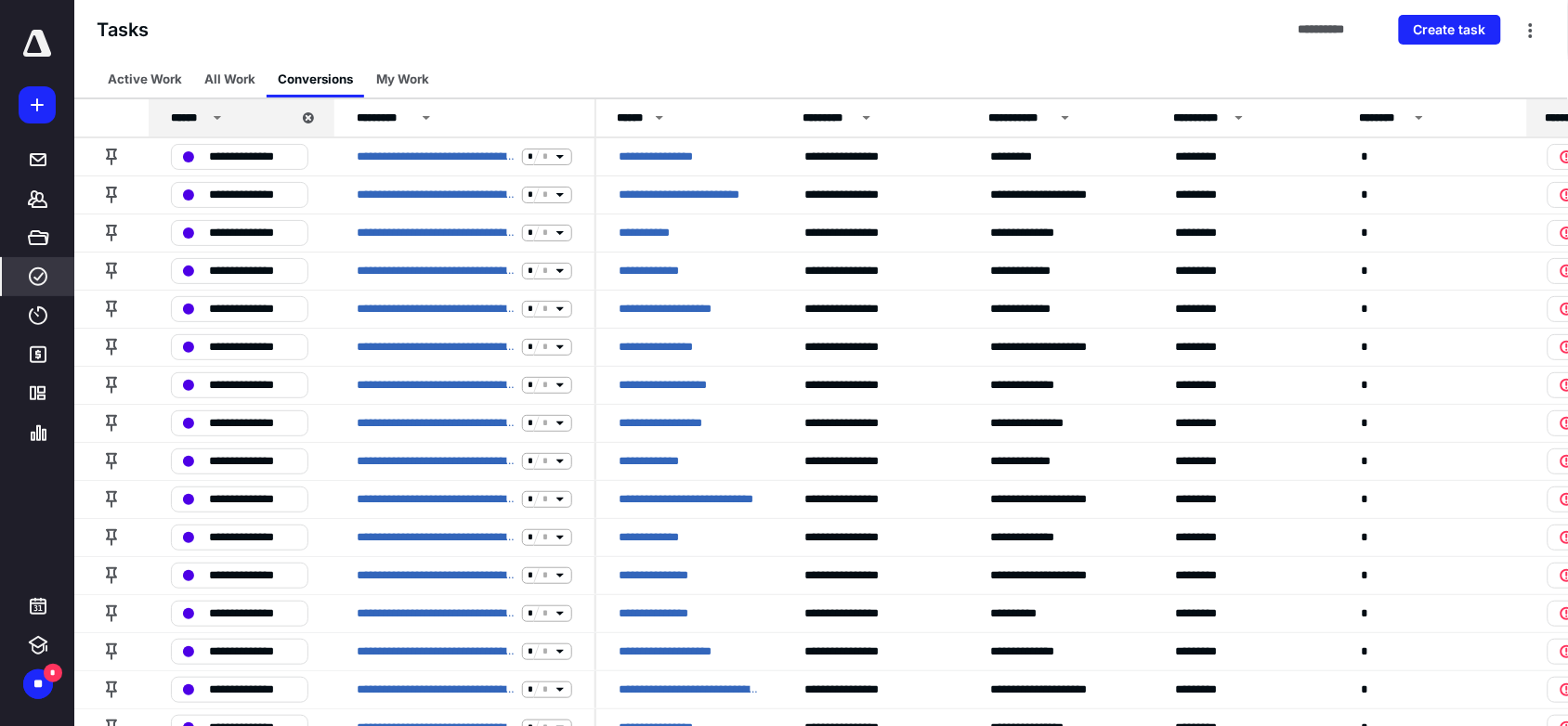 click 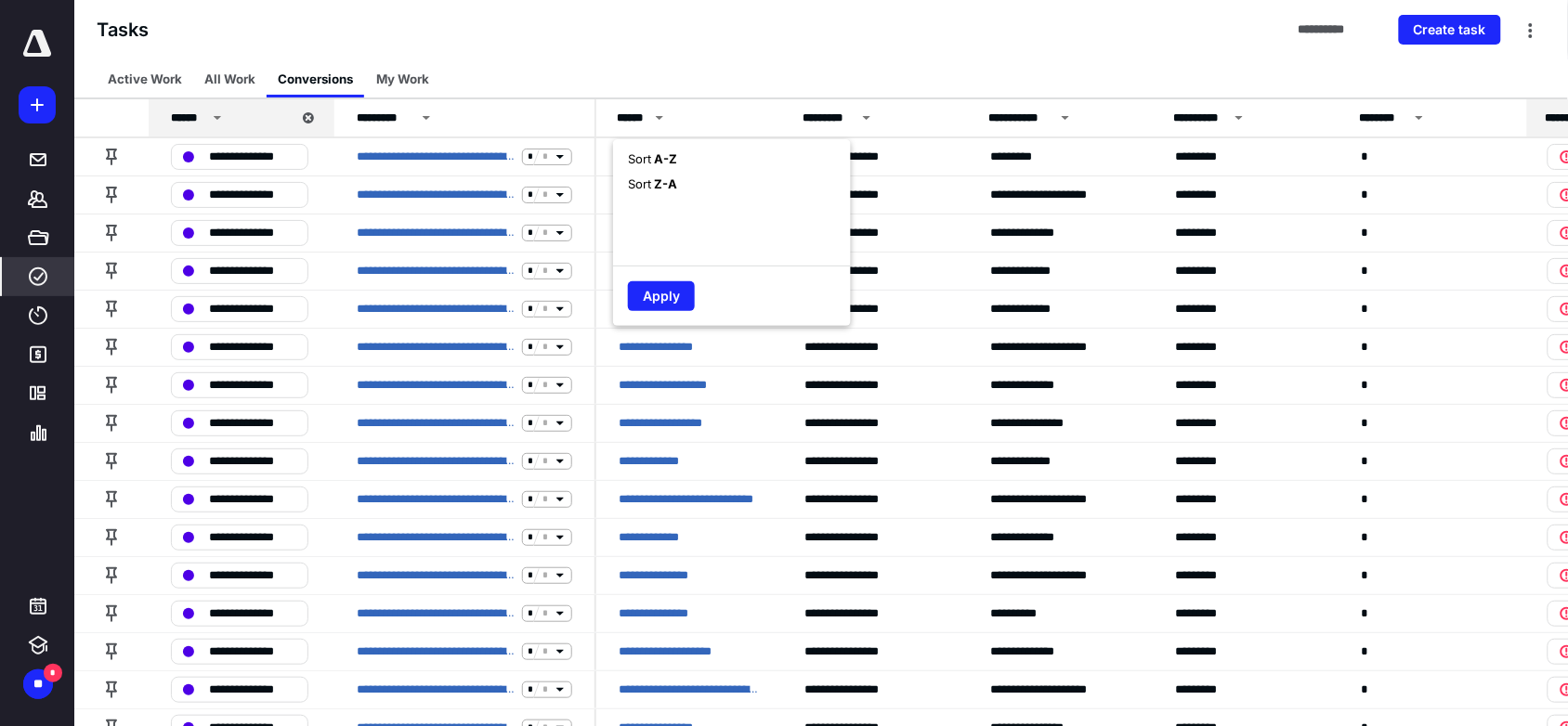 click on "A  -  Z" at bounding box center (664, 159) 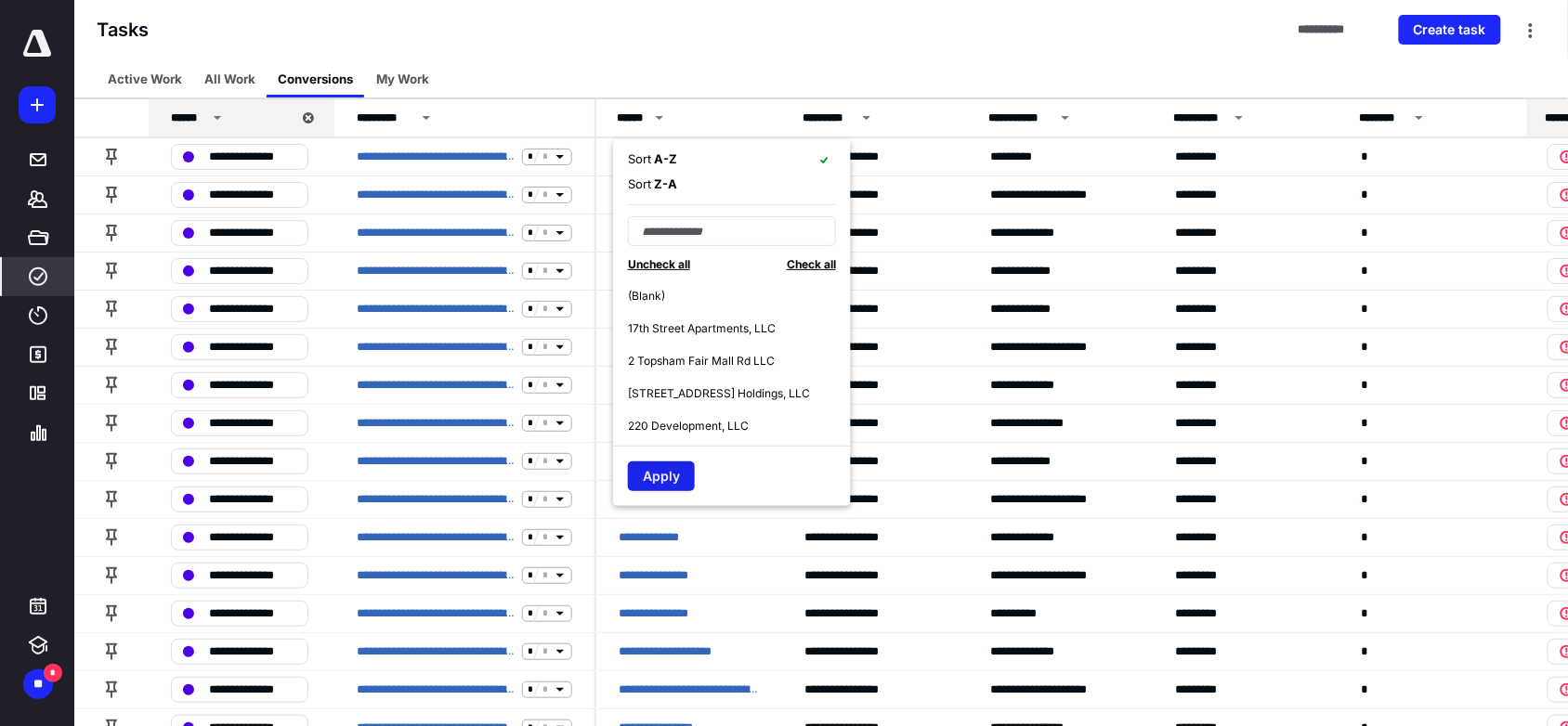 click on "Apply" at bounding box center [661, 476] 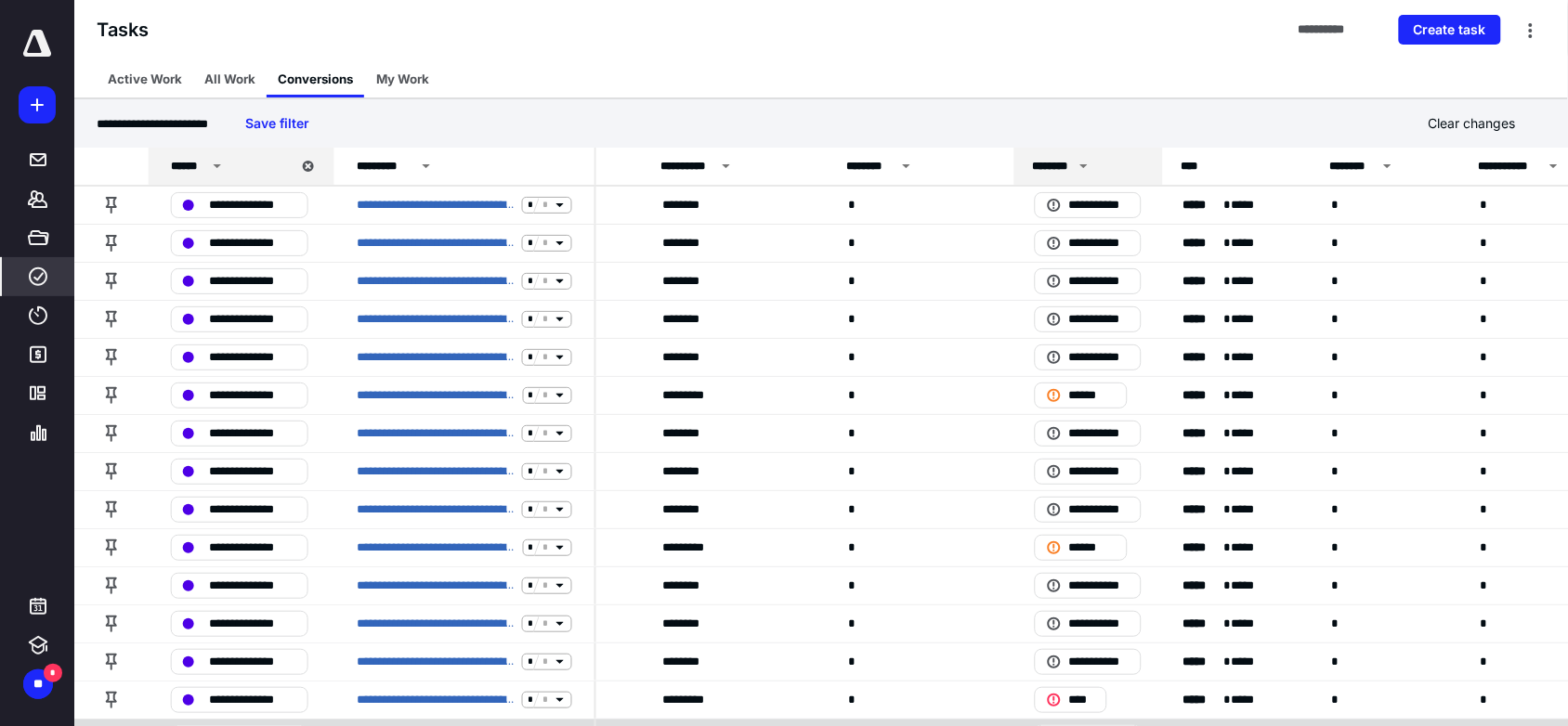 scroll, scrollTop: 0, scrollLeft: 521, axis: horizontal 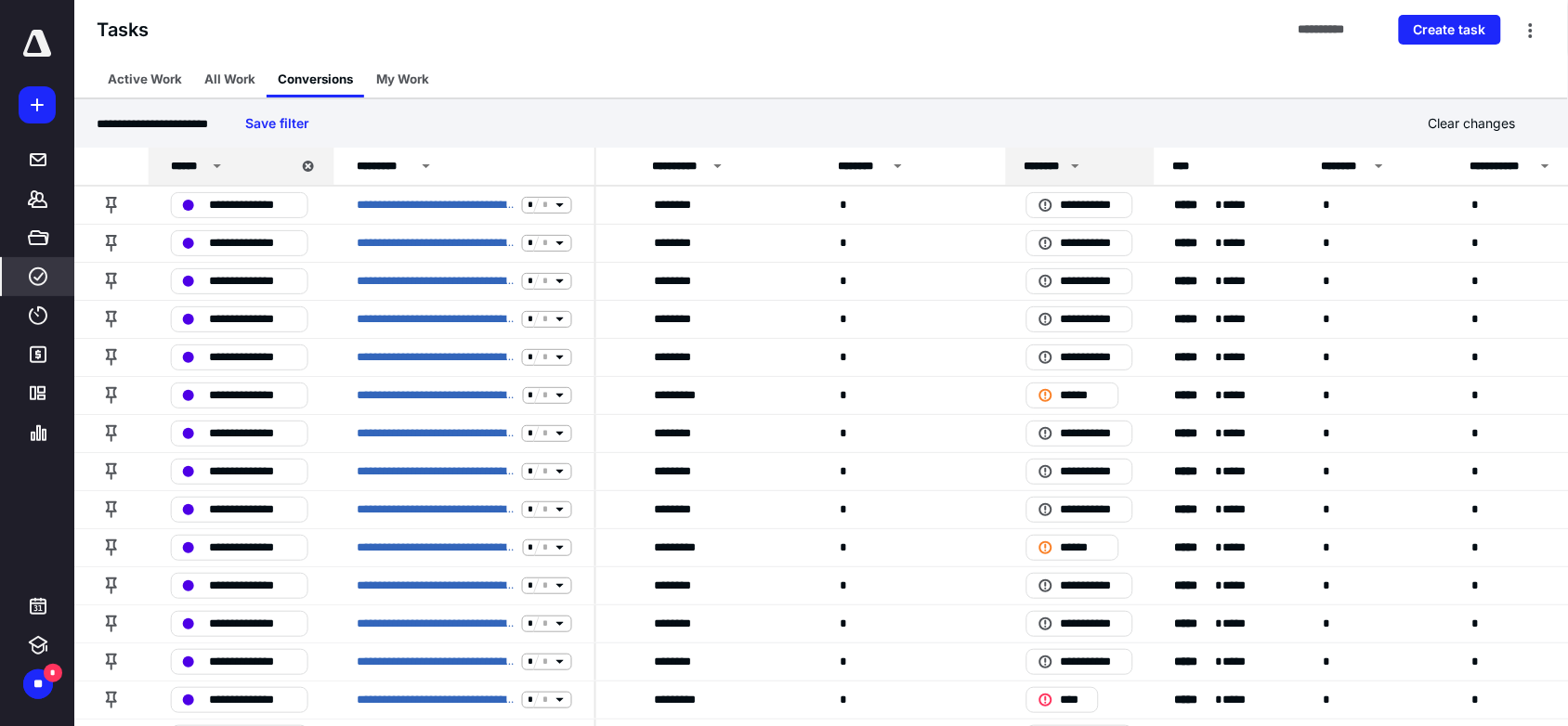 click on "********" at bounding box center (1080, 166) 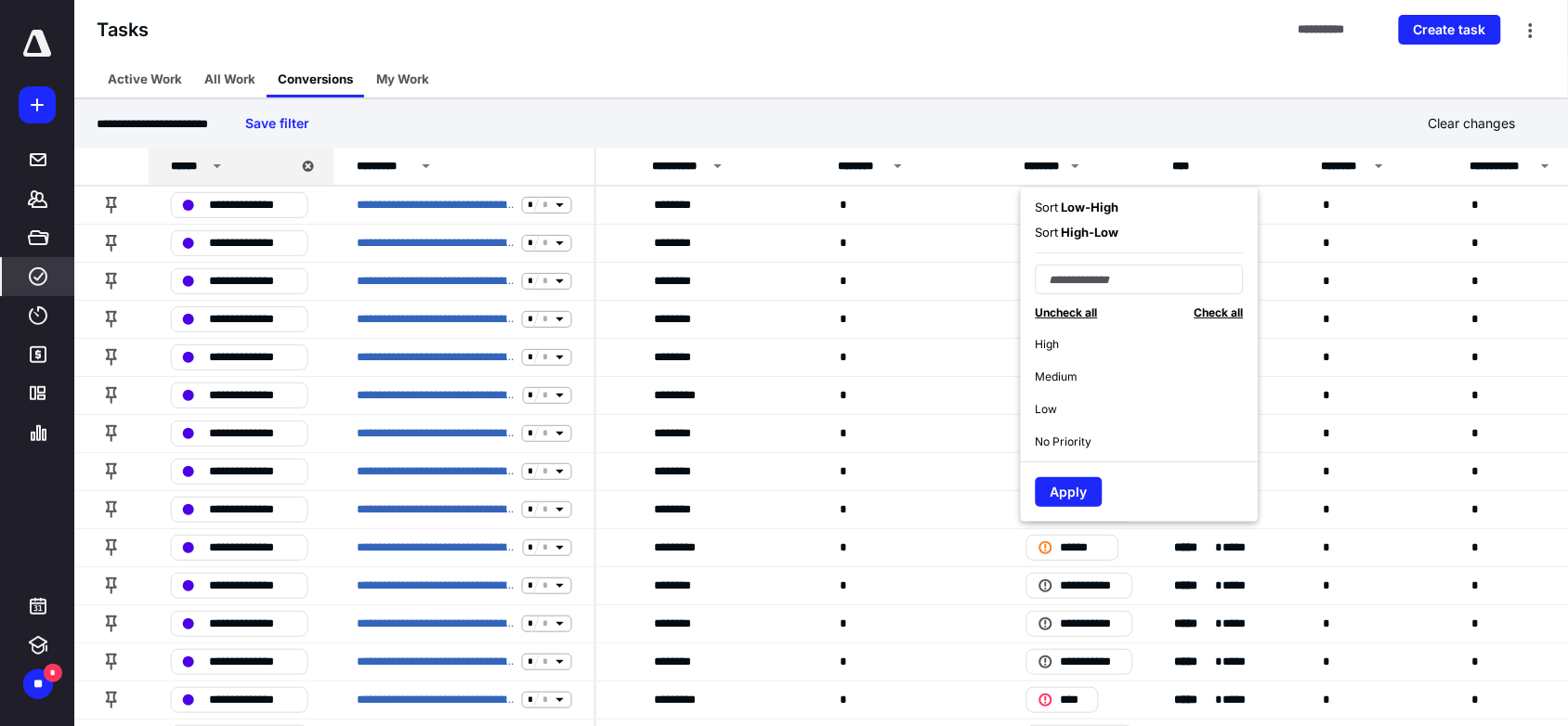 click on "High" at bounding box center (1147, 344) 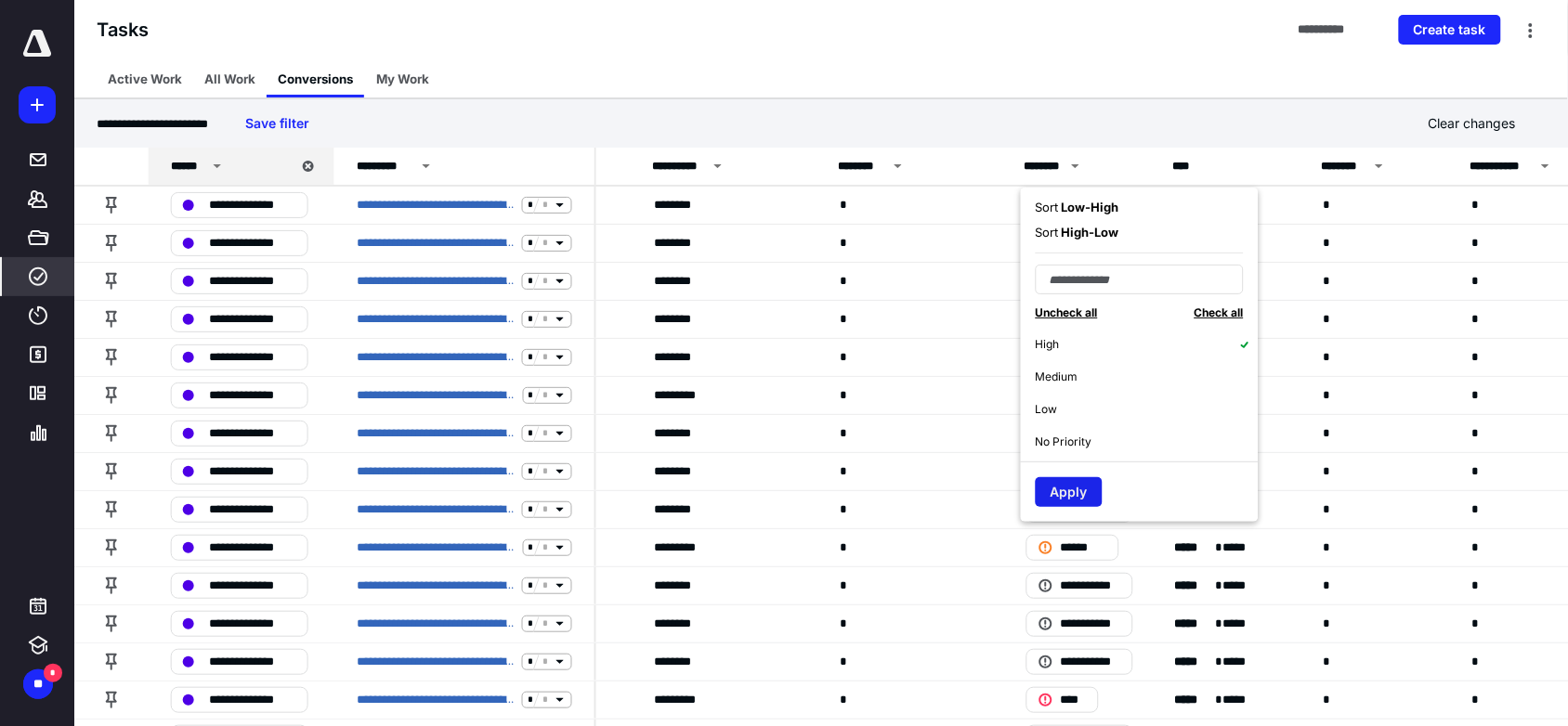 click on "Apply" at bounding box center [1069, 492] 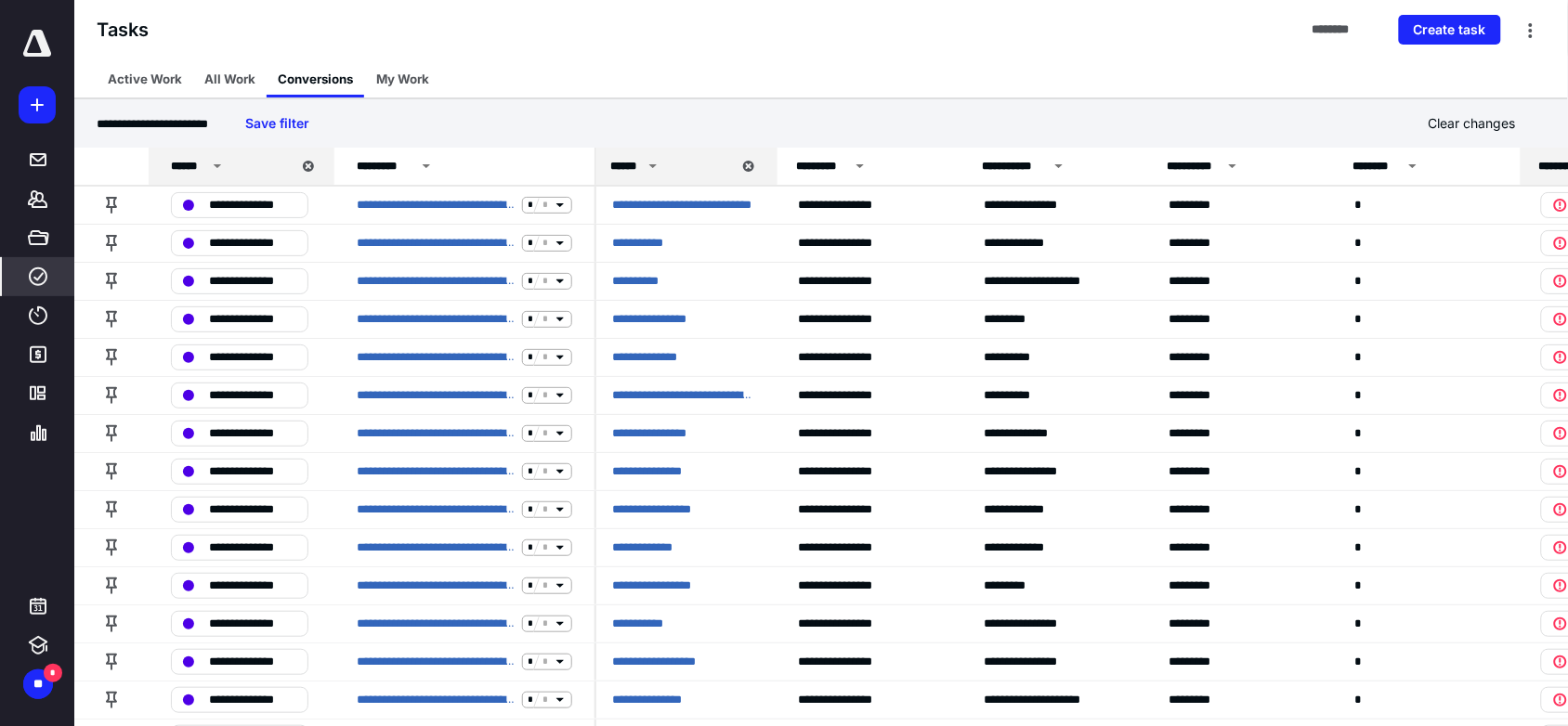 scroll, scrollTop: 0, scrollLeft: 0, axis: both 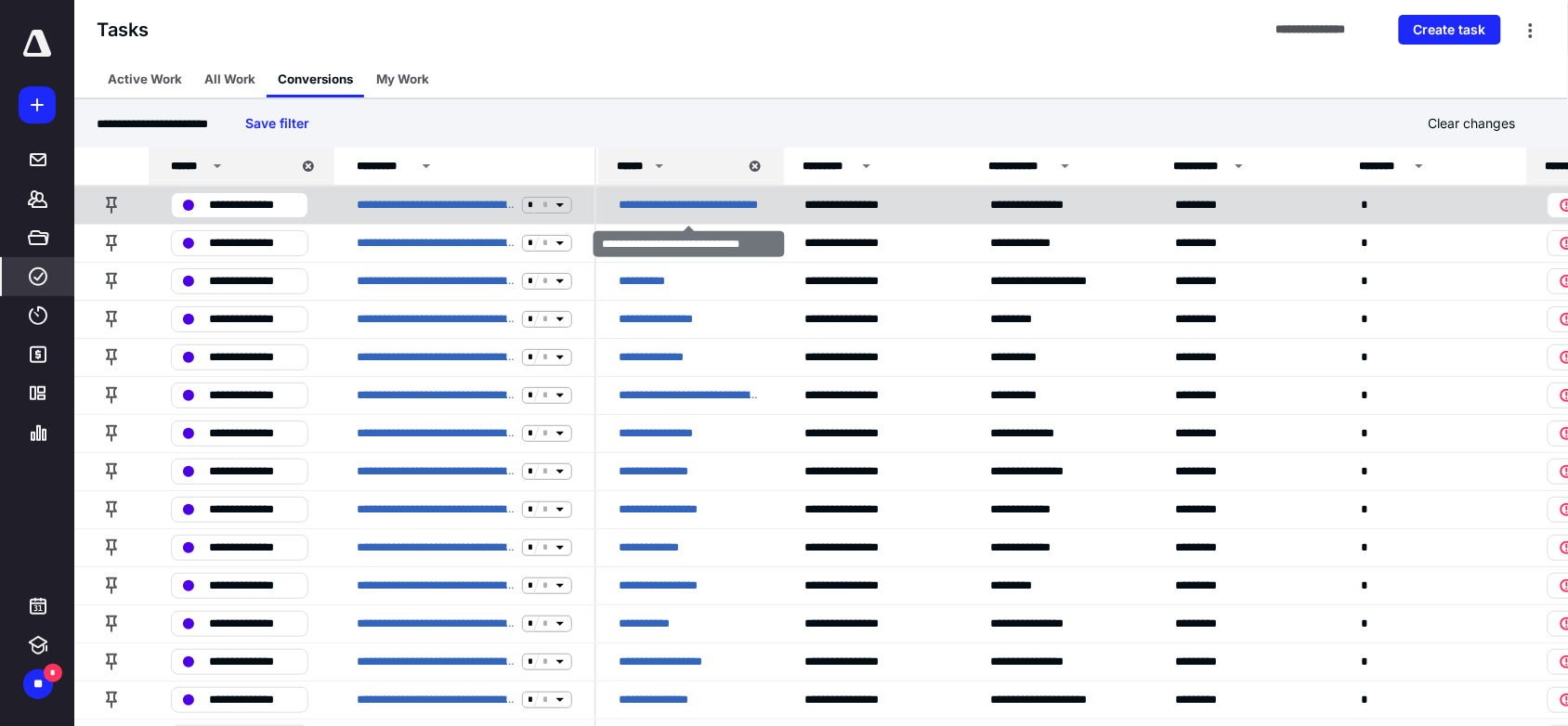 drag, startPoint x: 753, startPoint y: 205, endPoint x: 708, endPoint y: 205, distance: 45 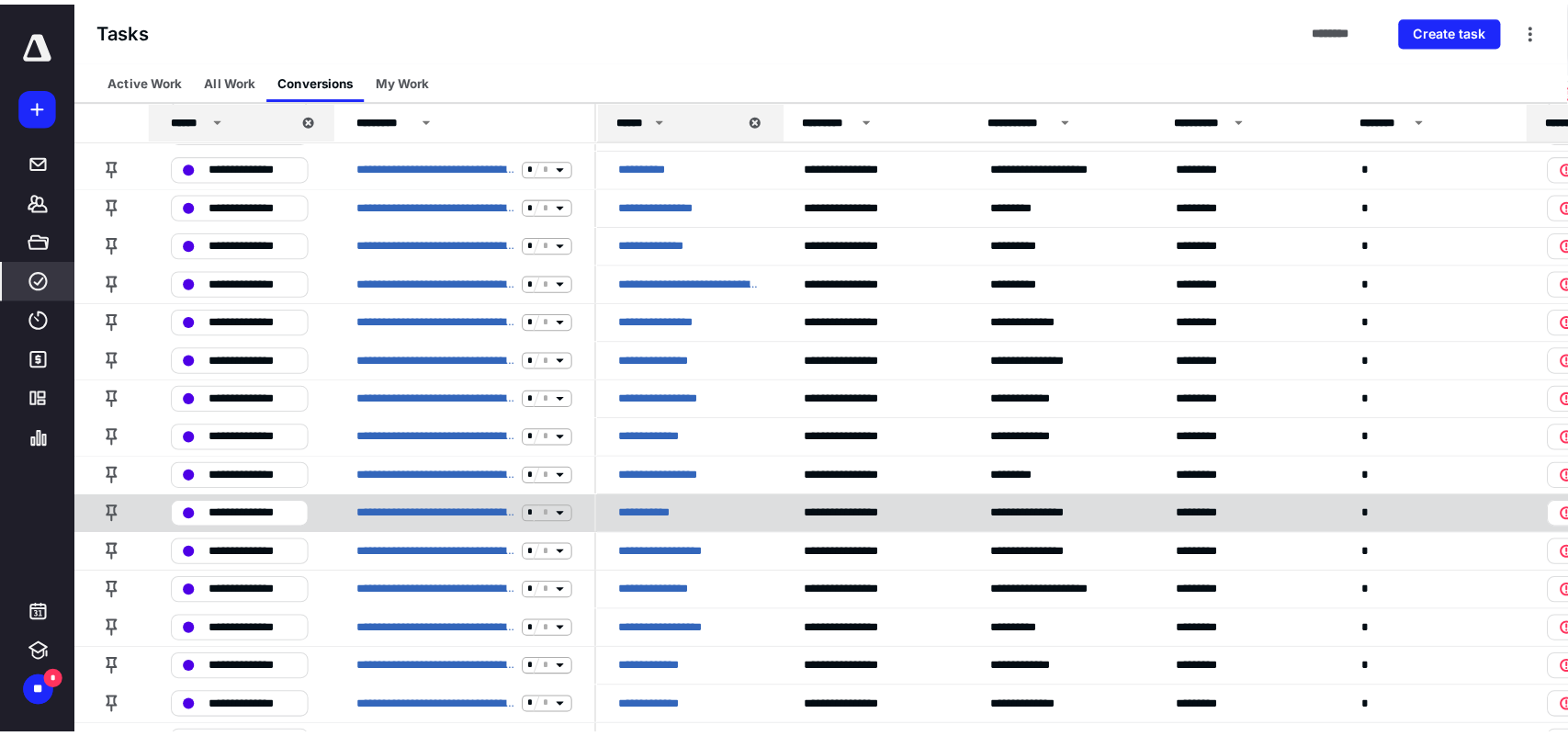 scroll, scrollTop: 0, scrollLeft: 0, axis: both 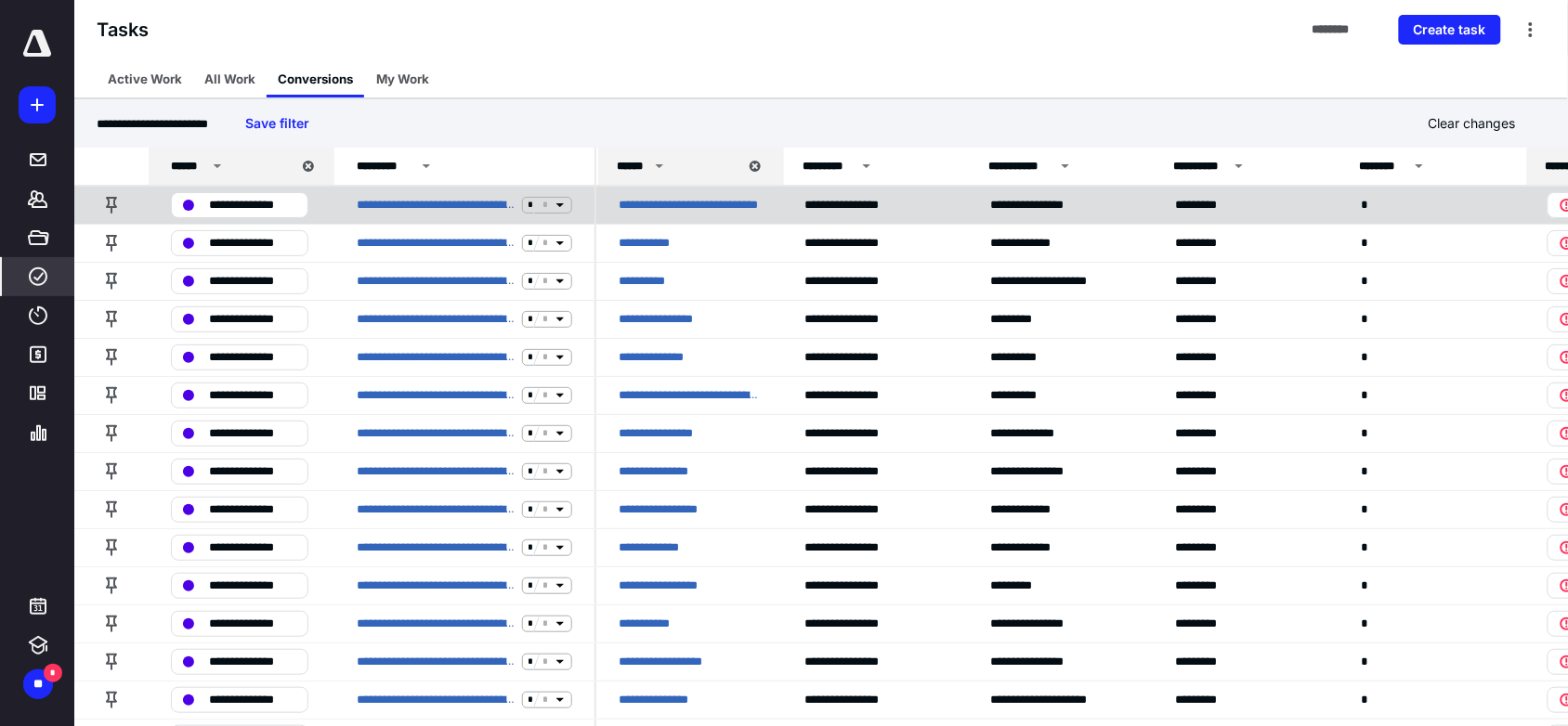 click on "**********" at bounding box center (689, 205) 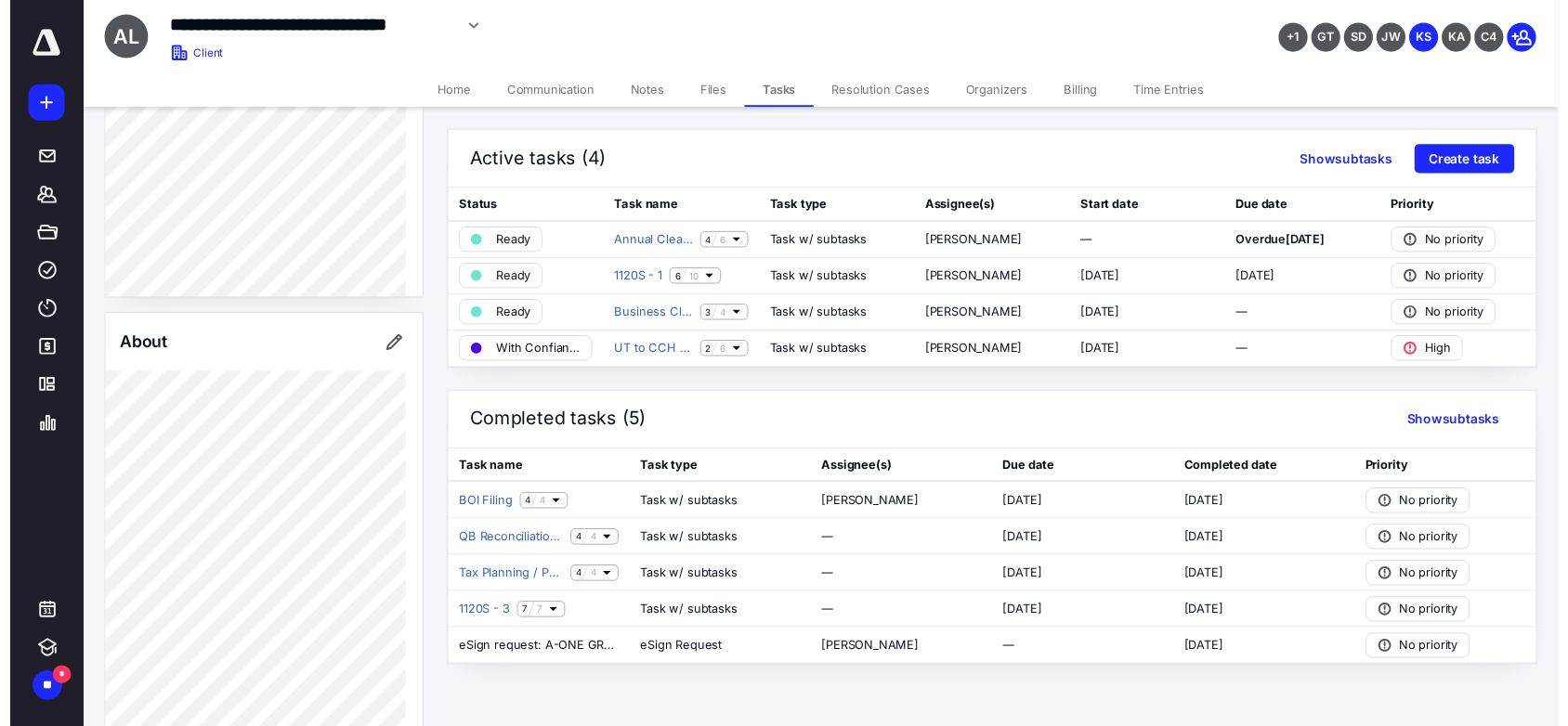 scroll, scrollTop: 0, scrollLeft: 0, axis: both 